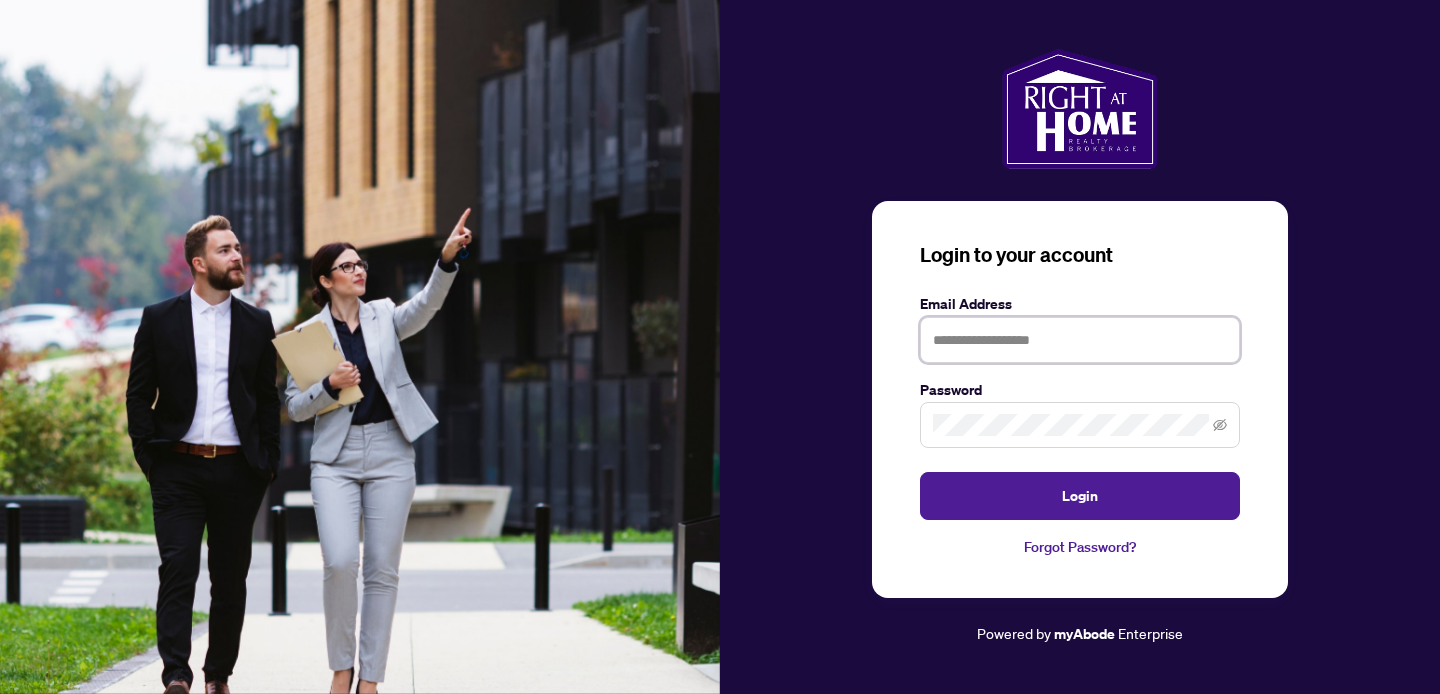 scroll, scrollTop: 0, scrollLeft: 0, axis: both 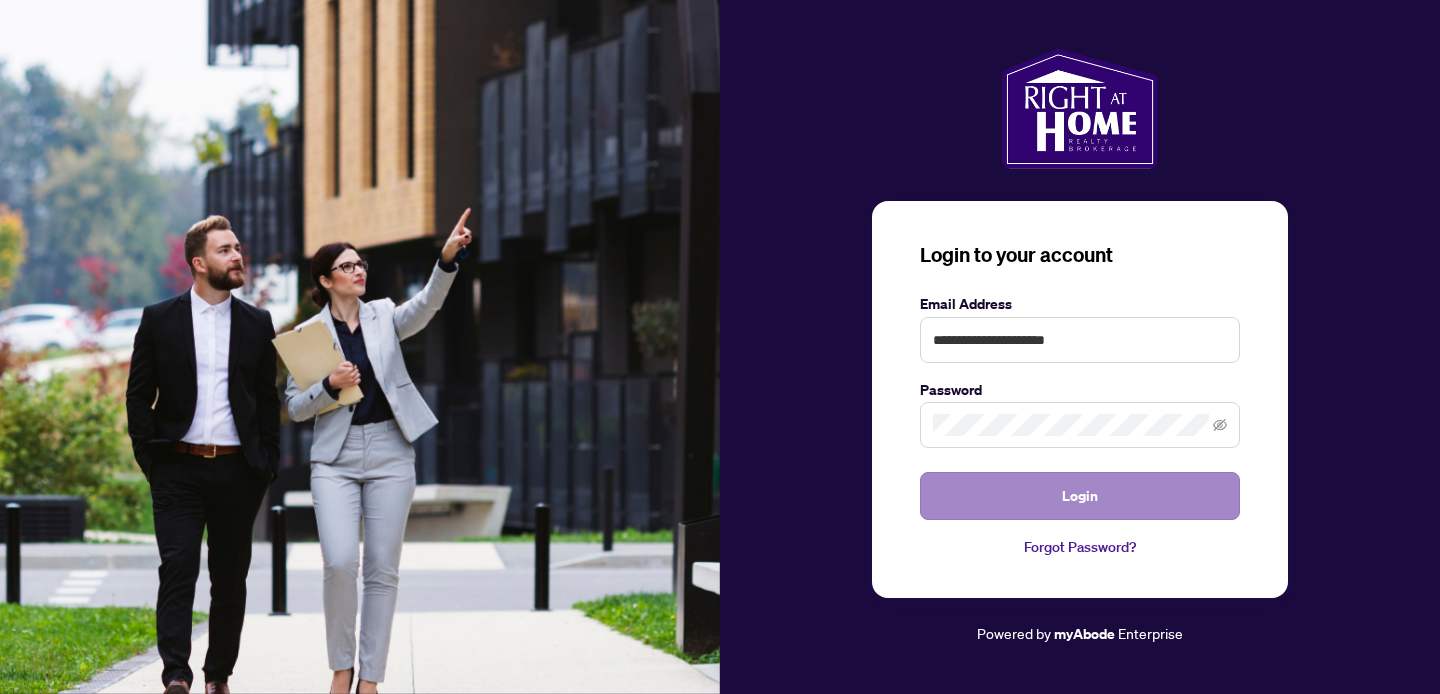 click on "Login" at bounding box center [1080, 496] 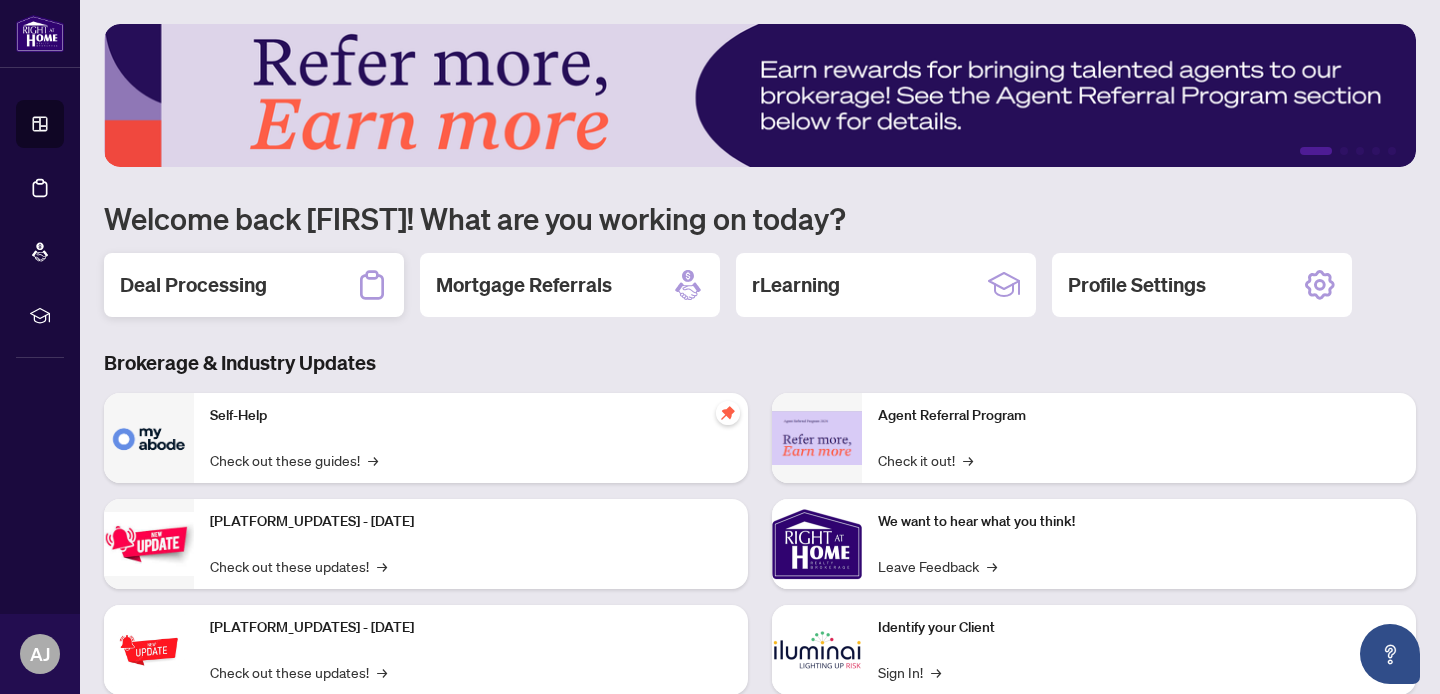 click on "Deal Processing" at bounding box center [193, 285] 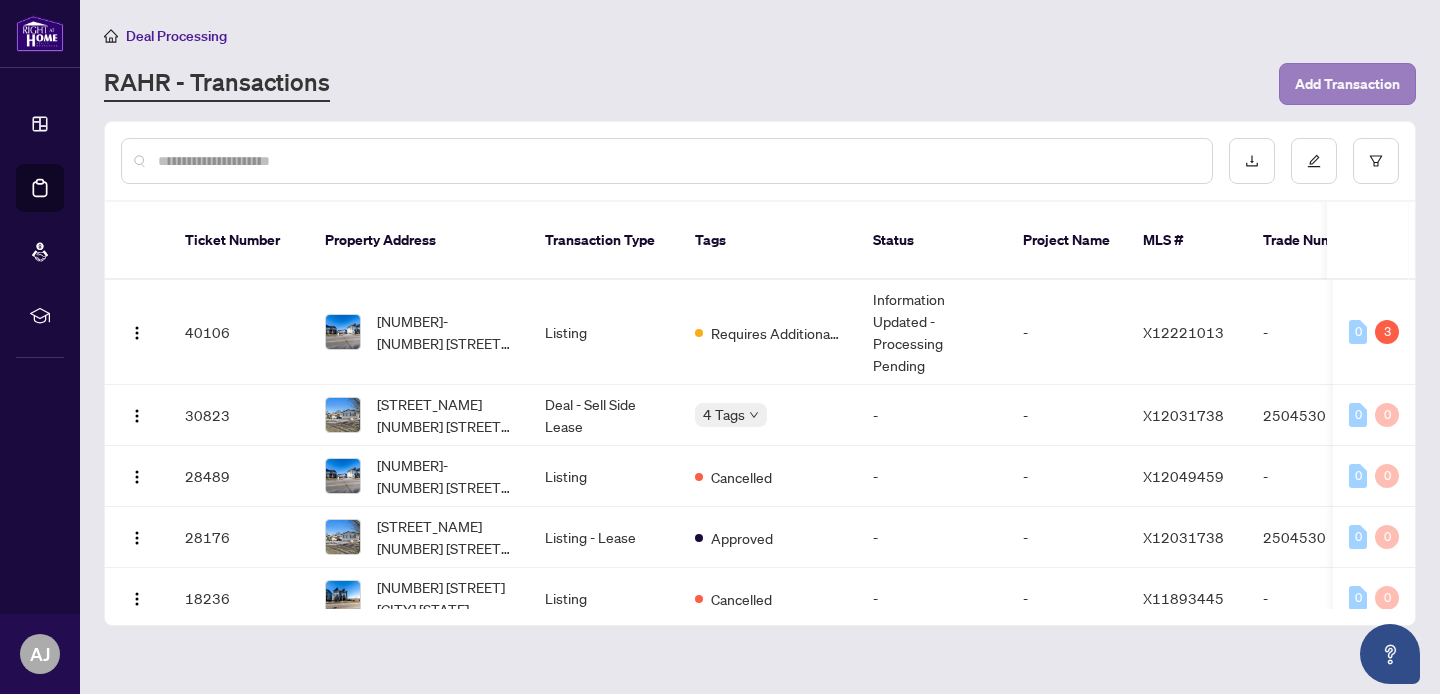click on "Add Transaction" at bounding box center [1347, 84] 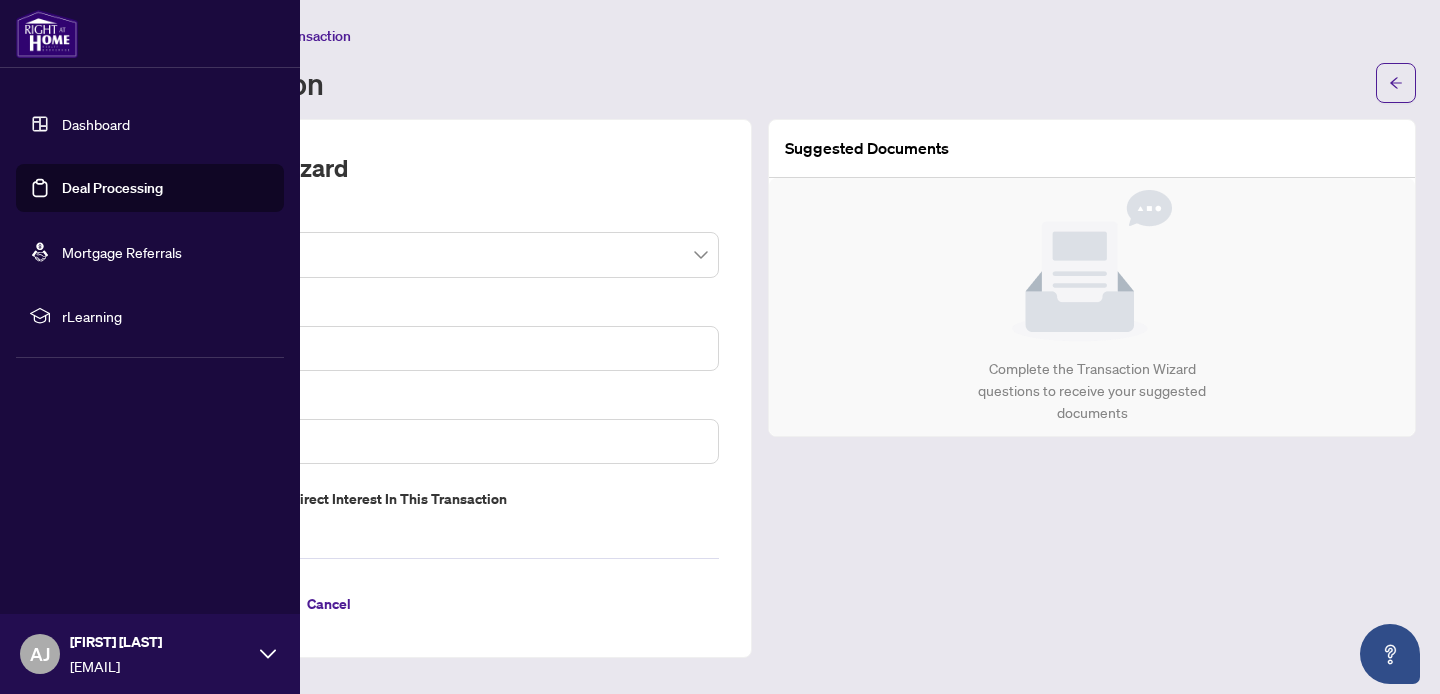 click on "Deal Processing" at bounding box center (112, 188) 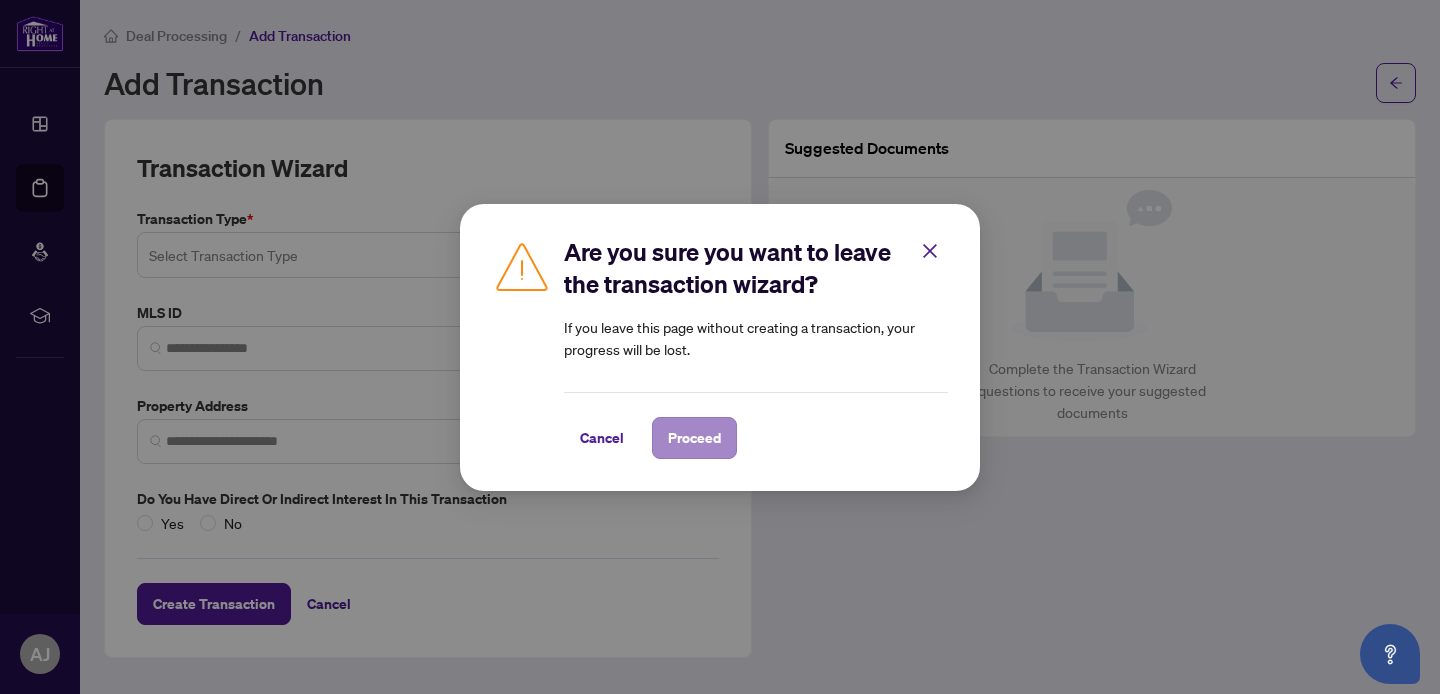 click on "Proceed" at bounding box center (694, 438) 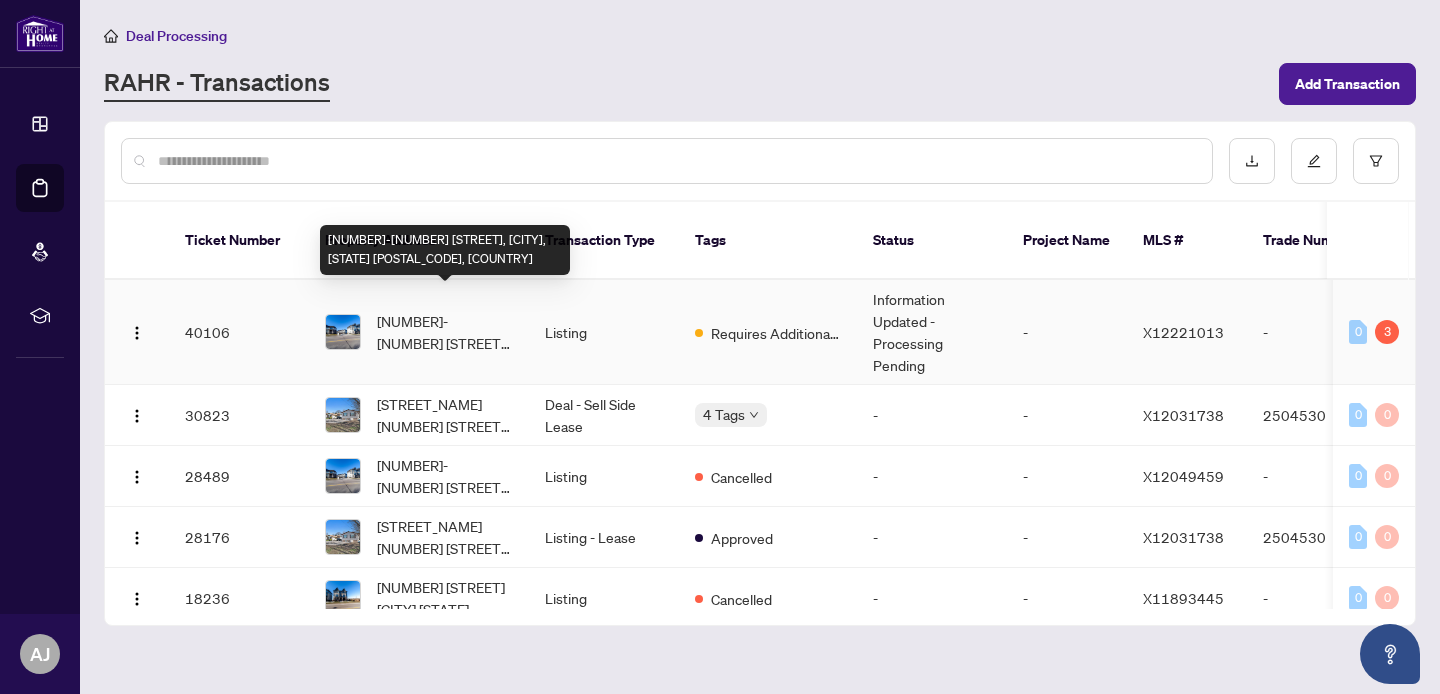 click on "[NUMBER]-[NUMBER] [STREET], [CITY], [STATE] [POSTAL_CODE], [COUNTRY]" at bounding box center [445, 332] 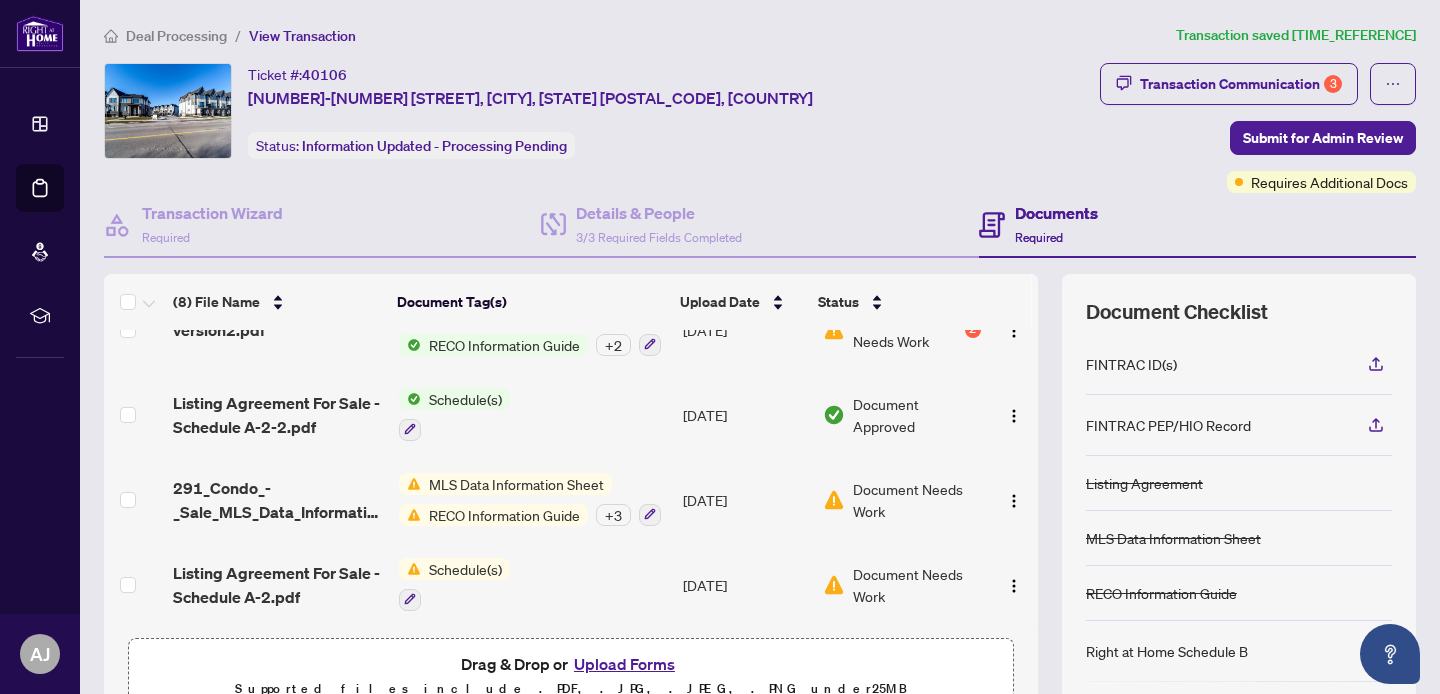 scroll, scrollTop: 389, scrollLeft: 0, axis: vertical 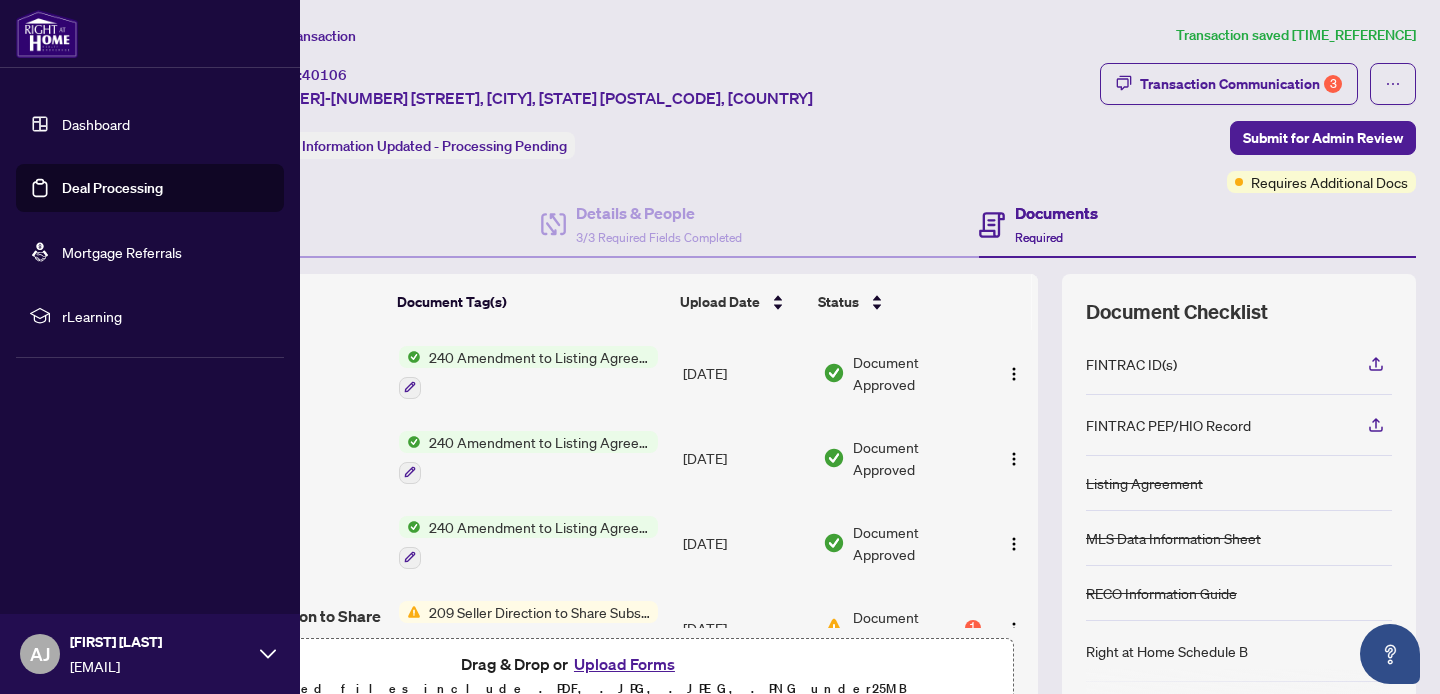 click at bounding box center [47, 34] 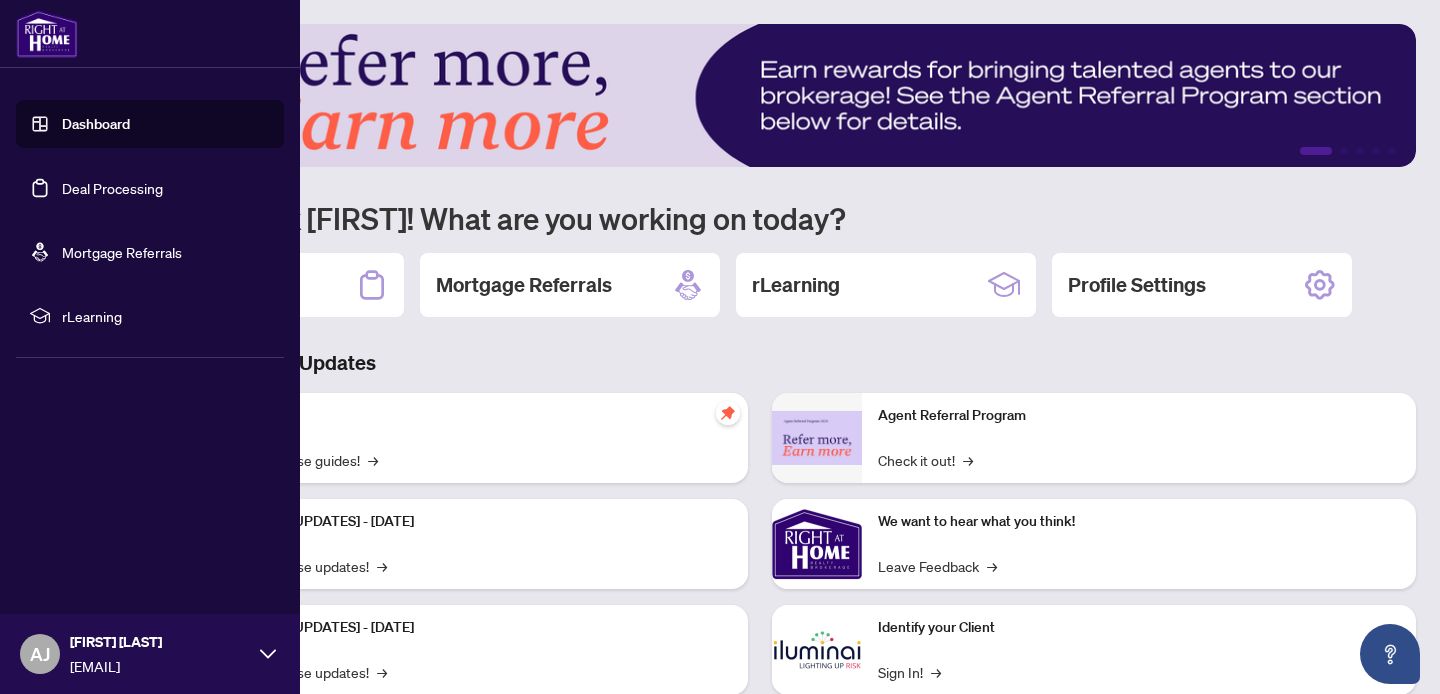 click on "Deal Processing" at bounding box center (112, 188) 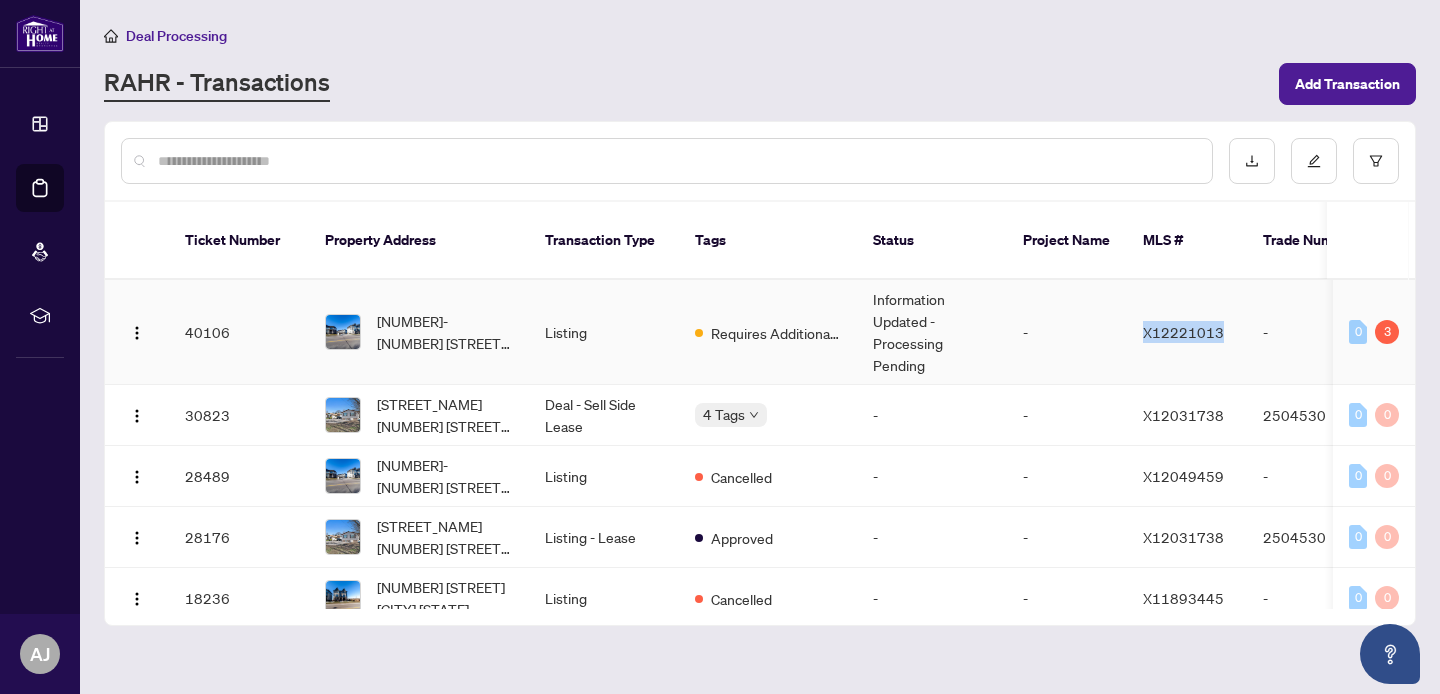 drag, startPoint x: 1222, startPoint y: 308, endPoint x: 1143, endPoint y: 309, distance: 79.00633 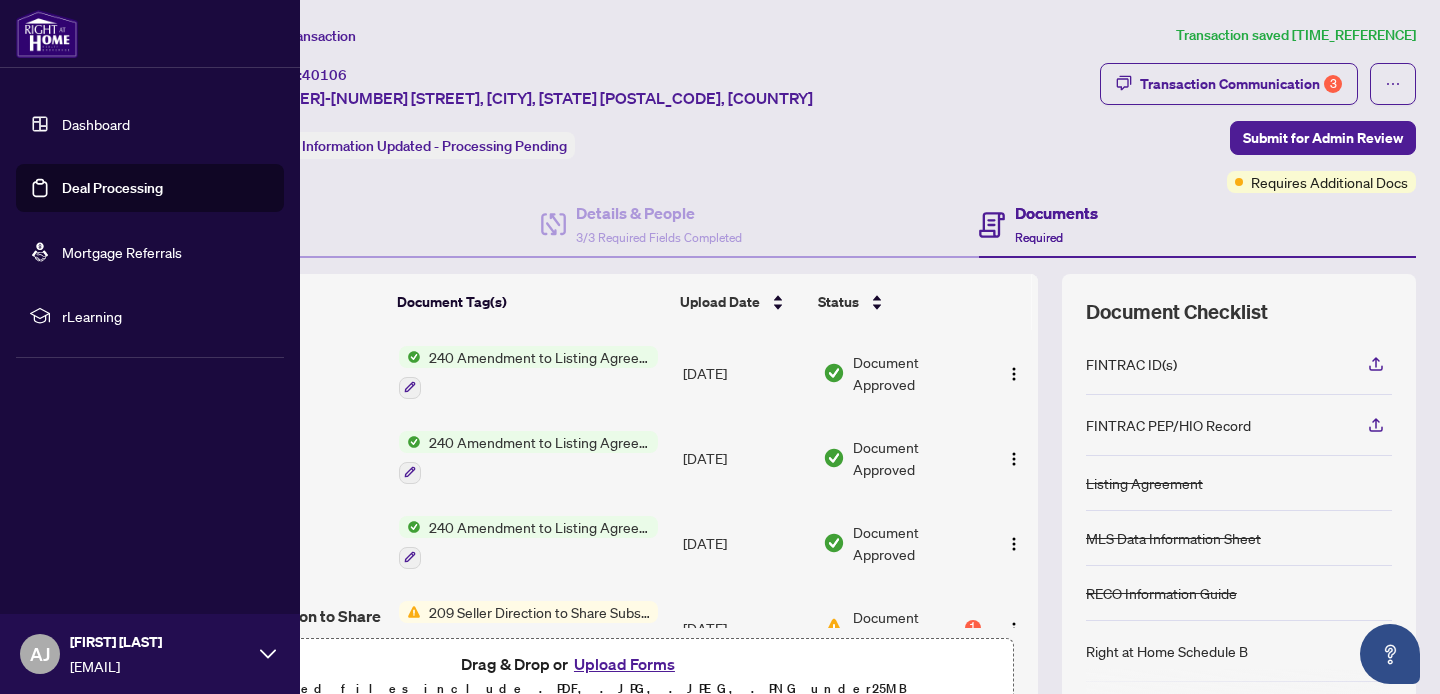 click on "Deal Processing" at bounding box center [112, 188] 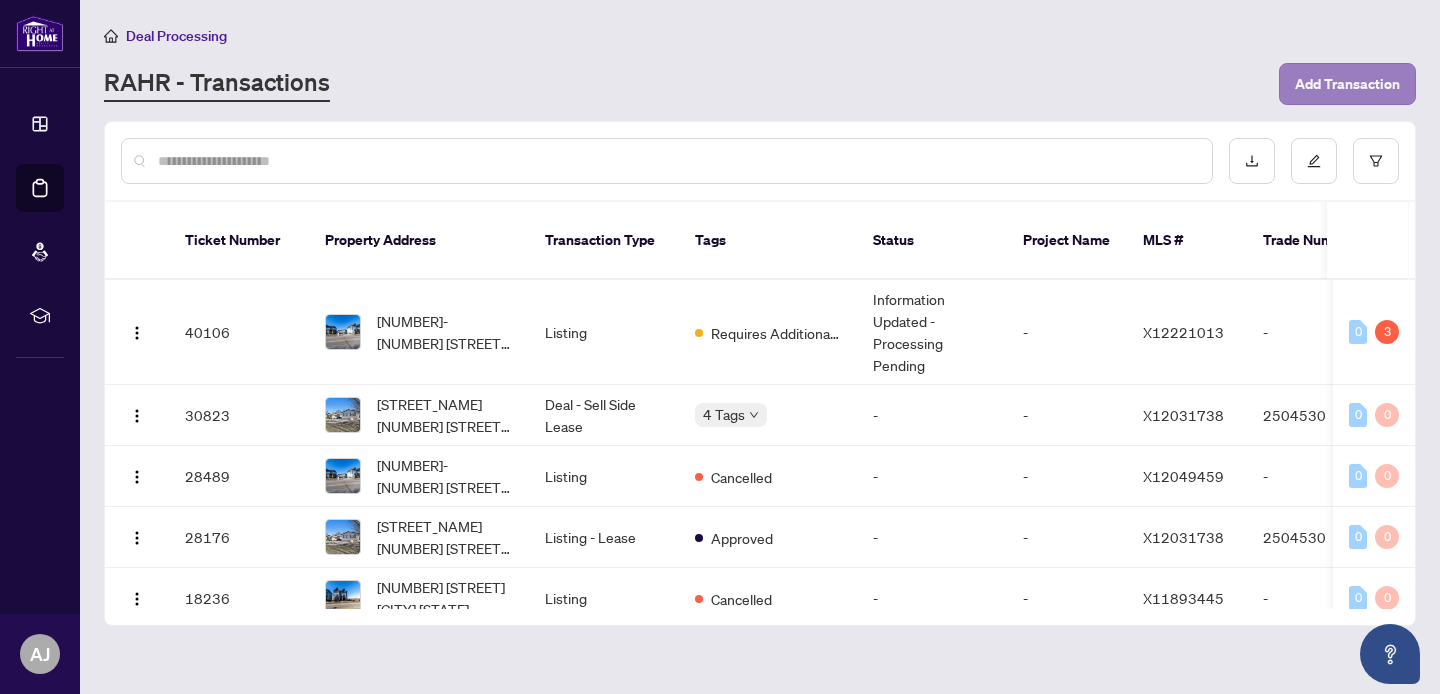 click on "Add Transaction" at bounding box center (1347, 84) 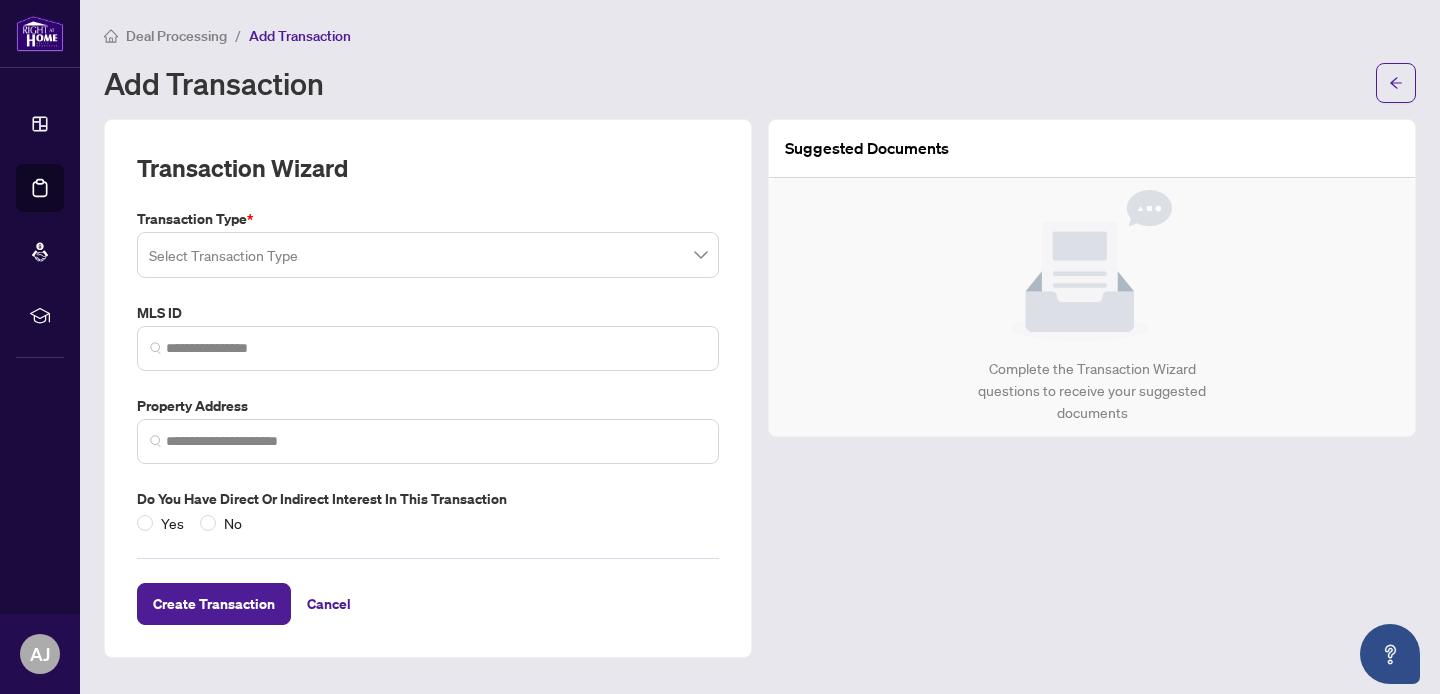 click at bounding box center [428, 255] 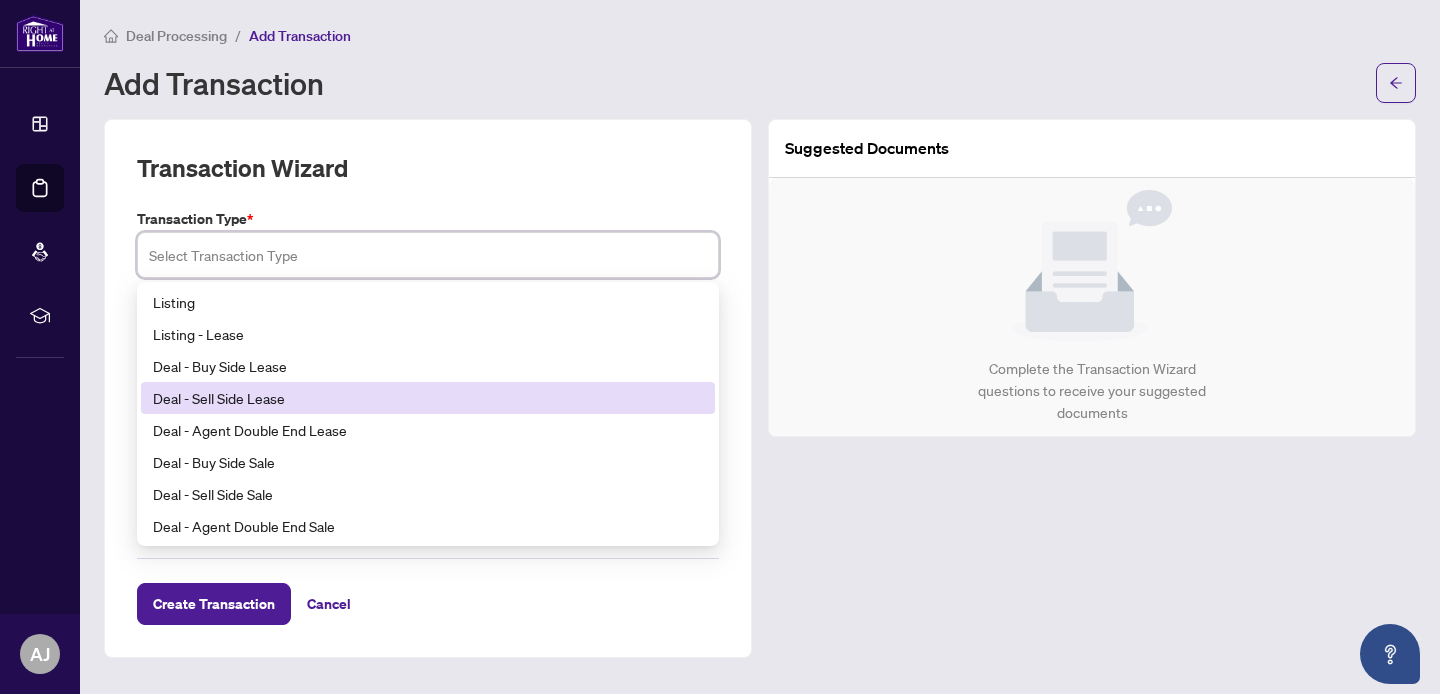 click on "Deal - Sell Side Lease" at bounding box center [428, 398] 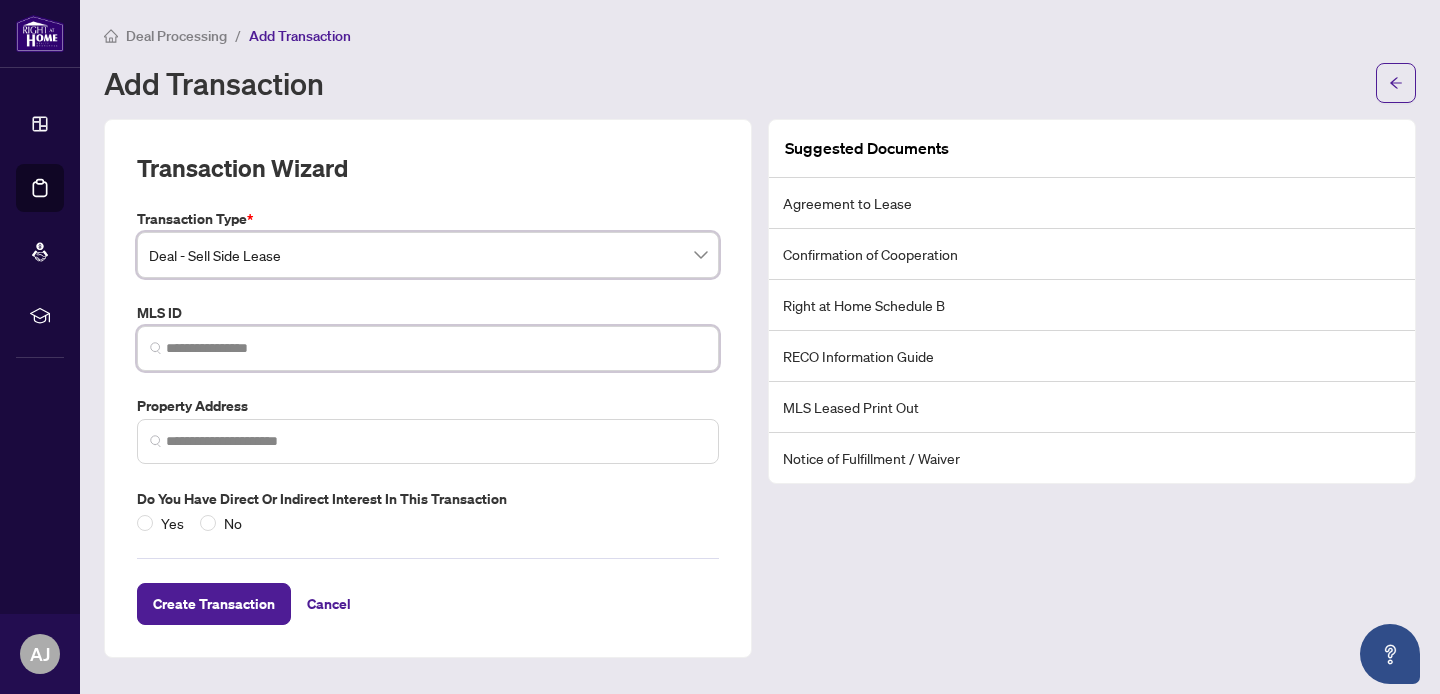 click at bounding box center [436, 348] 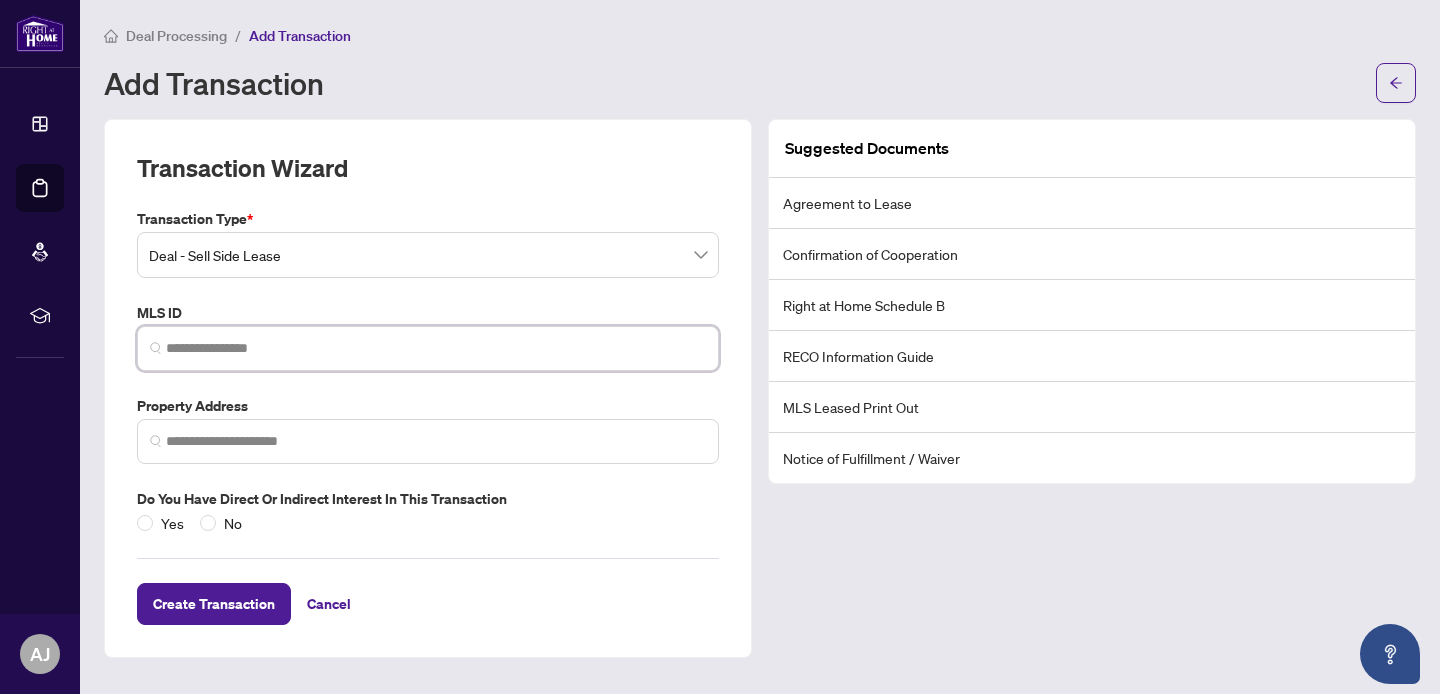 paste on "*********" 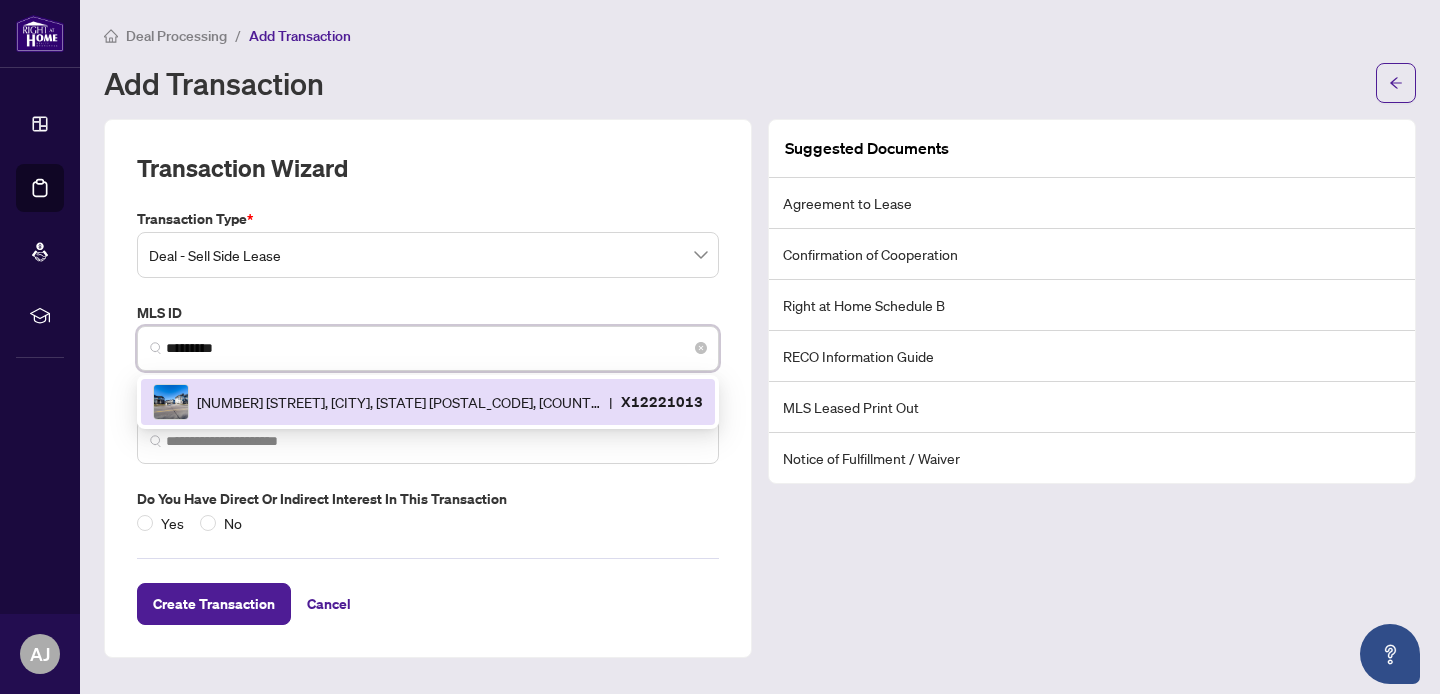 click on "[NUMBER] [STREET], [CITY], [STATE] [POSTAL_CODE], [COUNTRY]" at bounding box center [399, 402] 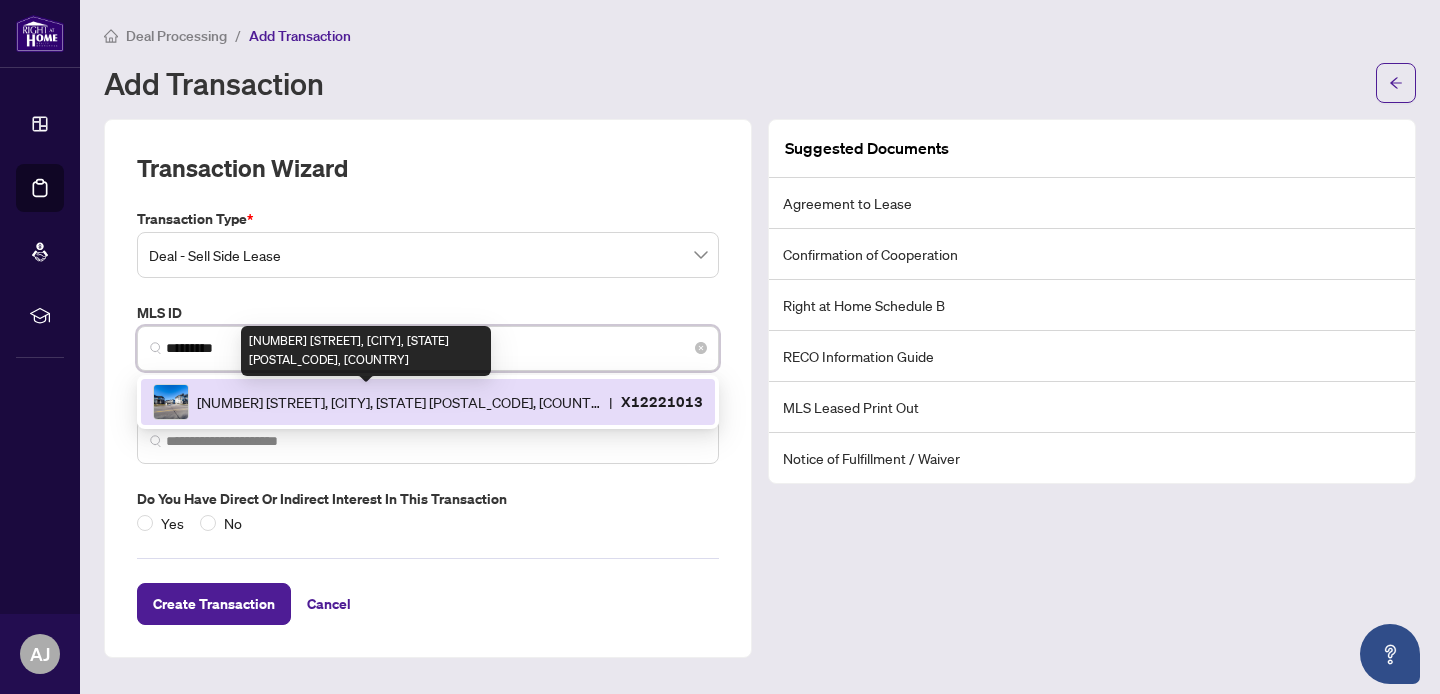 type on "**********" 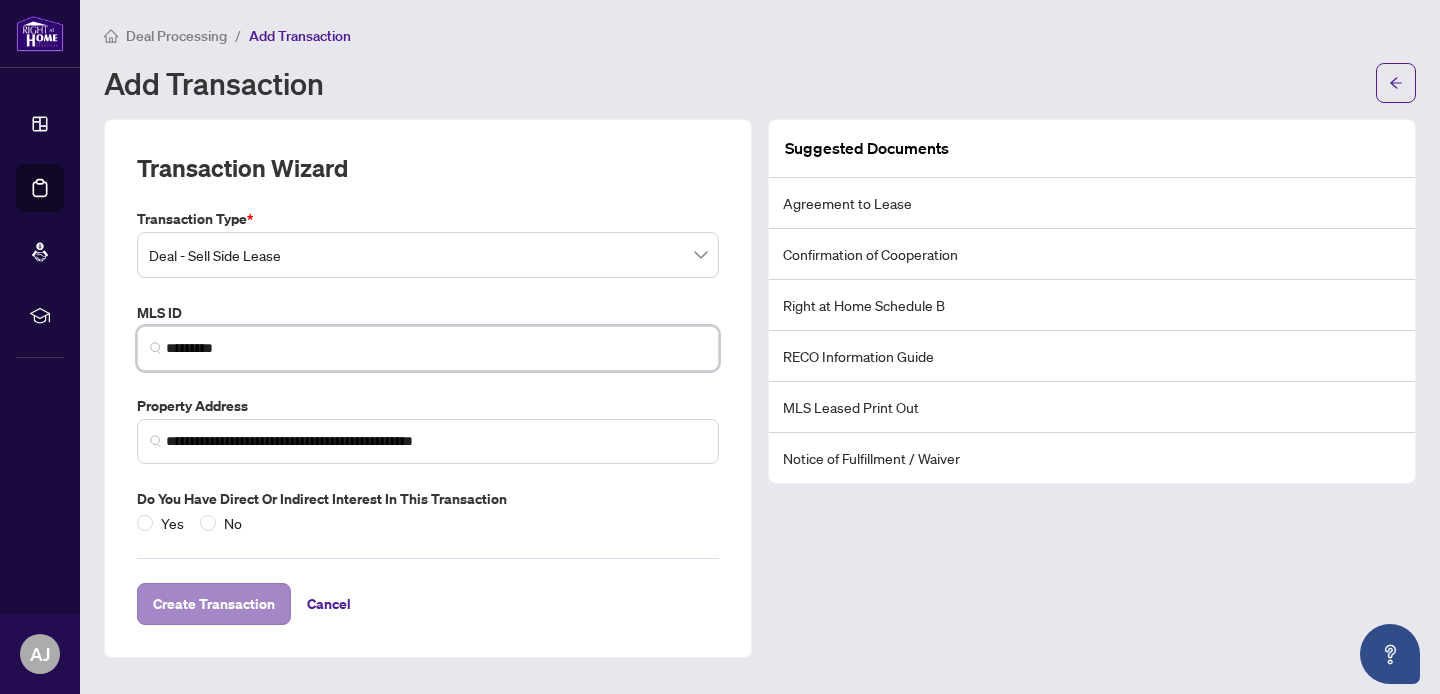 type on "*********" 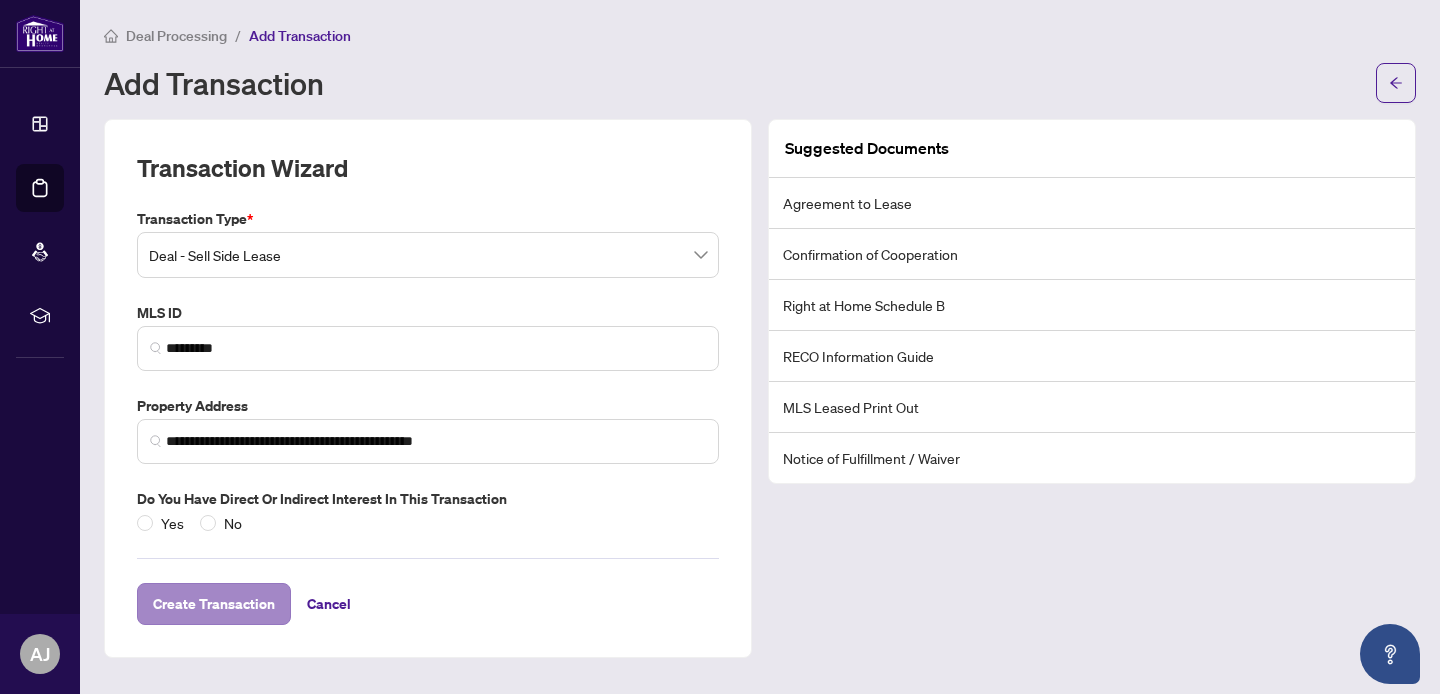 click on "Create Transaction" at bounding box center [214, 604] 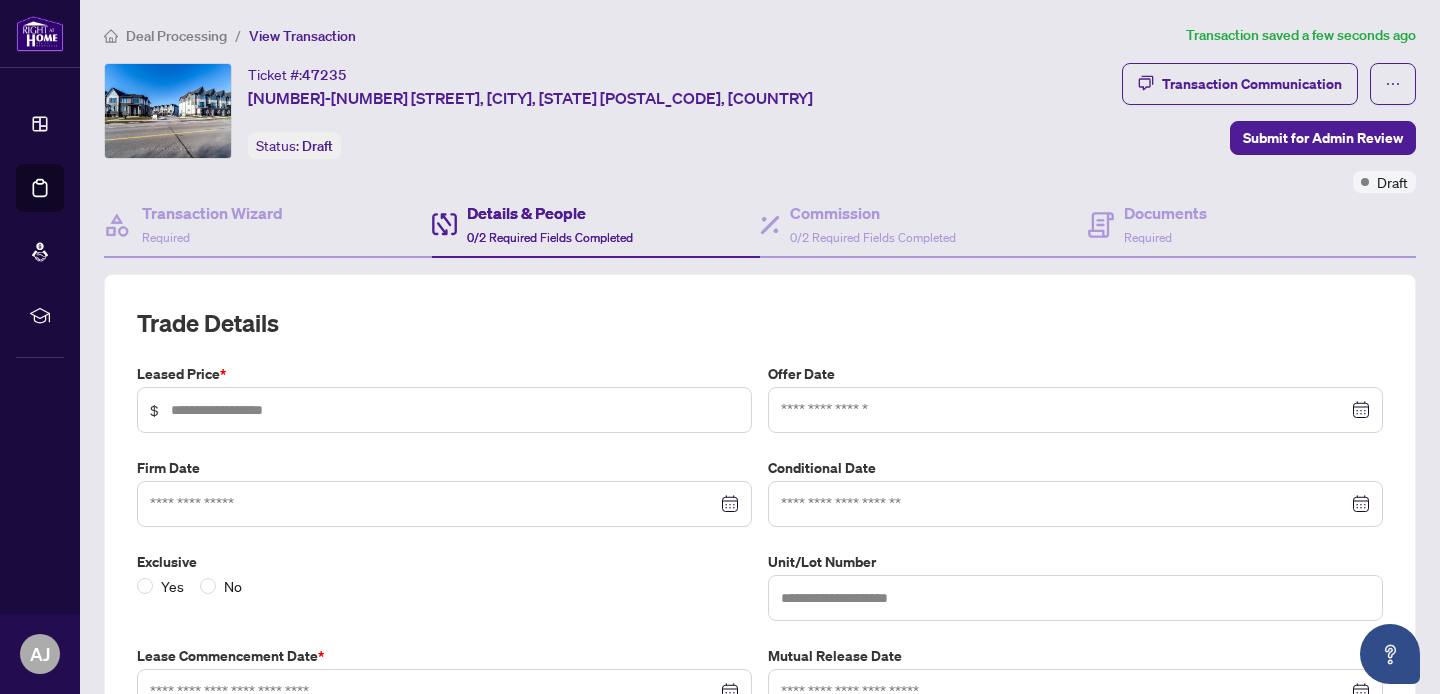 type on "****" 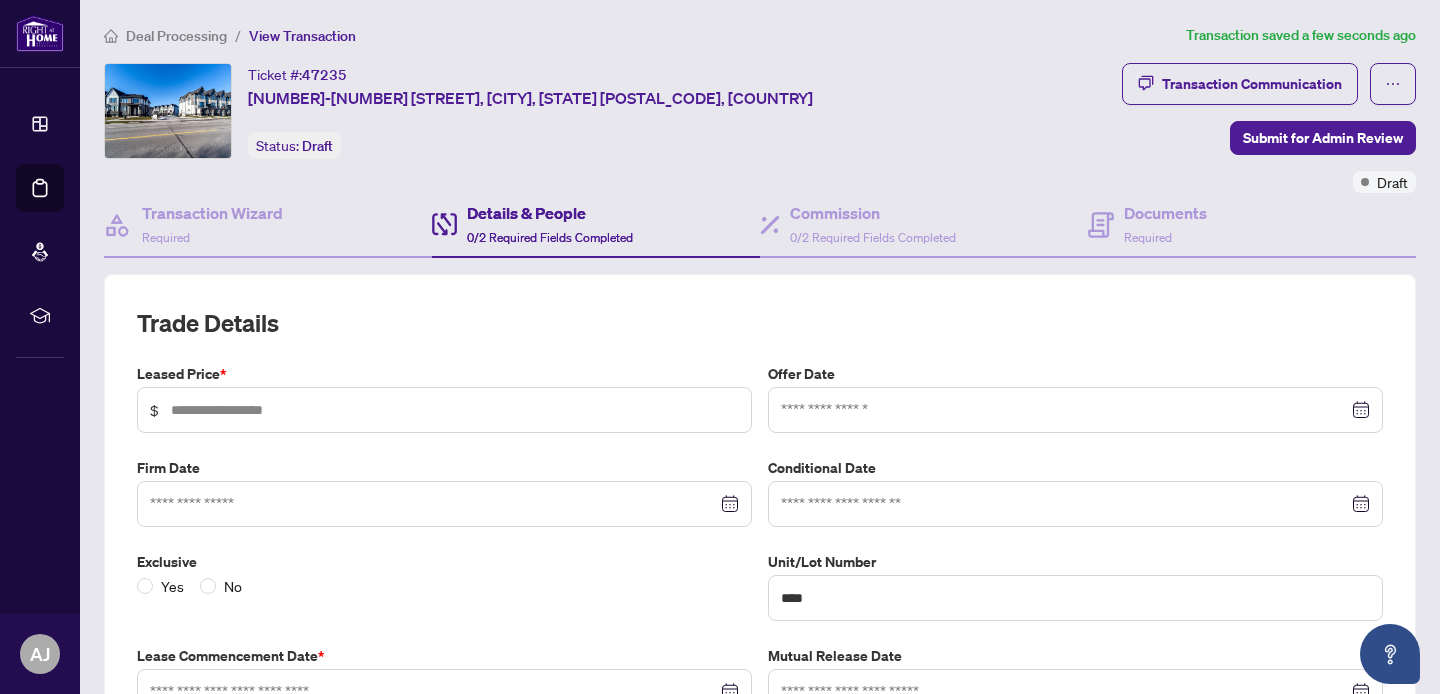 scroll, scrollTop: 0, scrollLeft: 0, axis: both 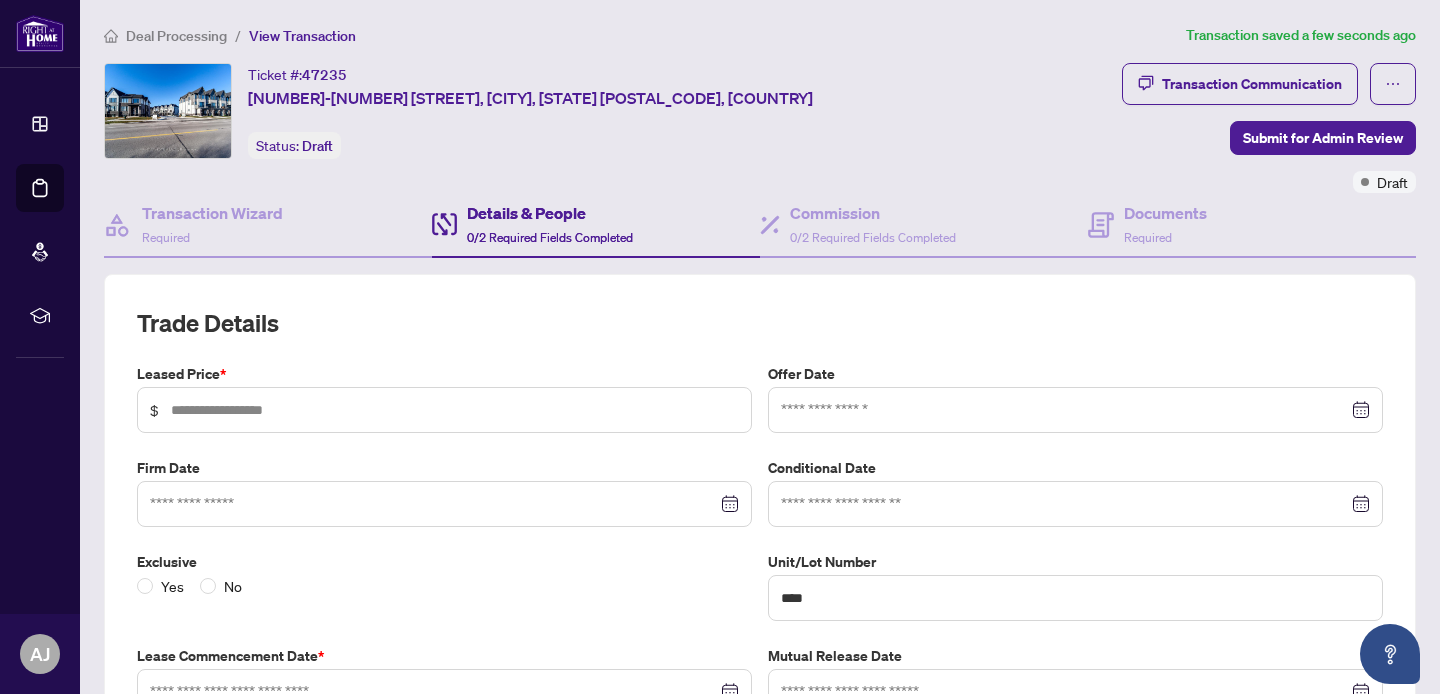 click on "View Transaction" at bounding box center (302, 36) 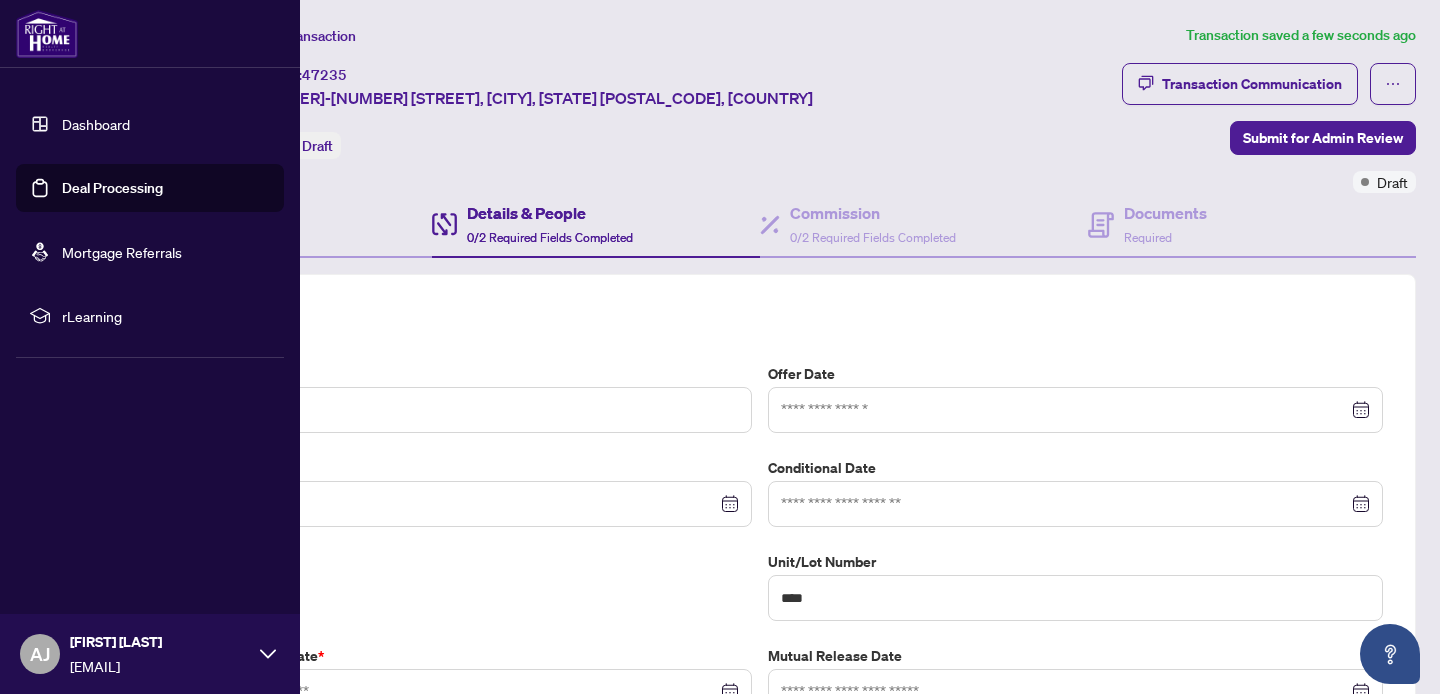 click on "Deal Processing" at bounding box center (112, 188) 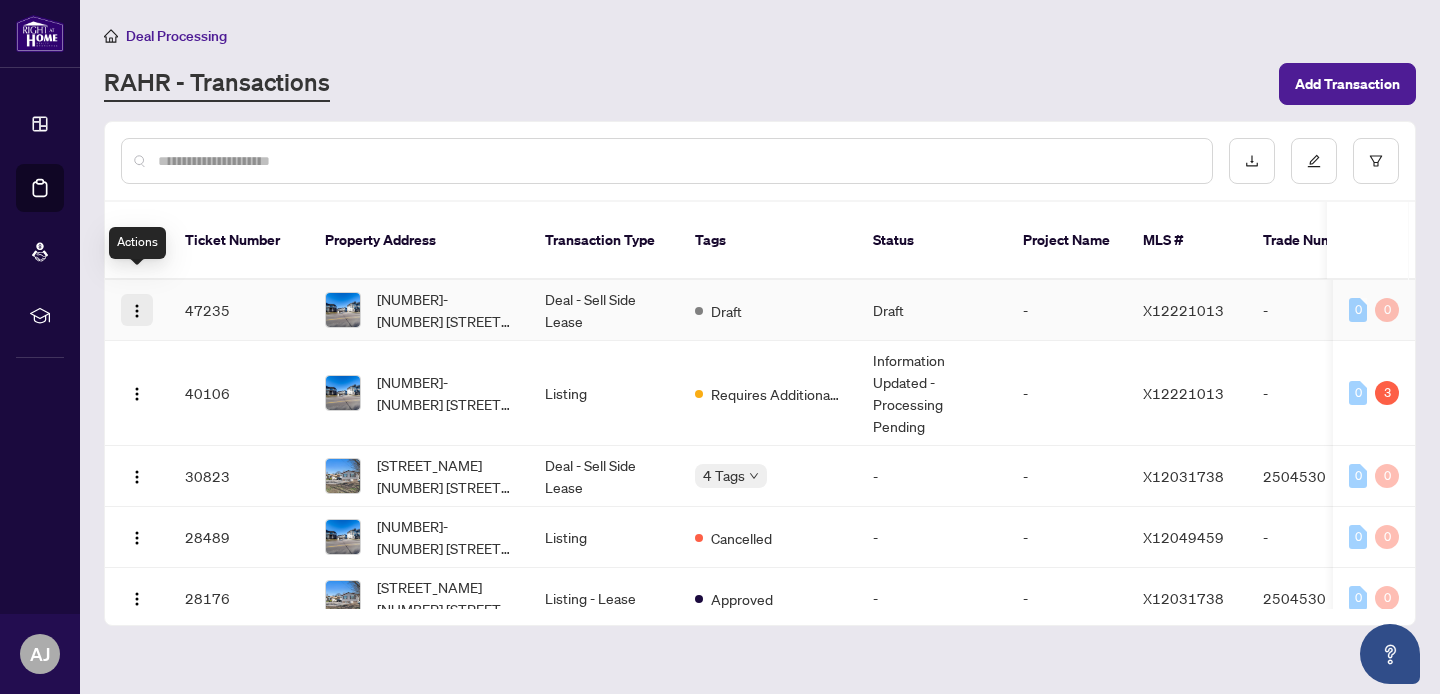 click at bounding box center (137, 311) 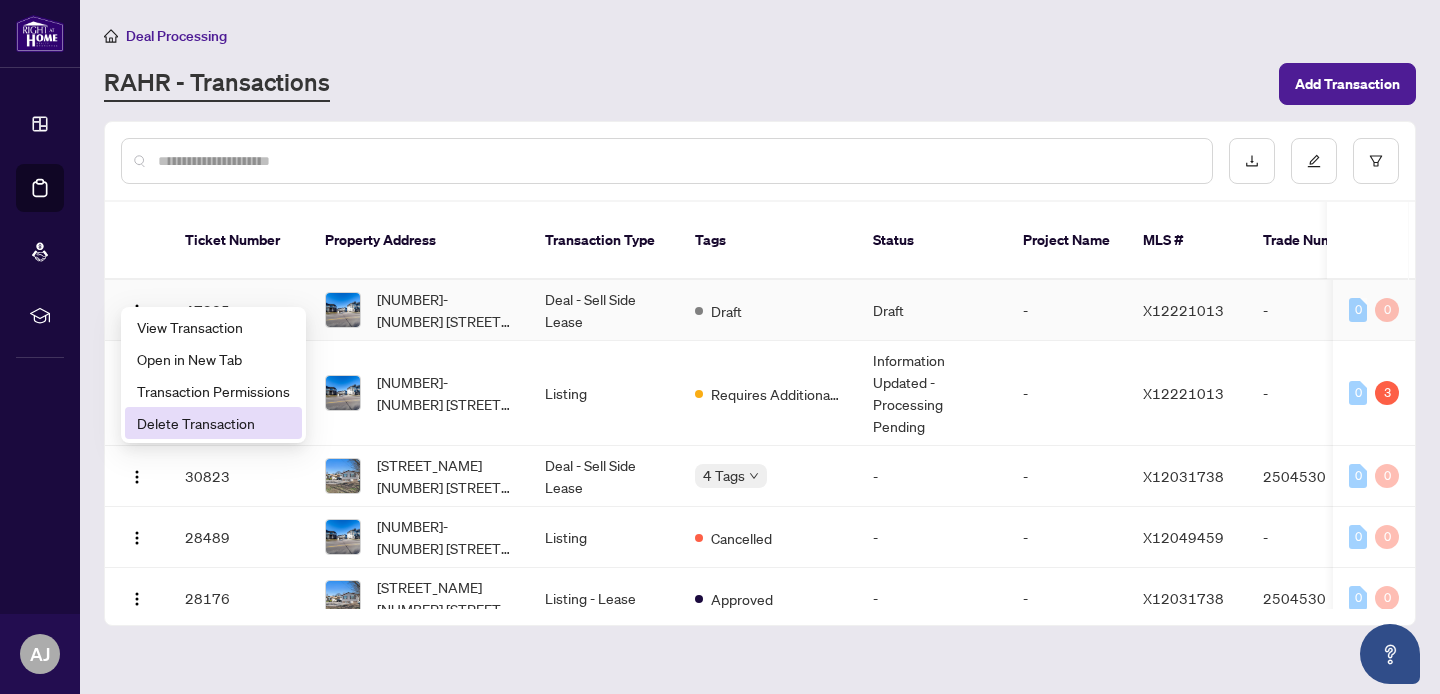 click on "Delete Transaction" at bounding box center (213, 423) 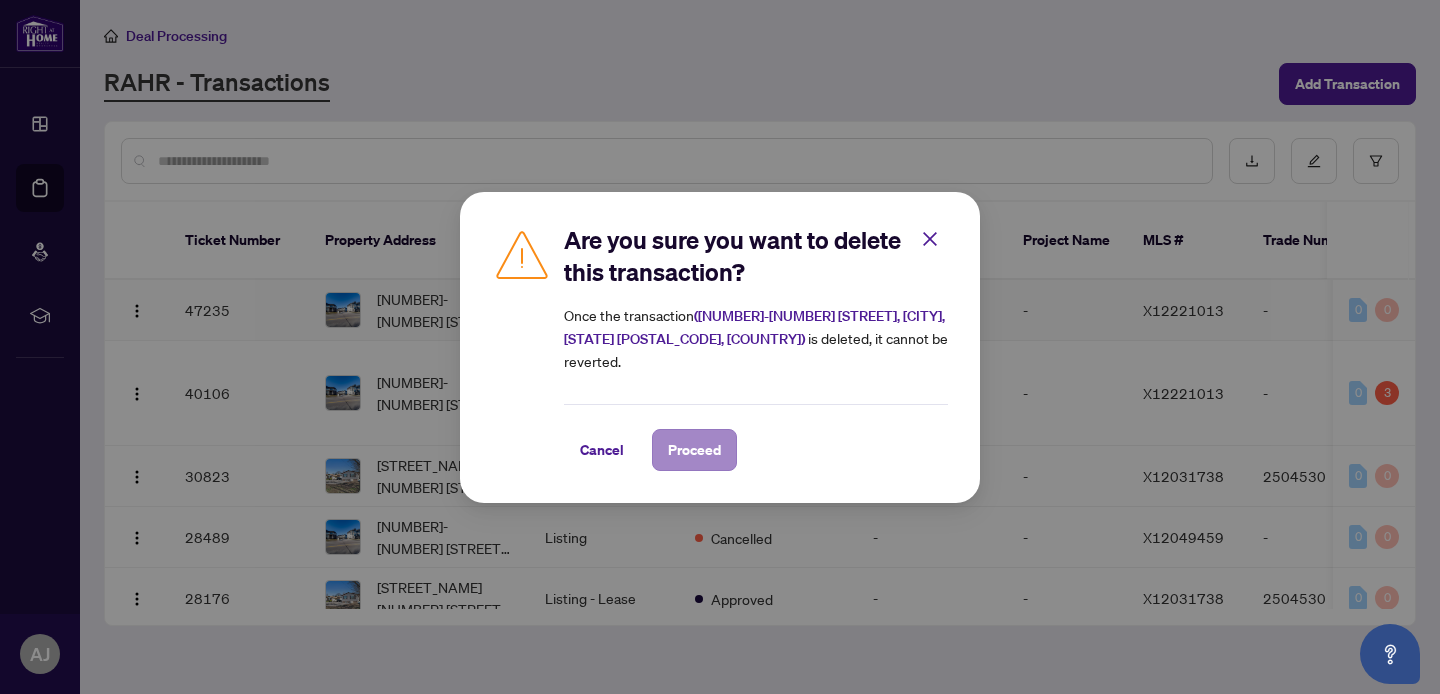 click on "Proceed" at bounding box center [694, 450] 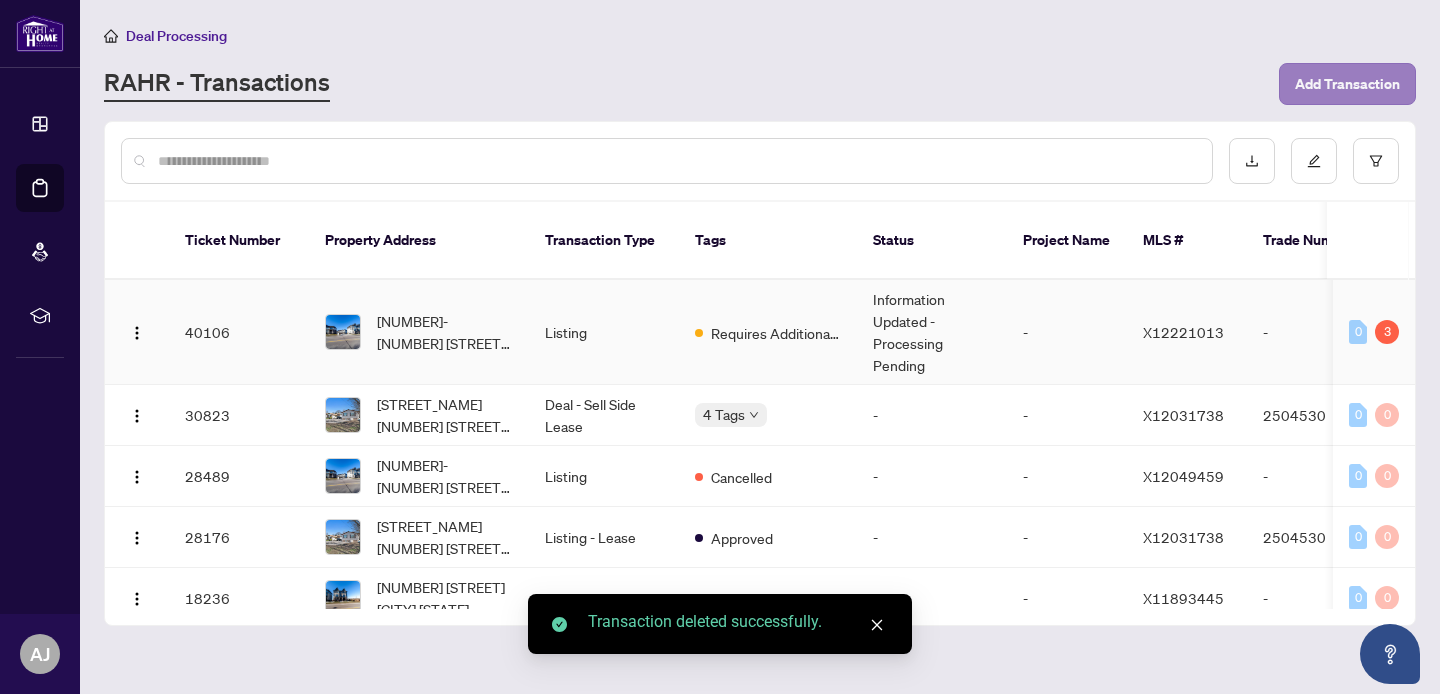 click on "Add Transaction" at bounding box center (1347, 84) 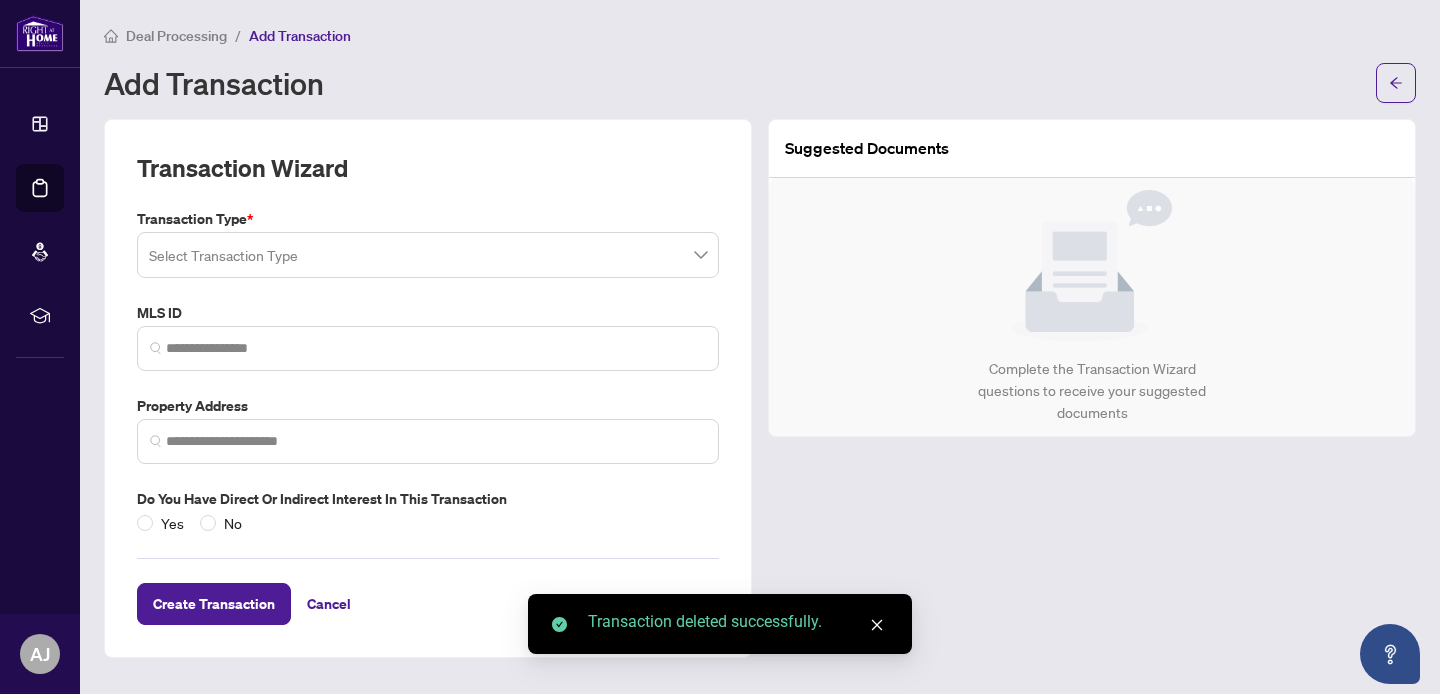 click at bounding box center (428, 255) 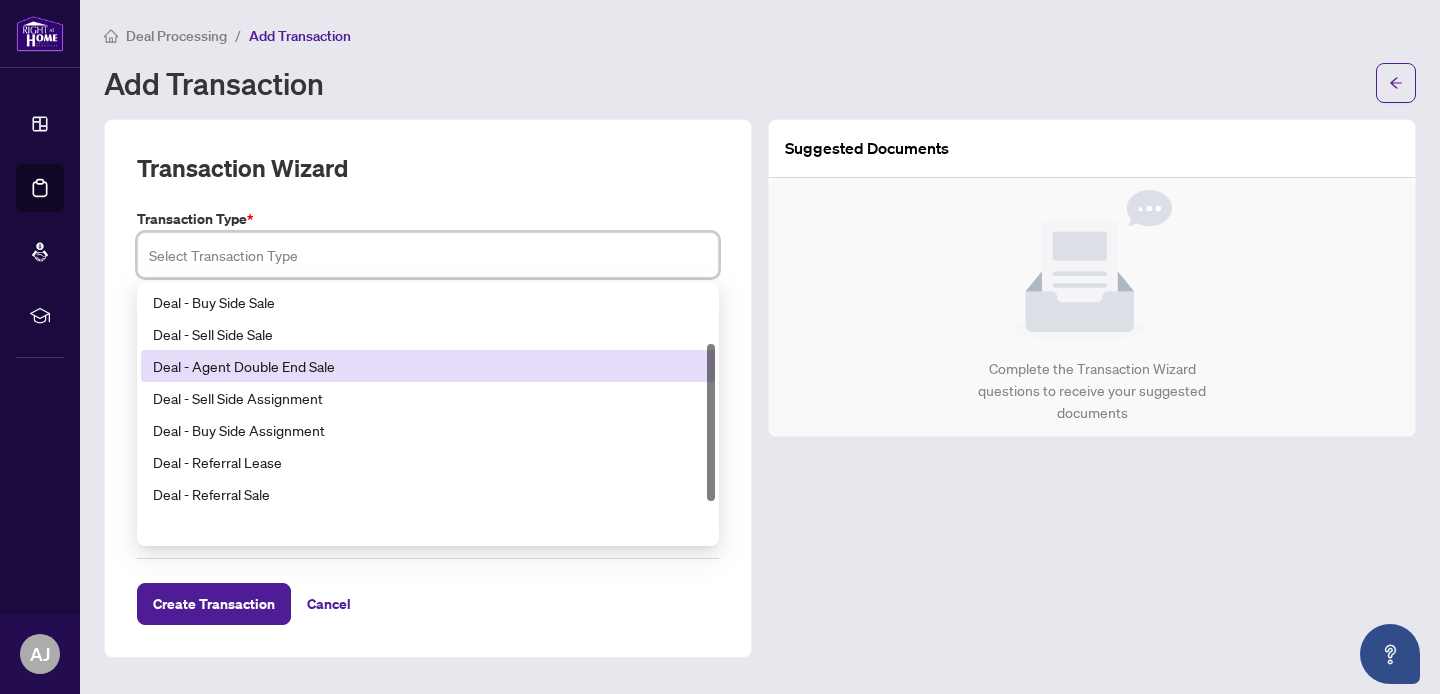 scroll, scrollTop: 62, scrollLeft: 0, axis: vertical 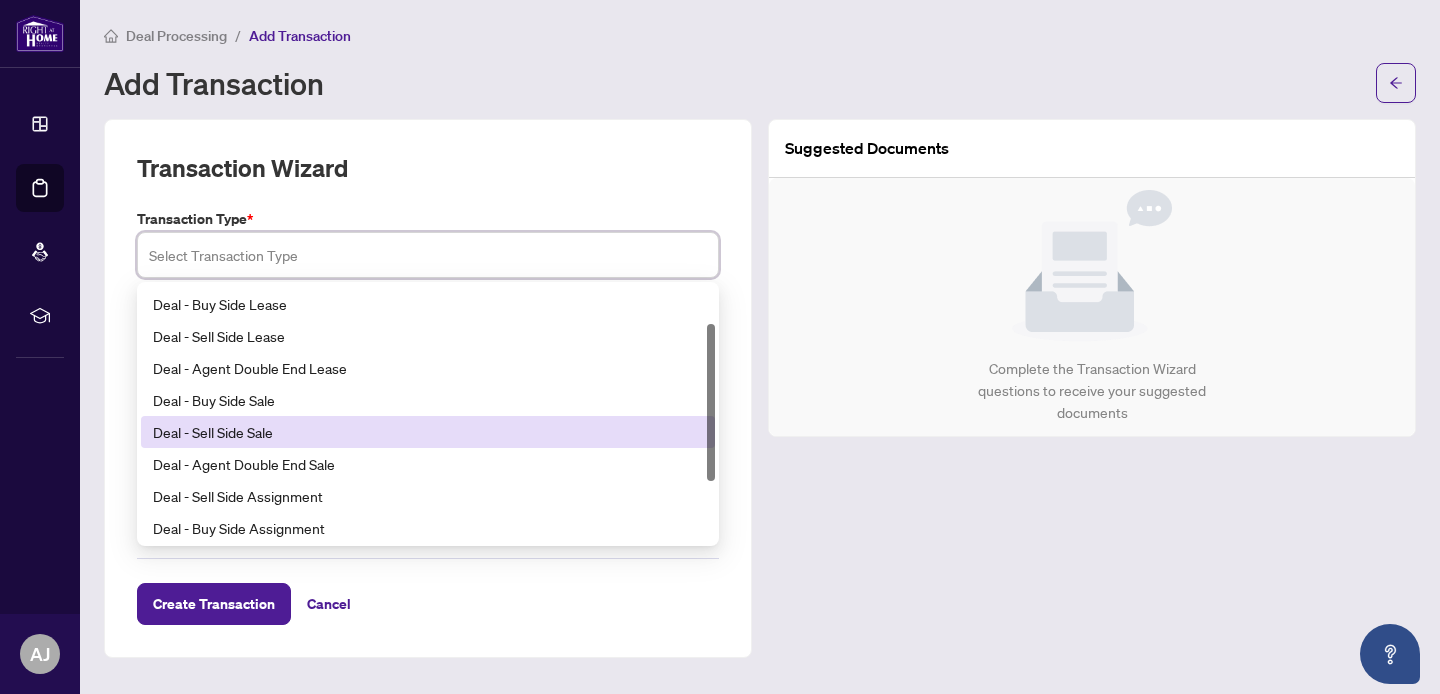 click on "Deal - Sell Side Sale" at bounding box center [428, 432] 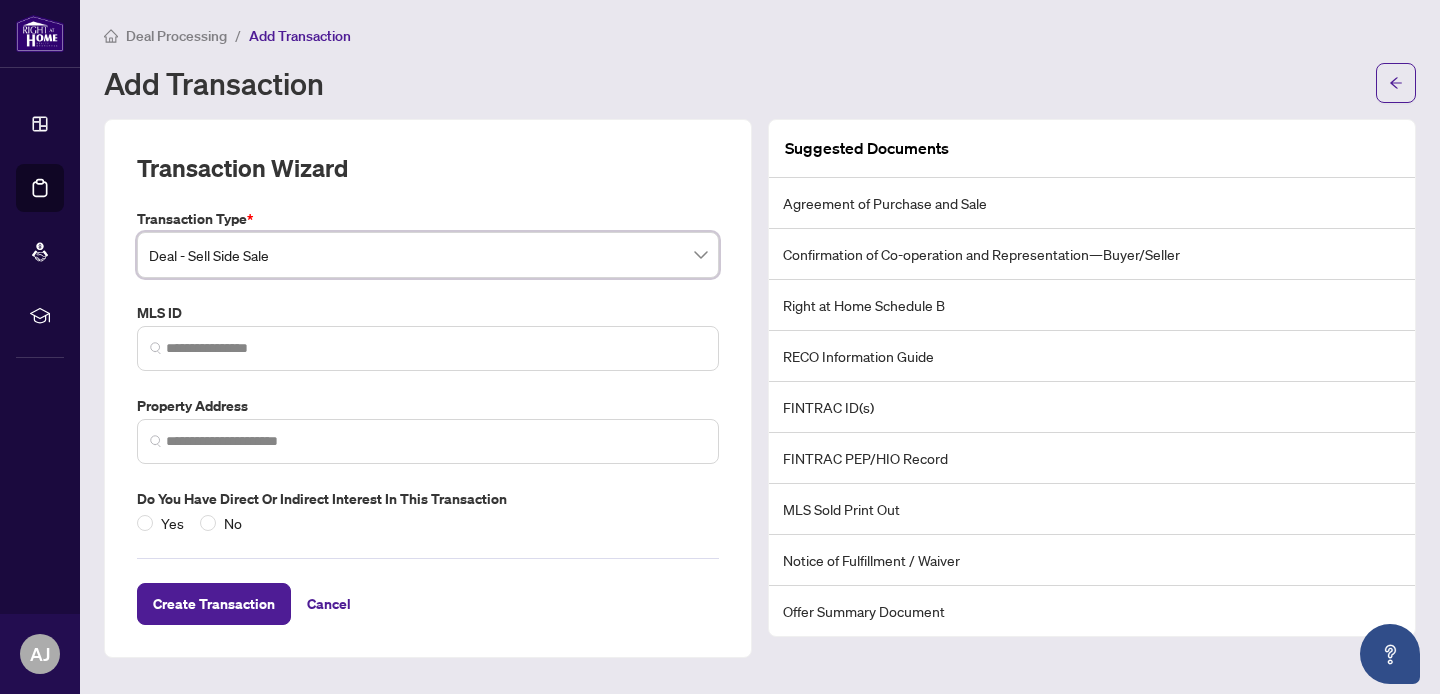 click at bounding box center [428, 348] 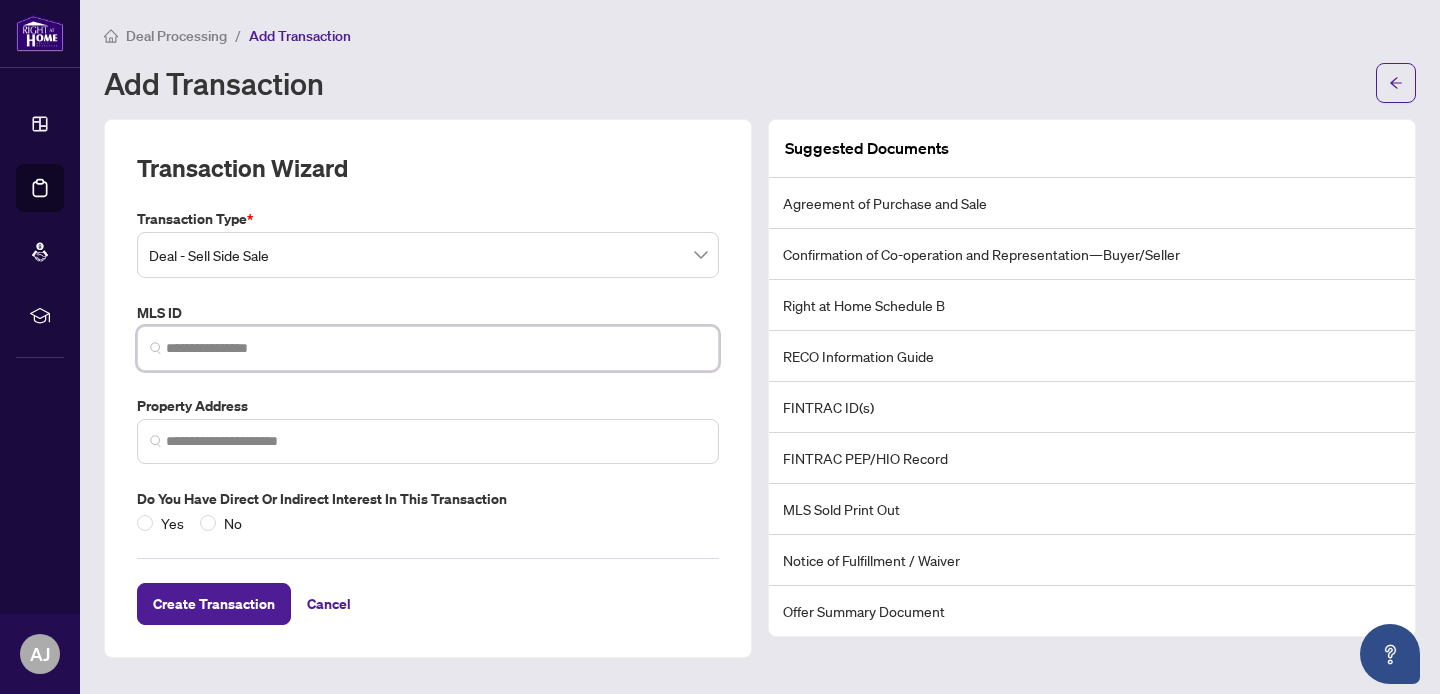 paste on "*********" 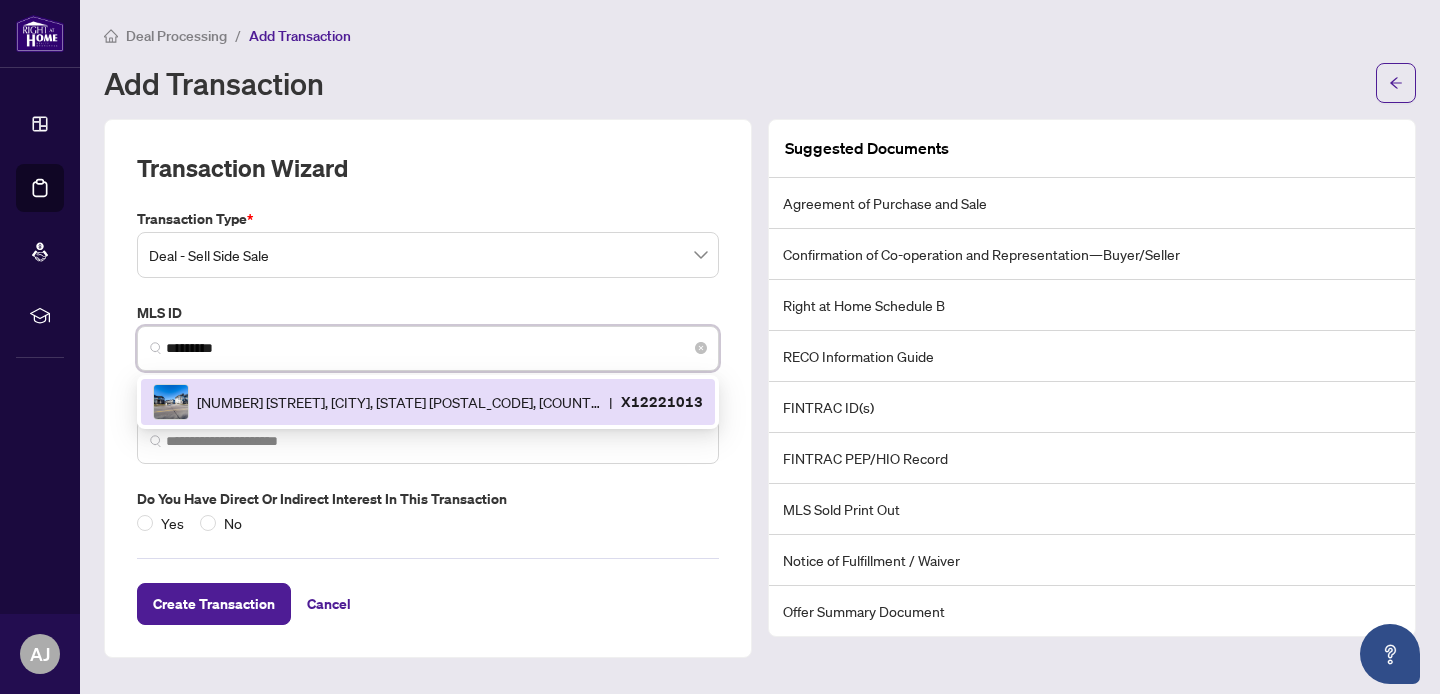 click on "[NUMBER] [STREET], [CITY], [STATE] [POSTAL_CODE], [COUNTRY] | X12221013" at bounding box center [428, 402] 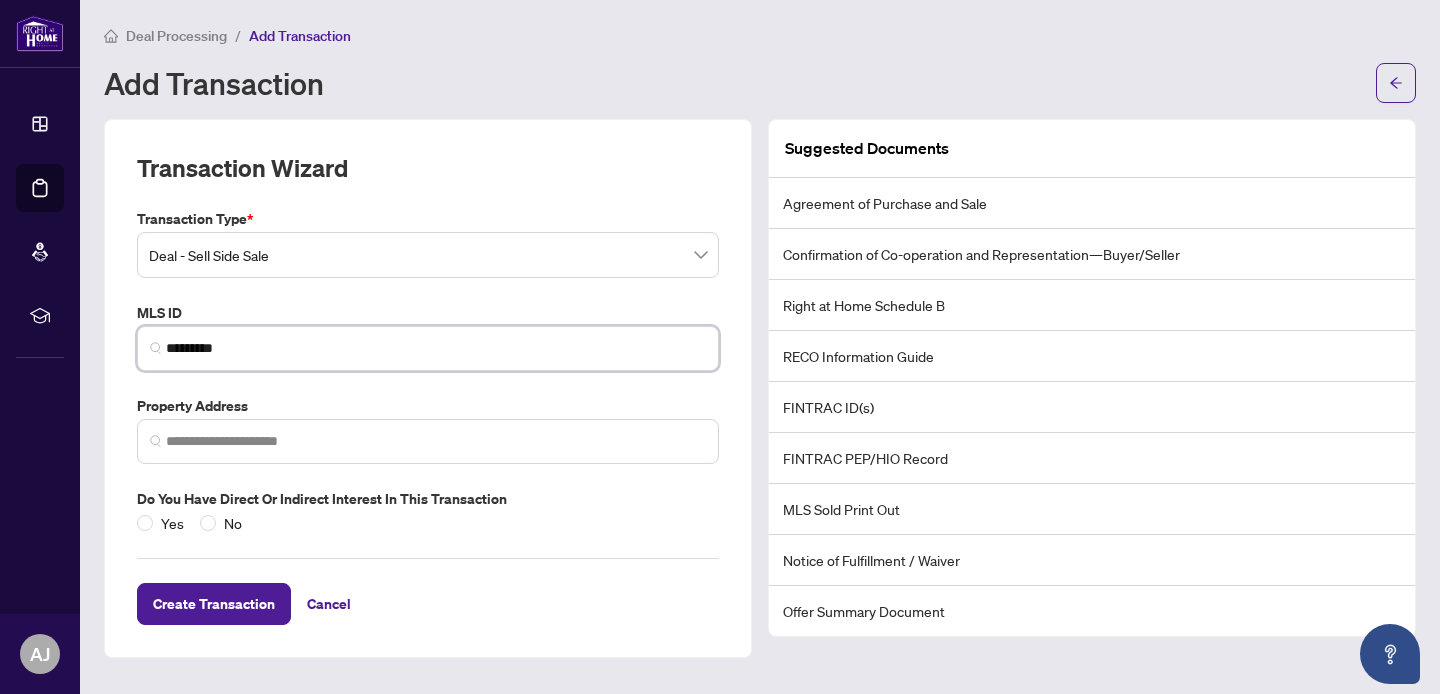 scroll, scrollTop: 0, scrollLeft: 0, axis: both 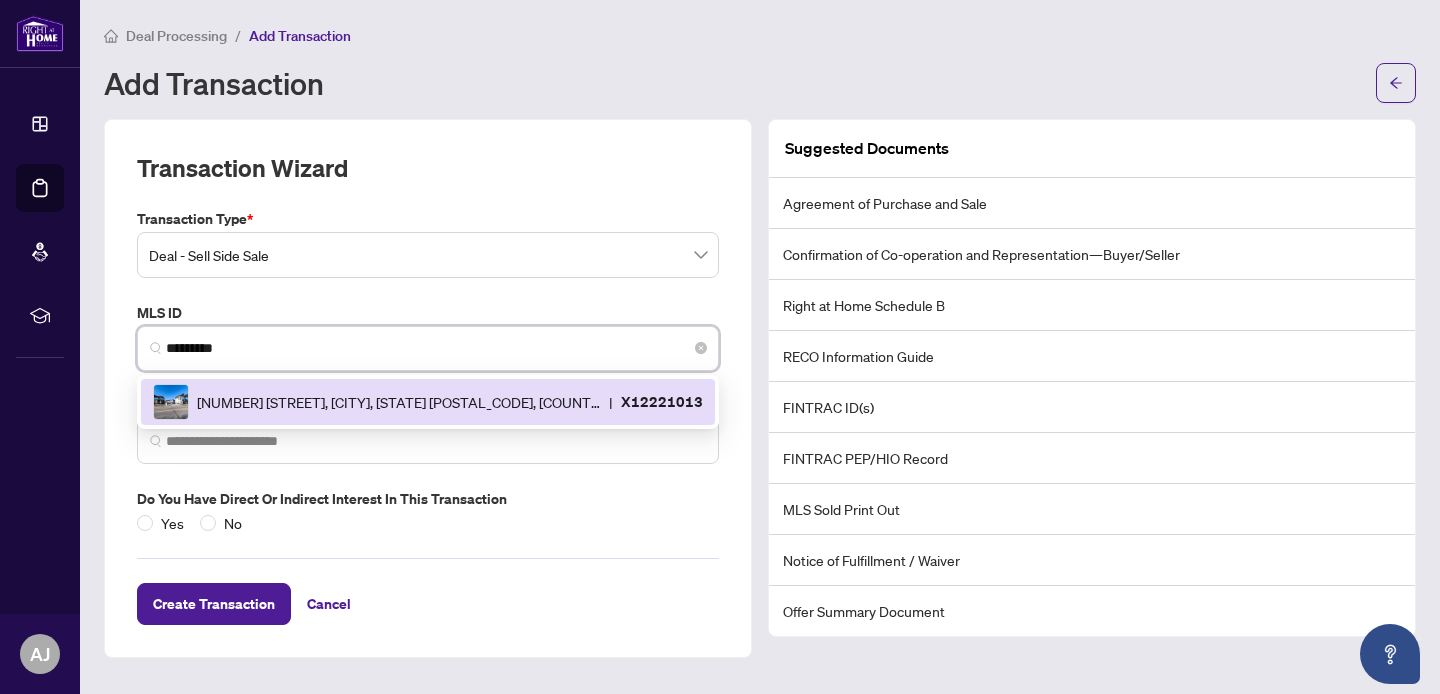 click on "*********" at bounding box center [436, 348] 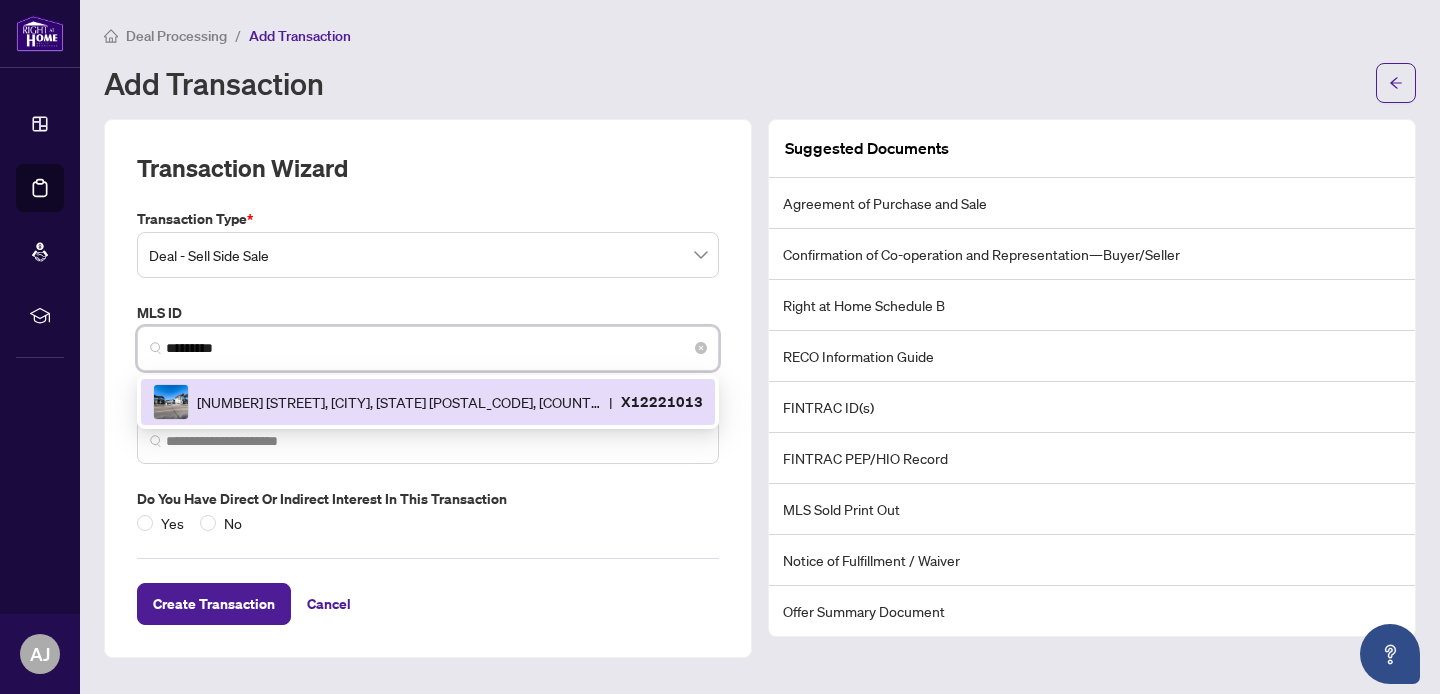 click on "[NUMBER] [STREET], [CITY], [STATE] [POSTAL_CODE], [COUNTRY]" at bounding box center [399, 402] 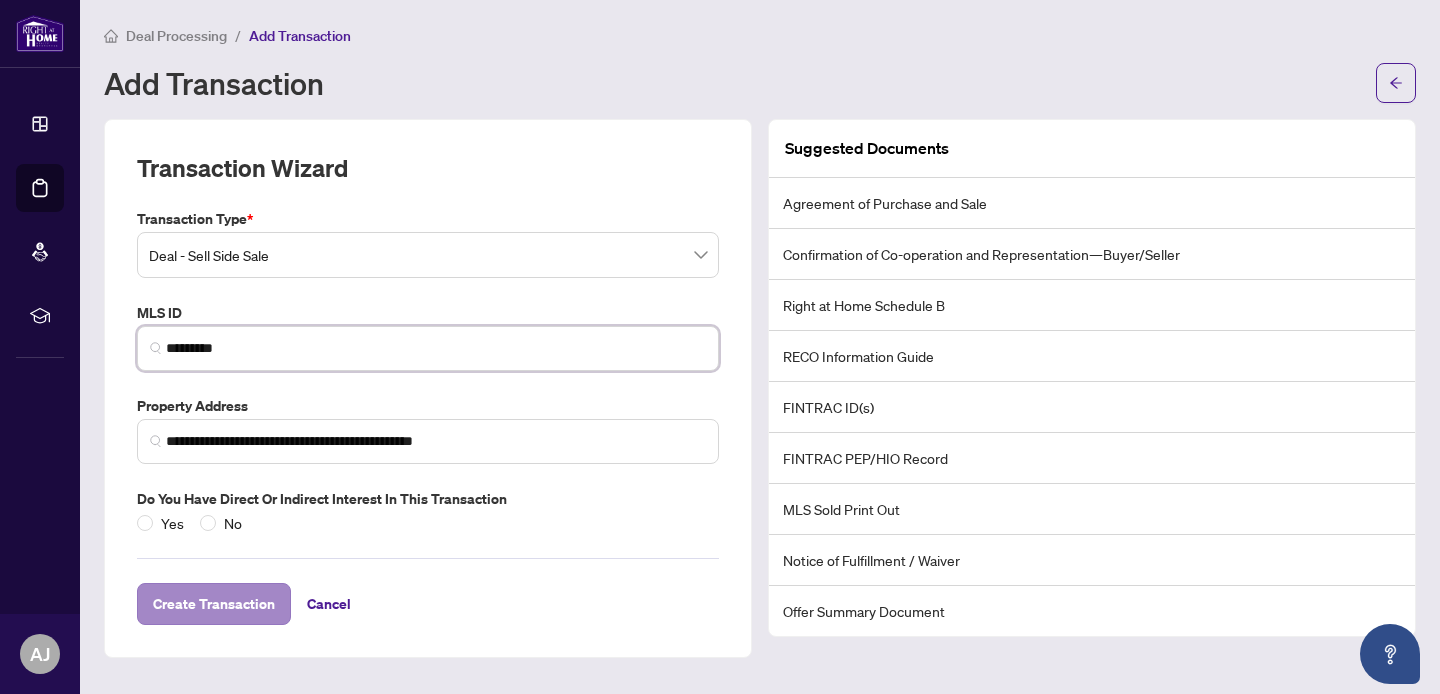 type on "*********" 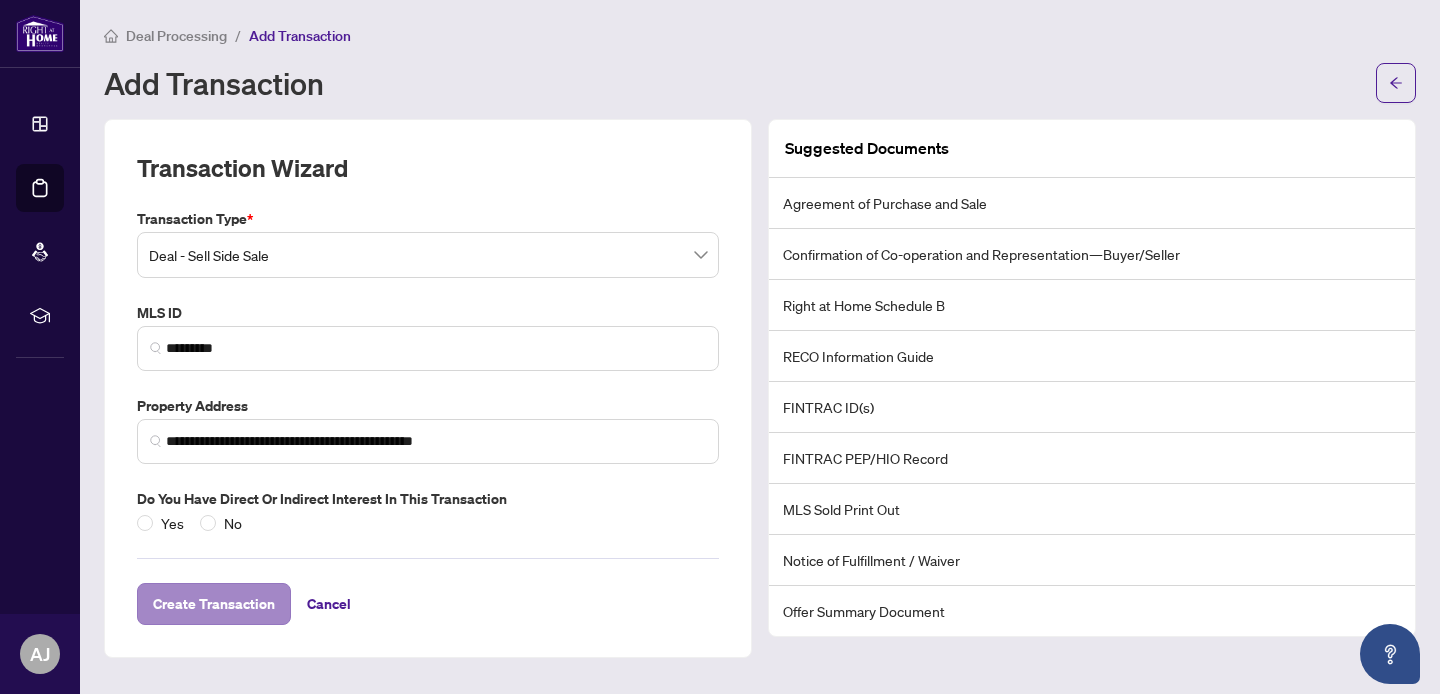click on "Create Transaction" at bounding box center [214, 604] 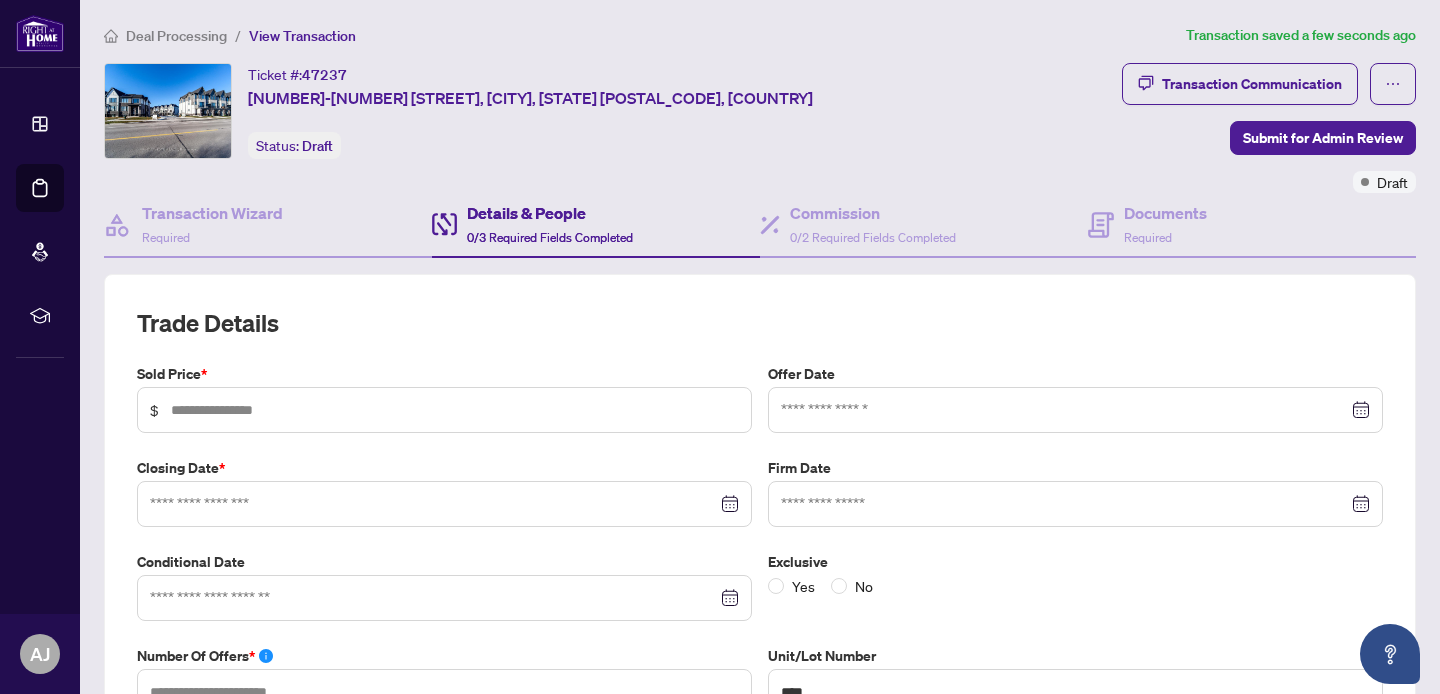 scroll, scrollTop: 186, scrollLeft: 0, axis: vertical 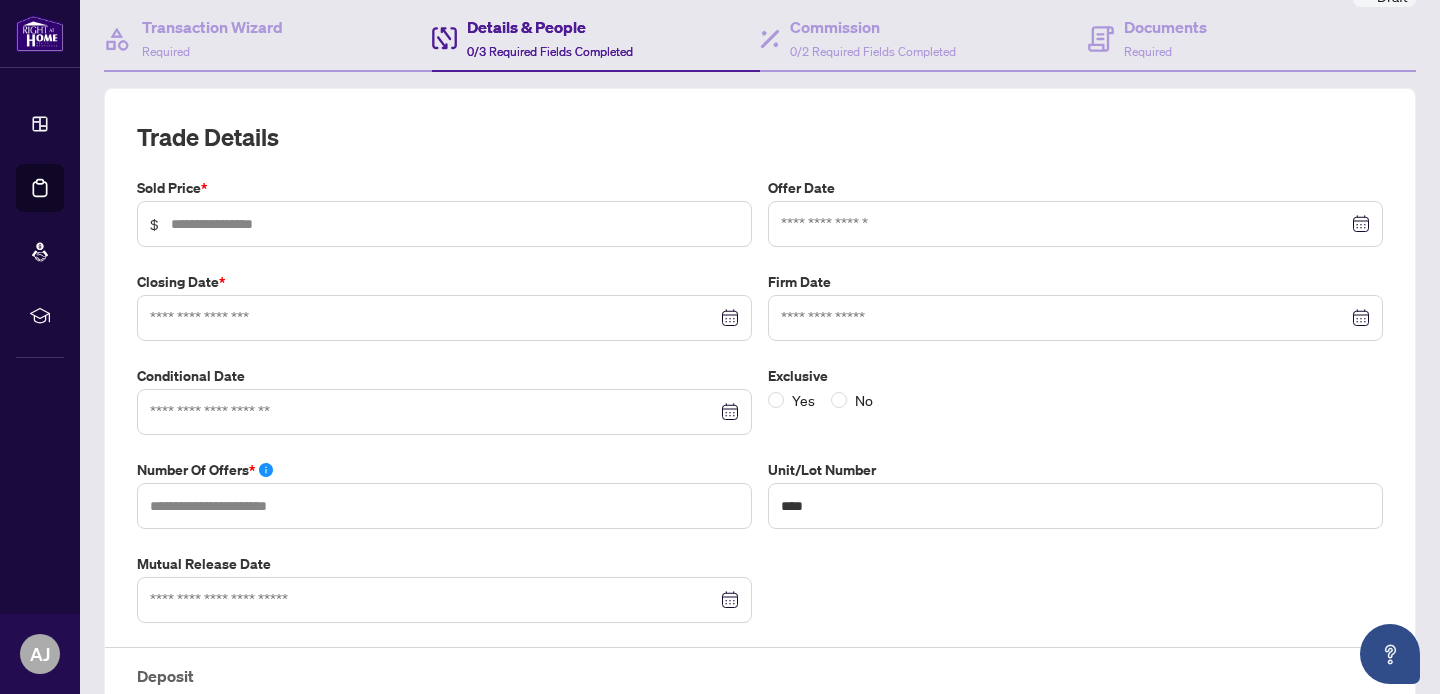 click on "$" at bounding box center [444, 224] 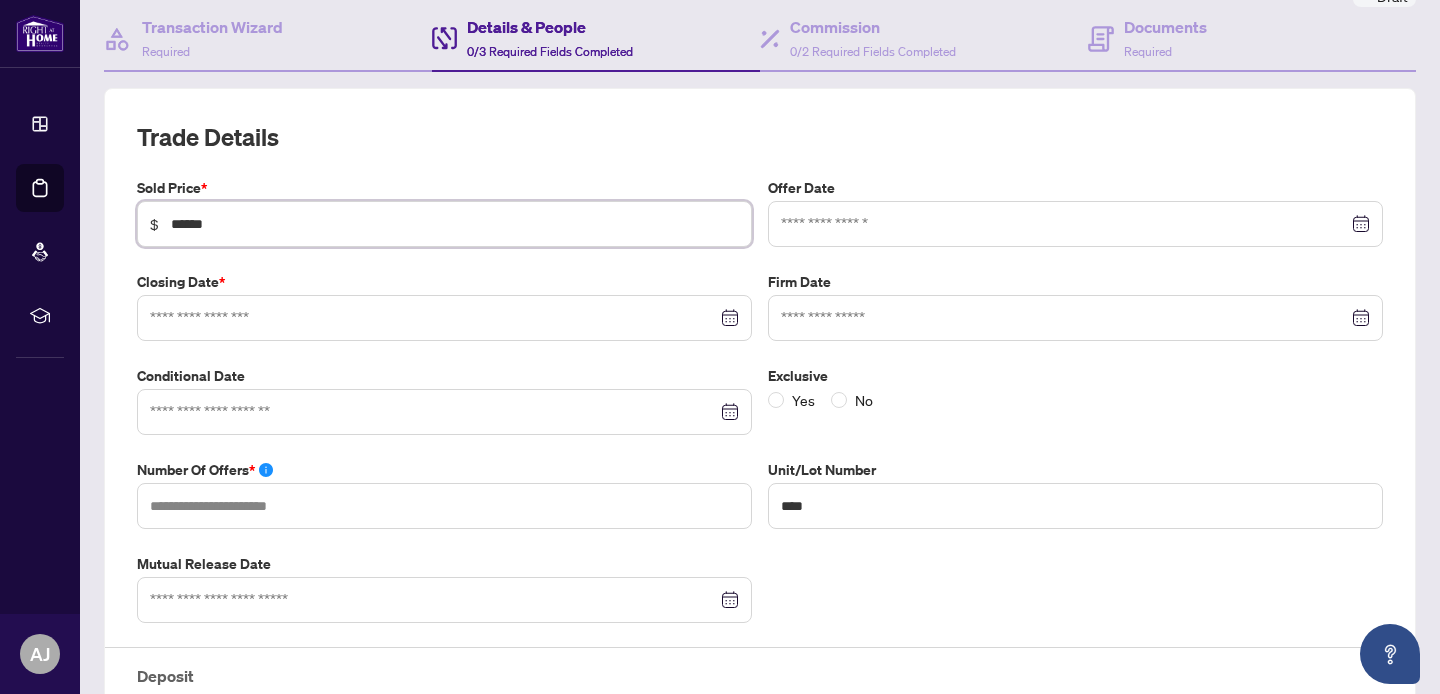type on "*******" 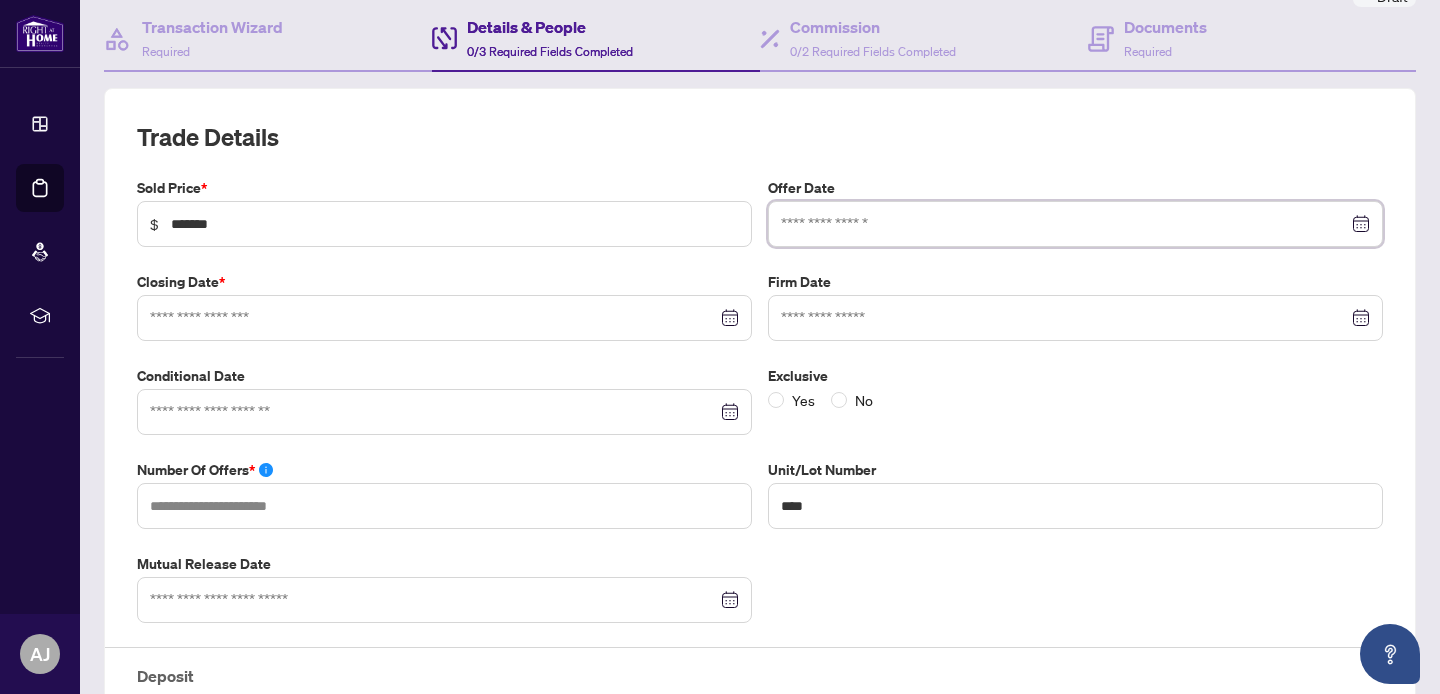 click at bounding box center [1064, 224] 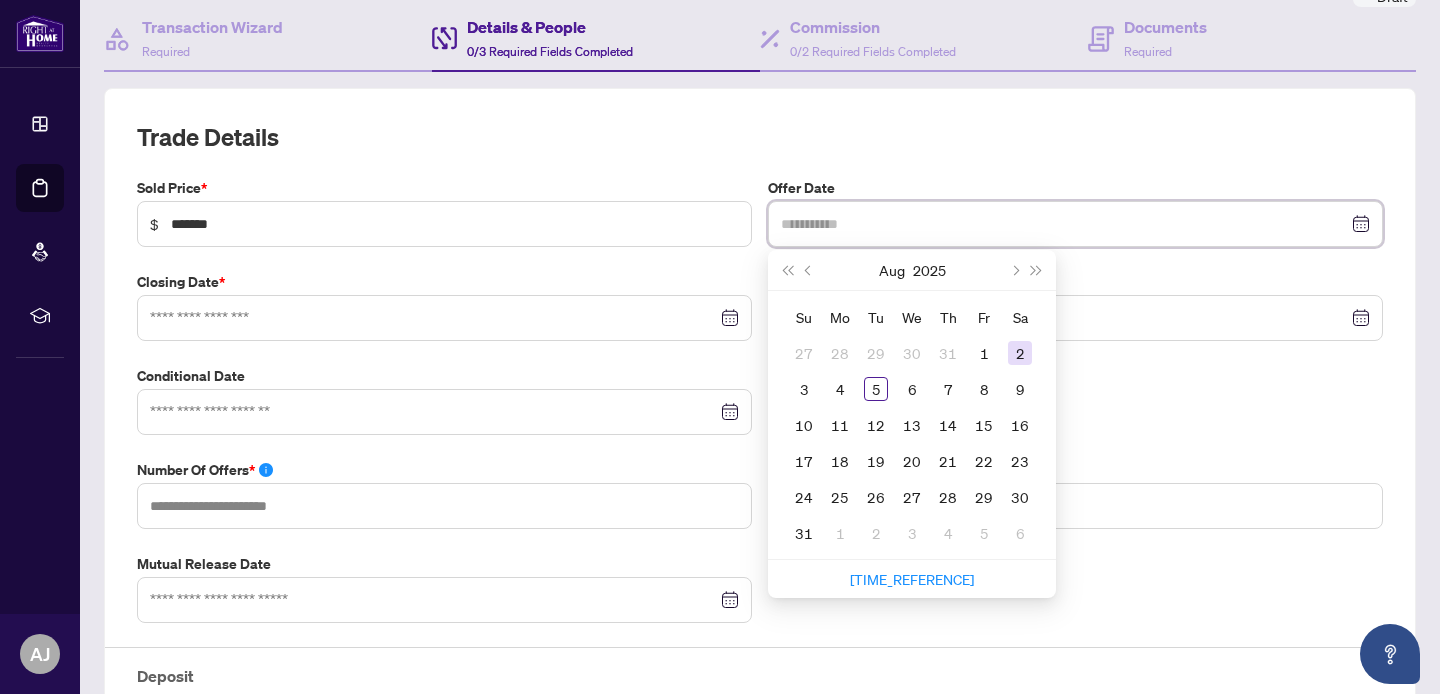 type on "**********" 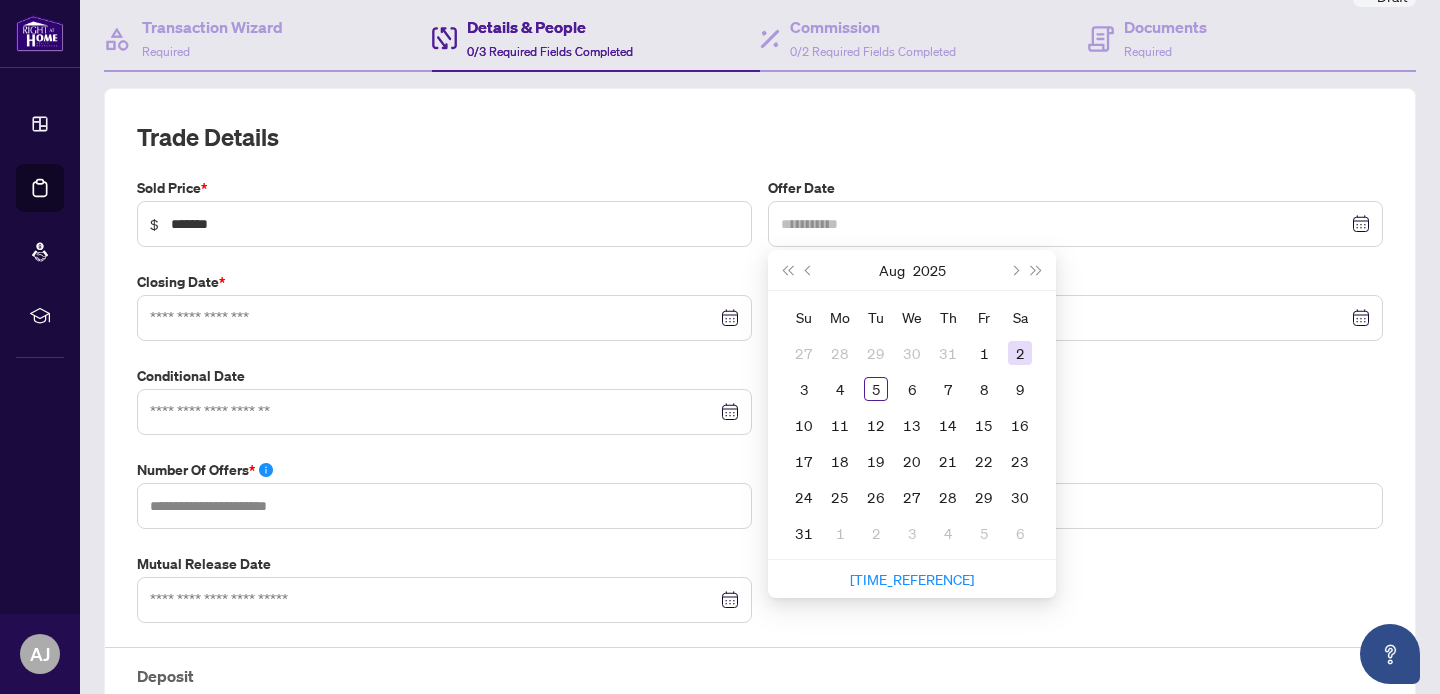 click on "2" at bounding box center (1020, 353) 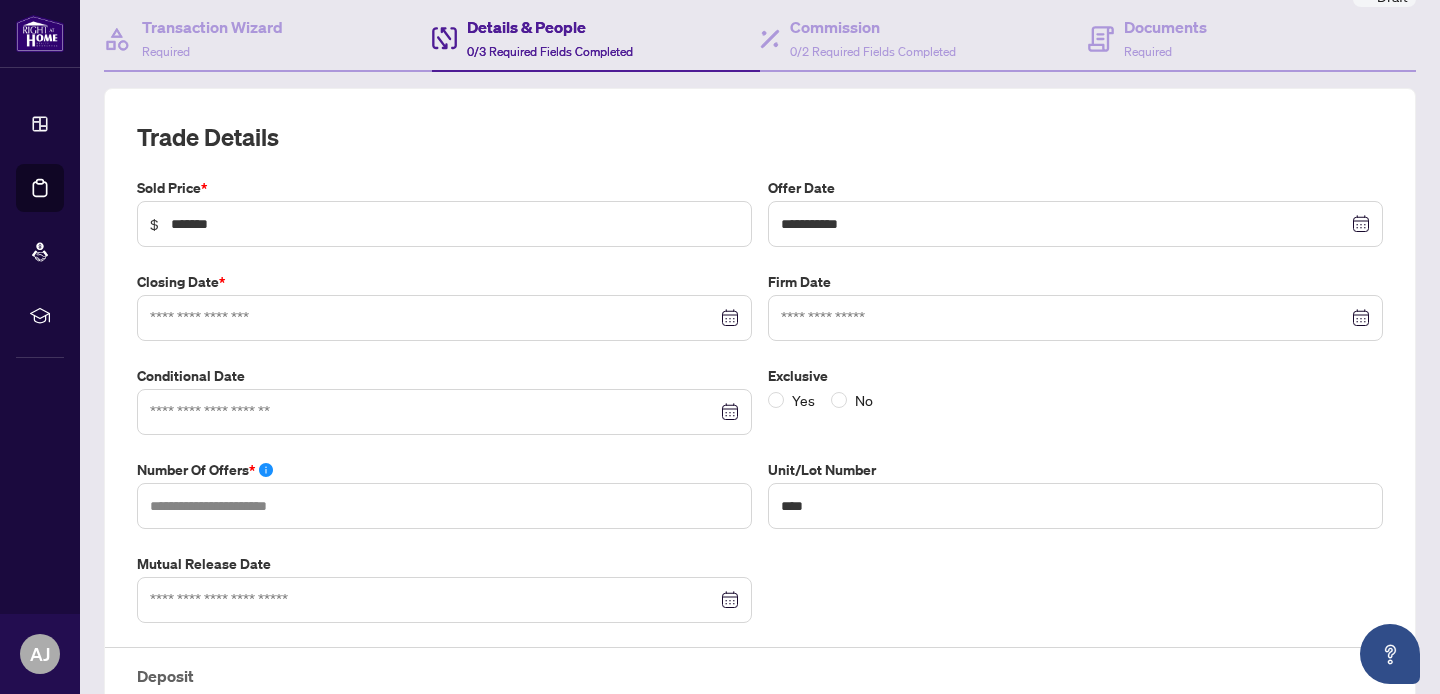 click at bounding box center (444, 318) 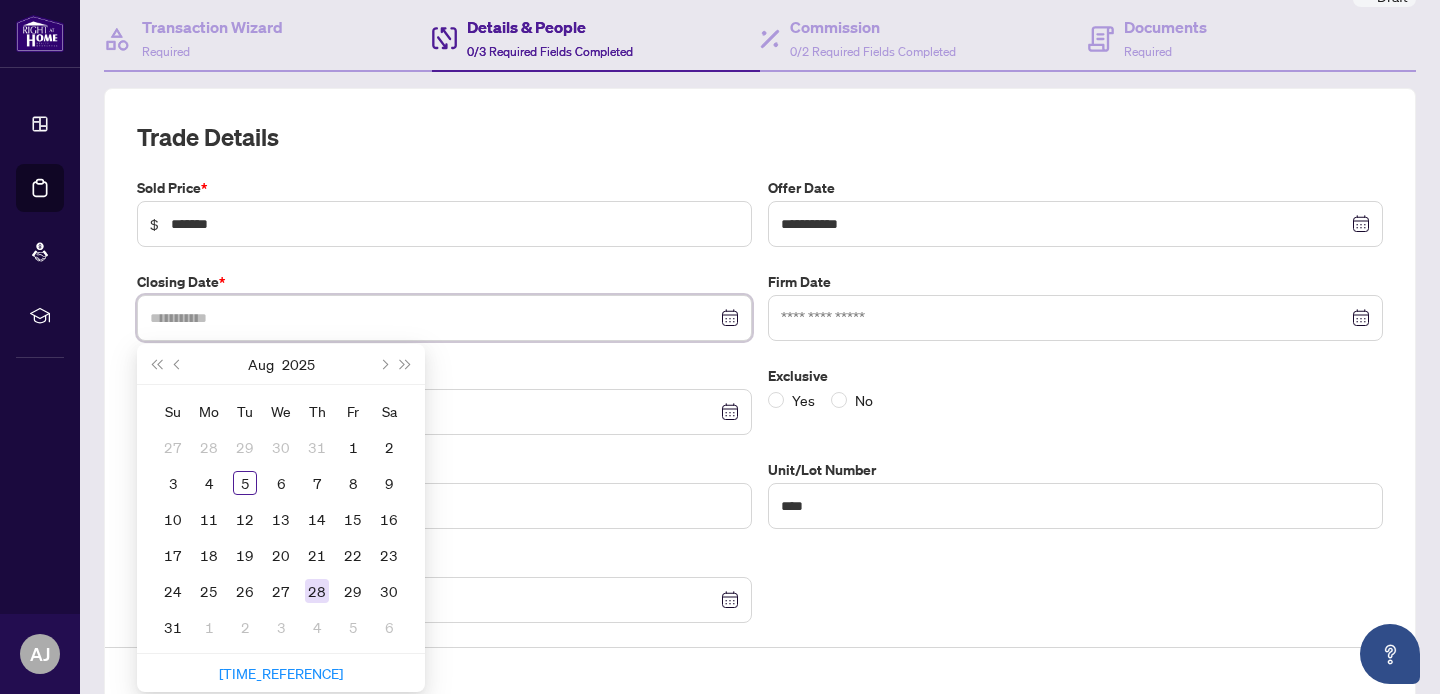 type on "**********" 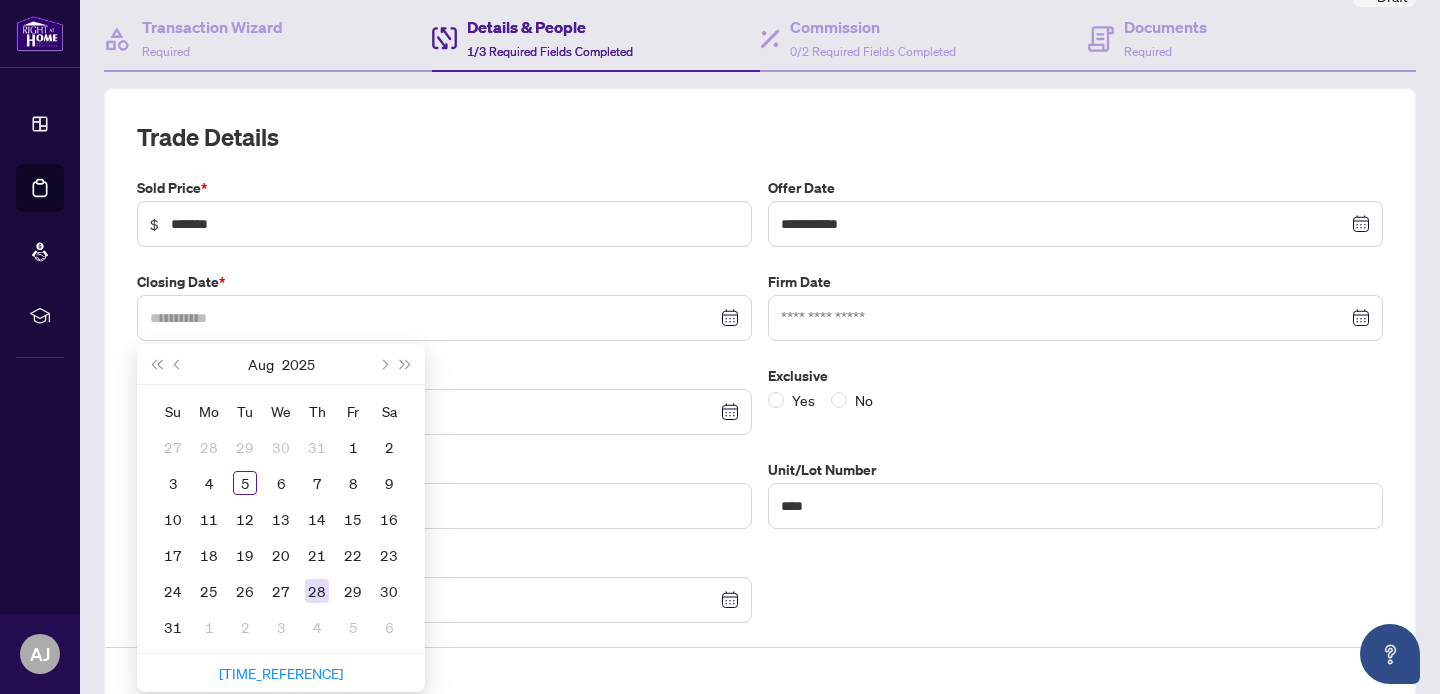 click on "28" at bounding box center [317, 591] 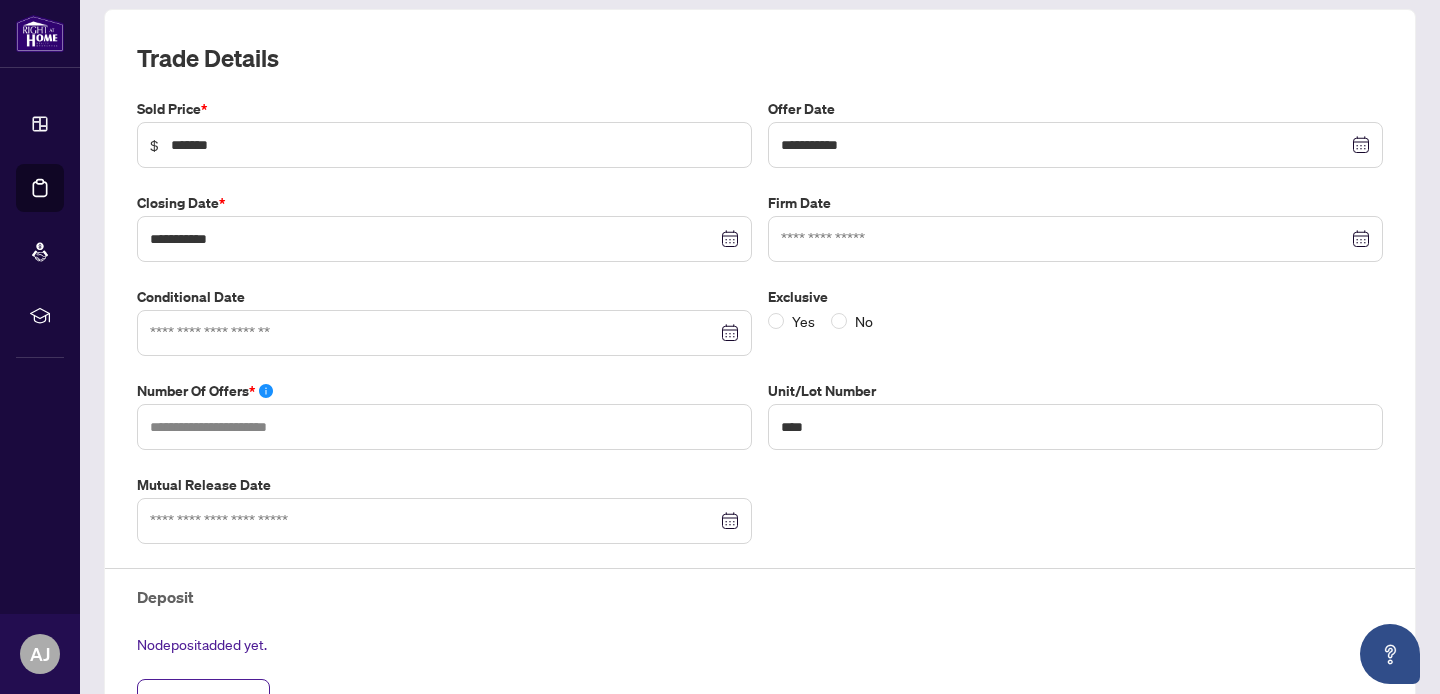 scroll, scrollTop: 274, scrollLeft: 0, axis: vertical 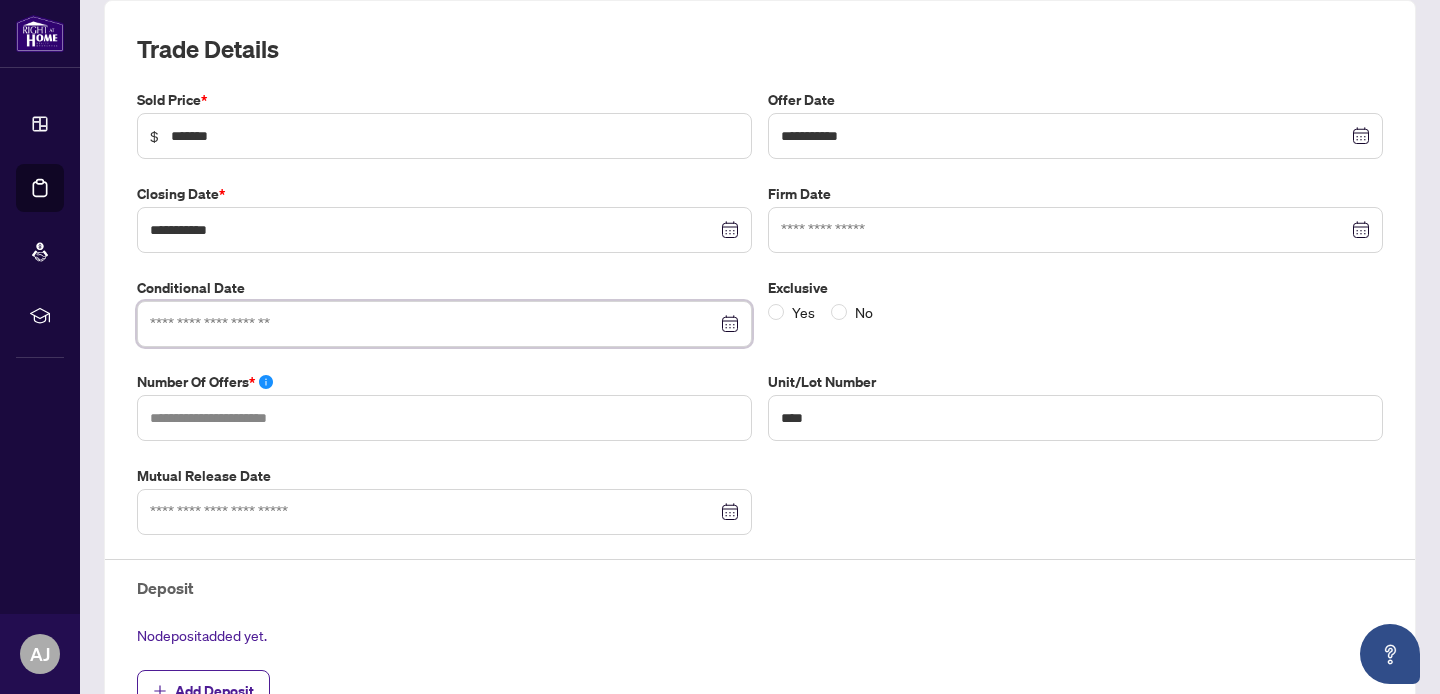 click at bounding box center (433, 324) 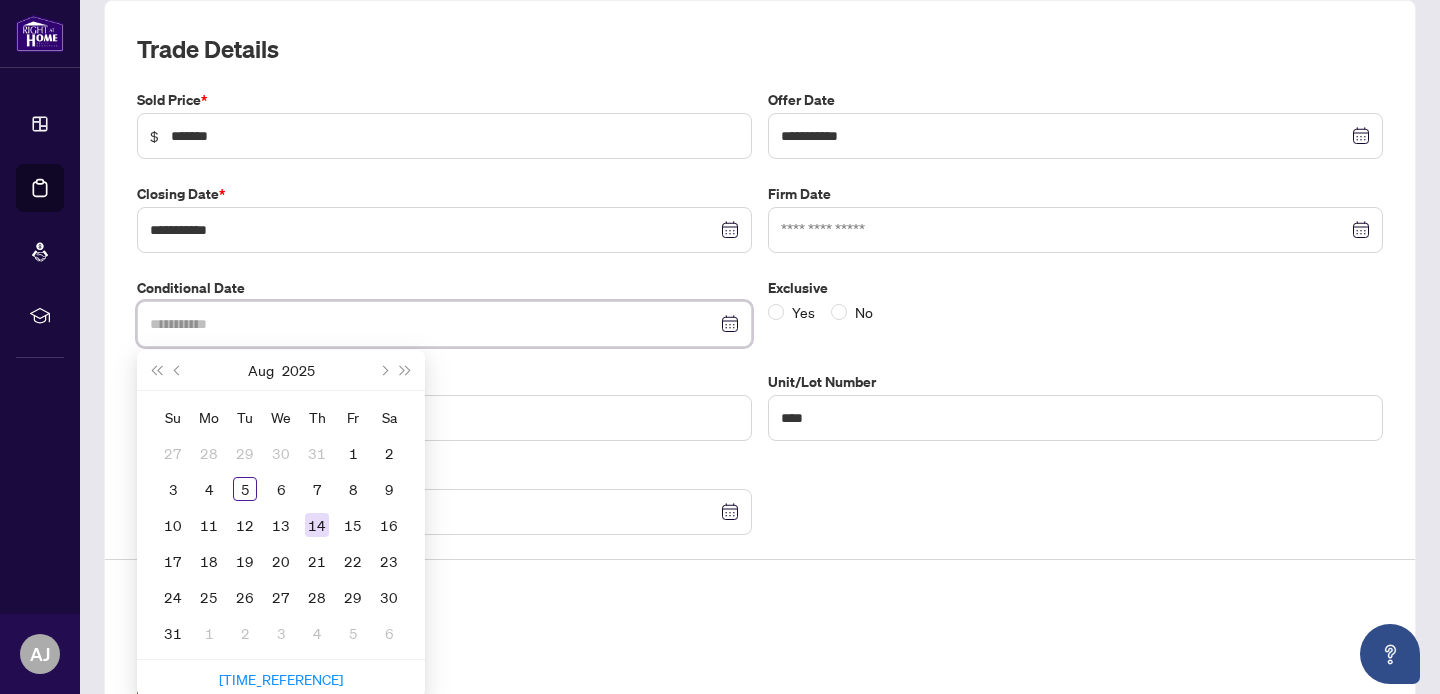 type on "**********" 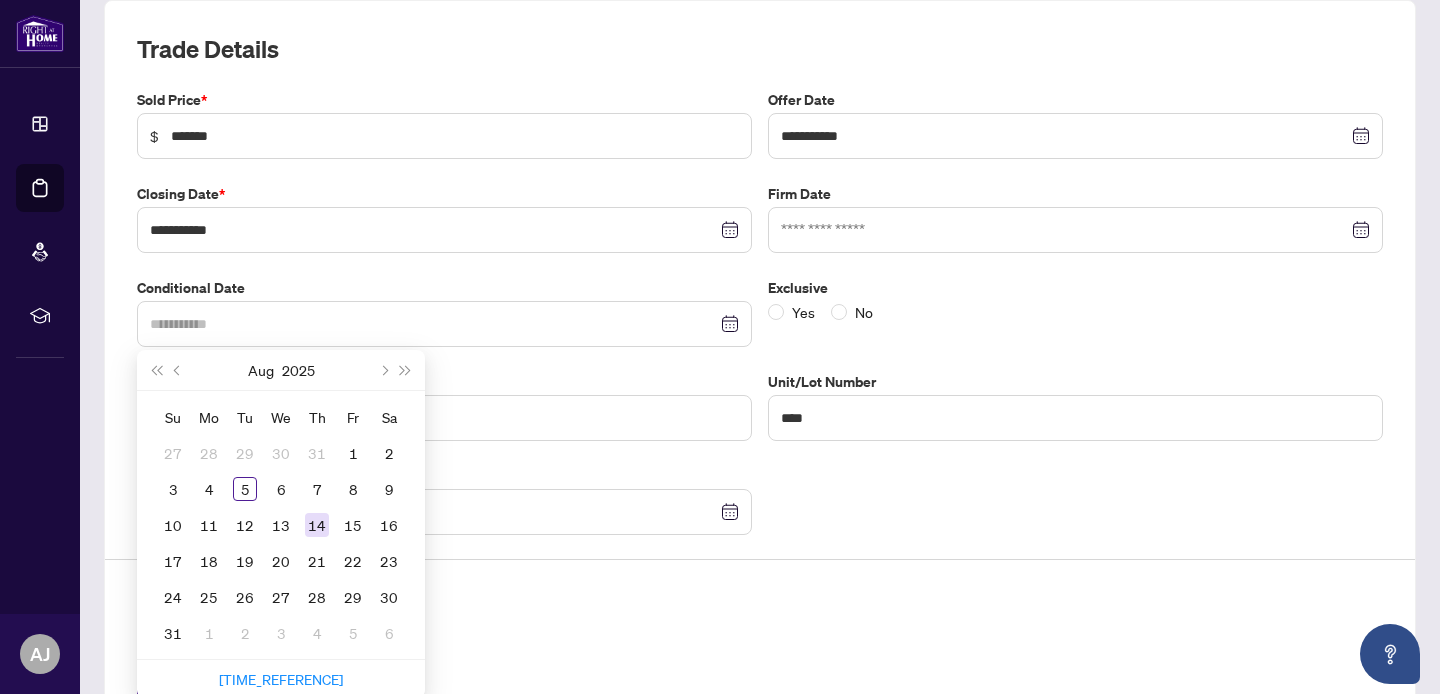 click on "14" at bounding box center [317, 525] 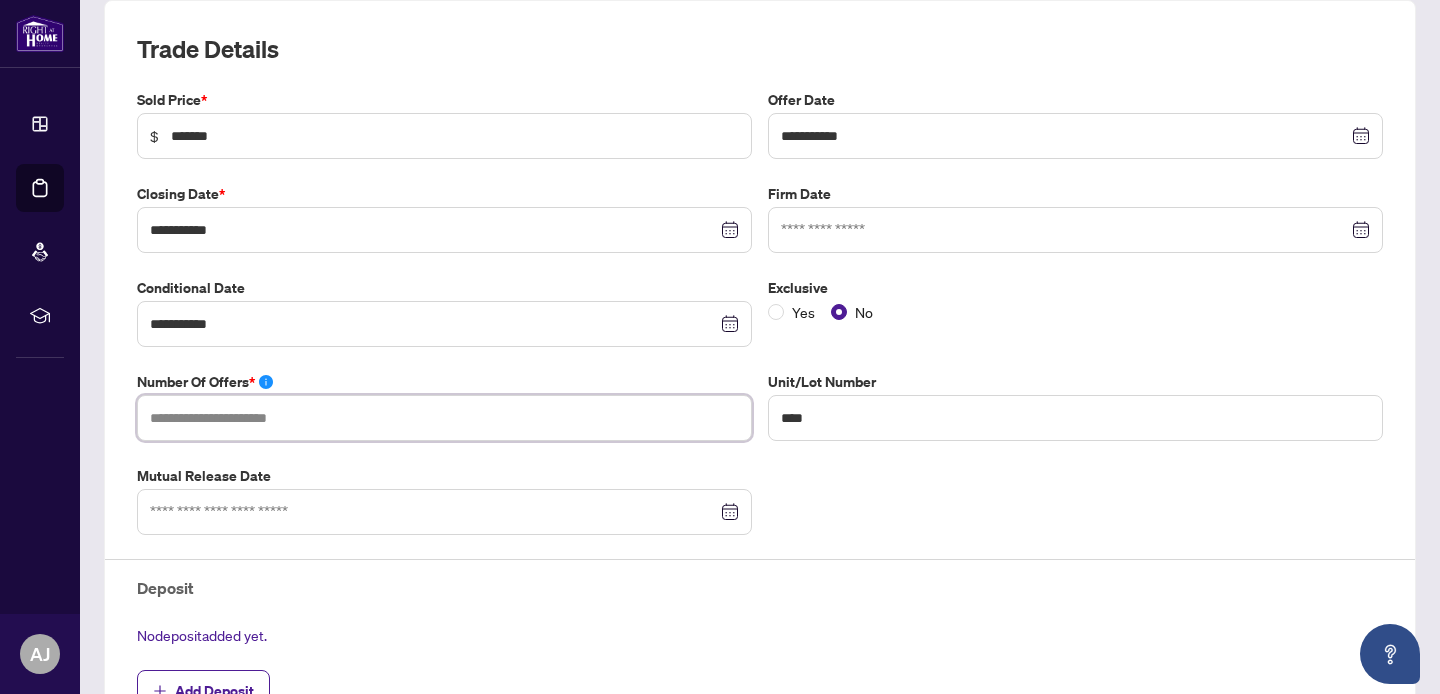 click at bounding box center [444, 418] 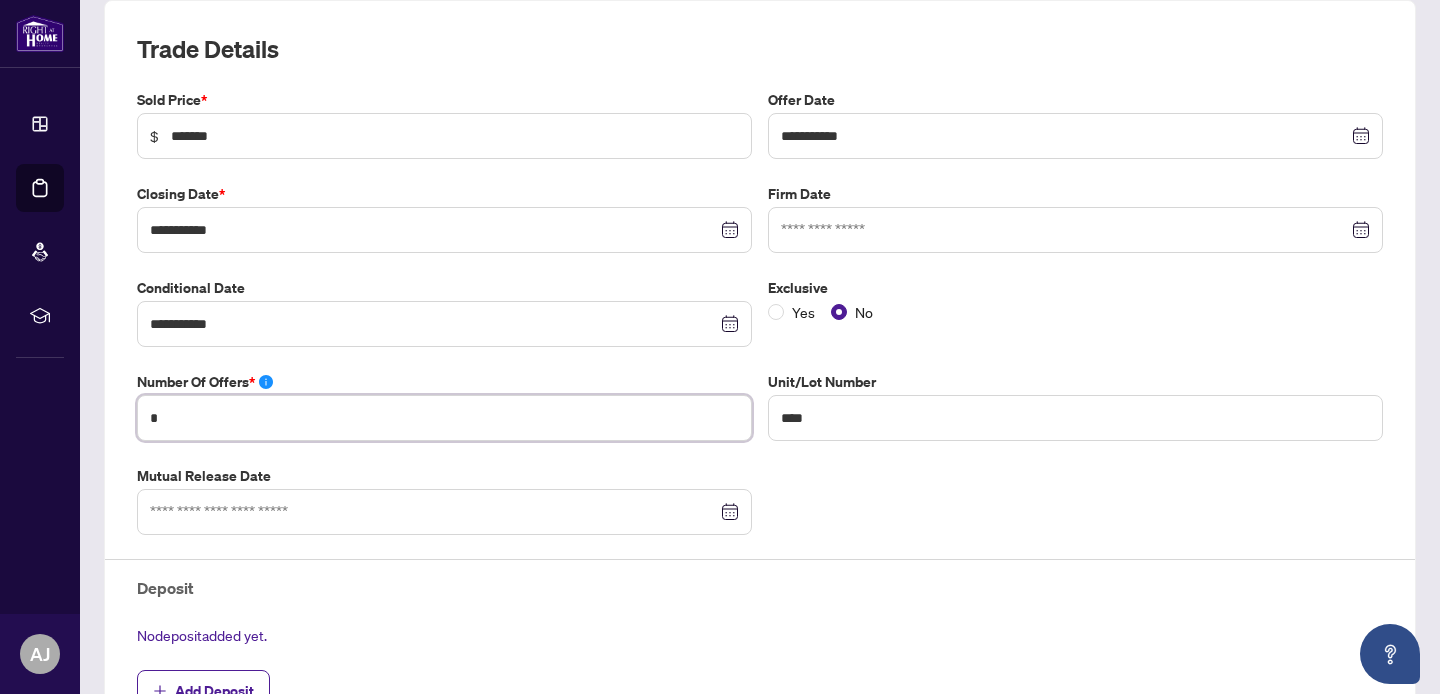 type on "*" 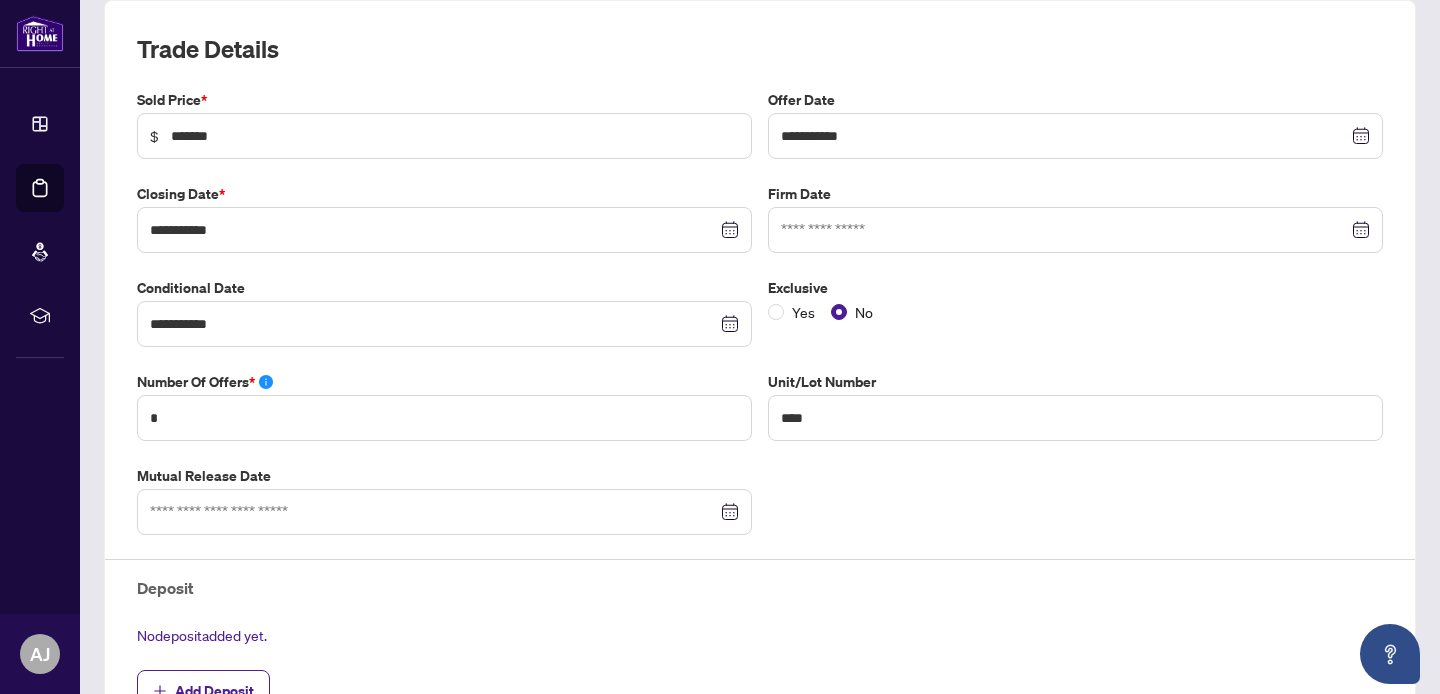 click on "**********" at bounding box center (760, 413) 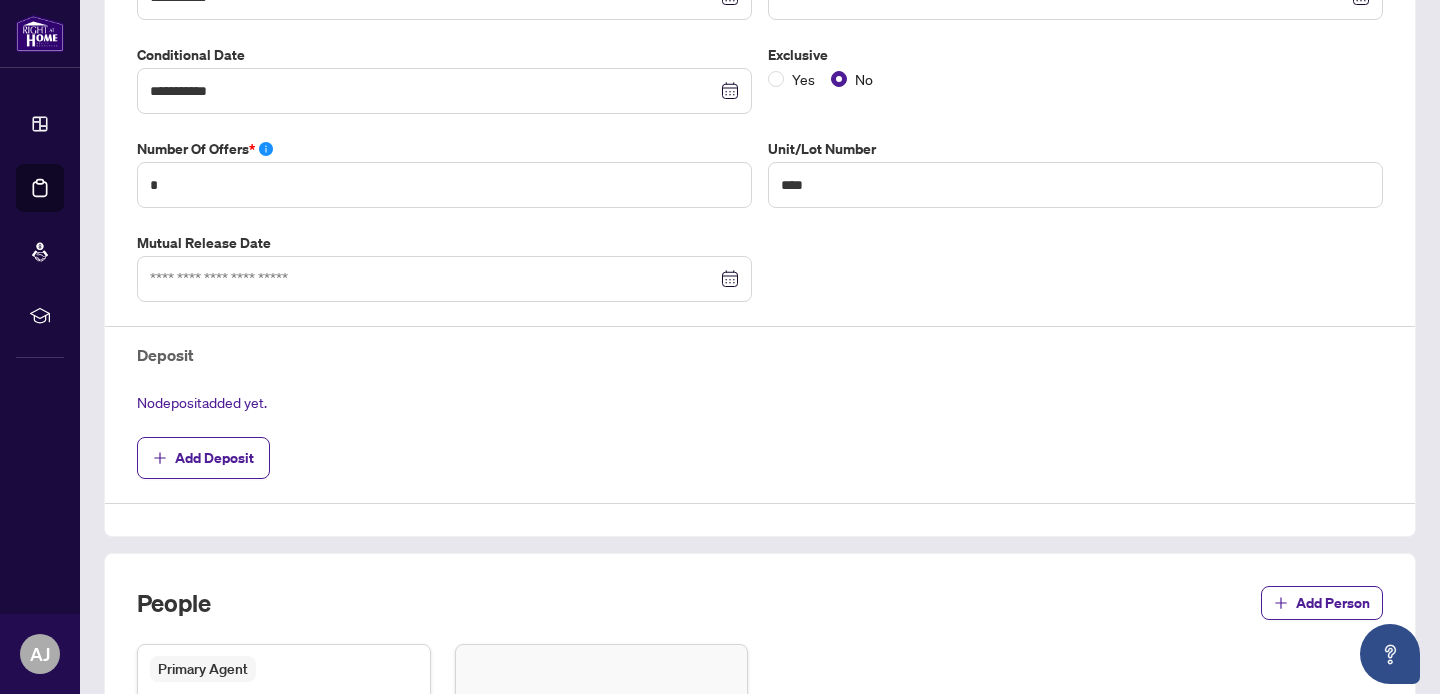 scroll, scrollTop: 510, scrollLeft: 0, axis: vertical 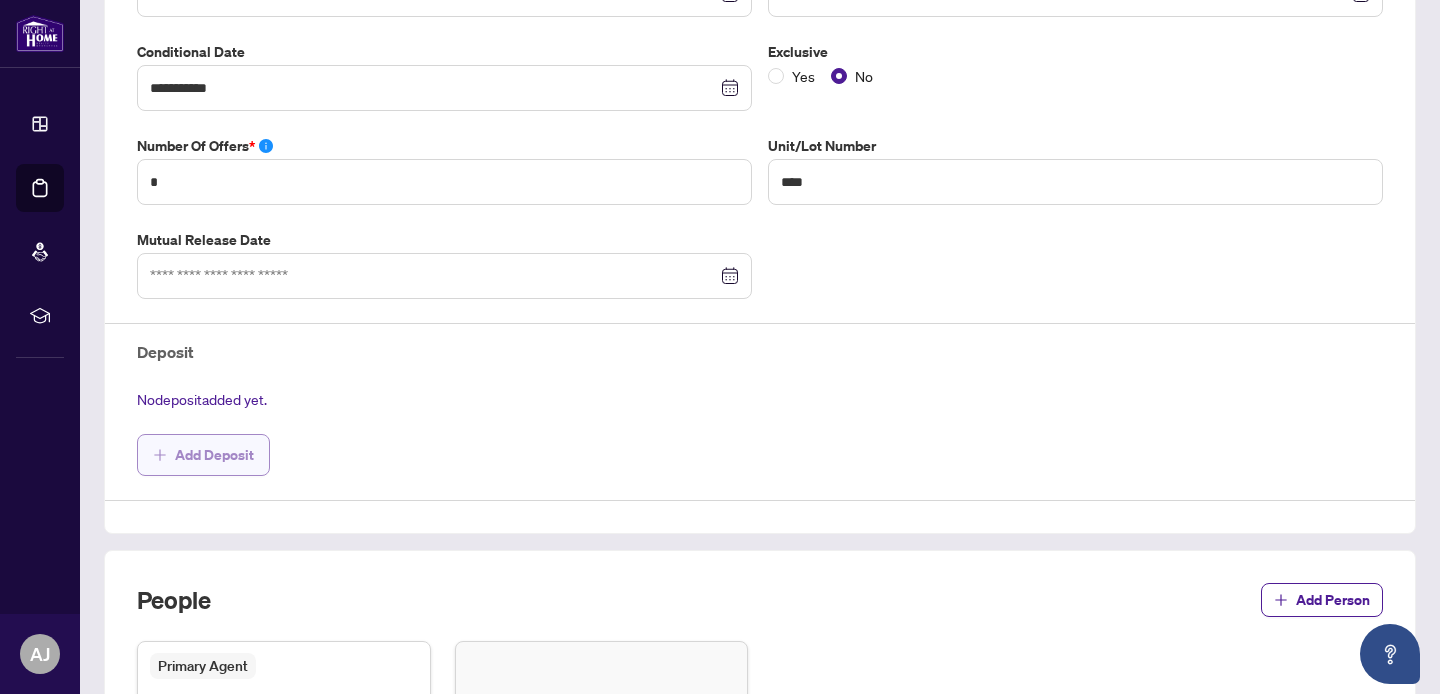 click on "Add Deposit" at bounding box center [214, 455] 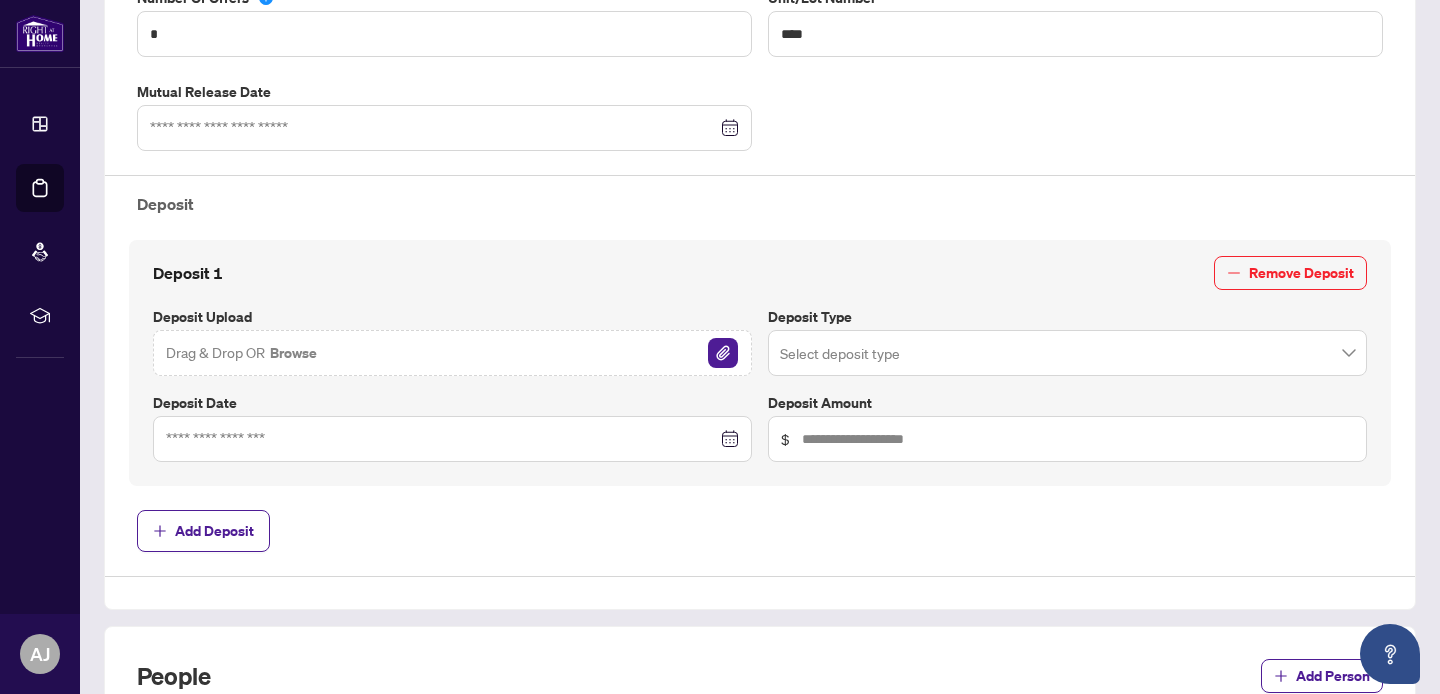 scroll, scrollTop: 697, scrollLeft: 0, axis: vertical 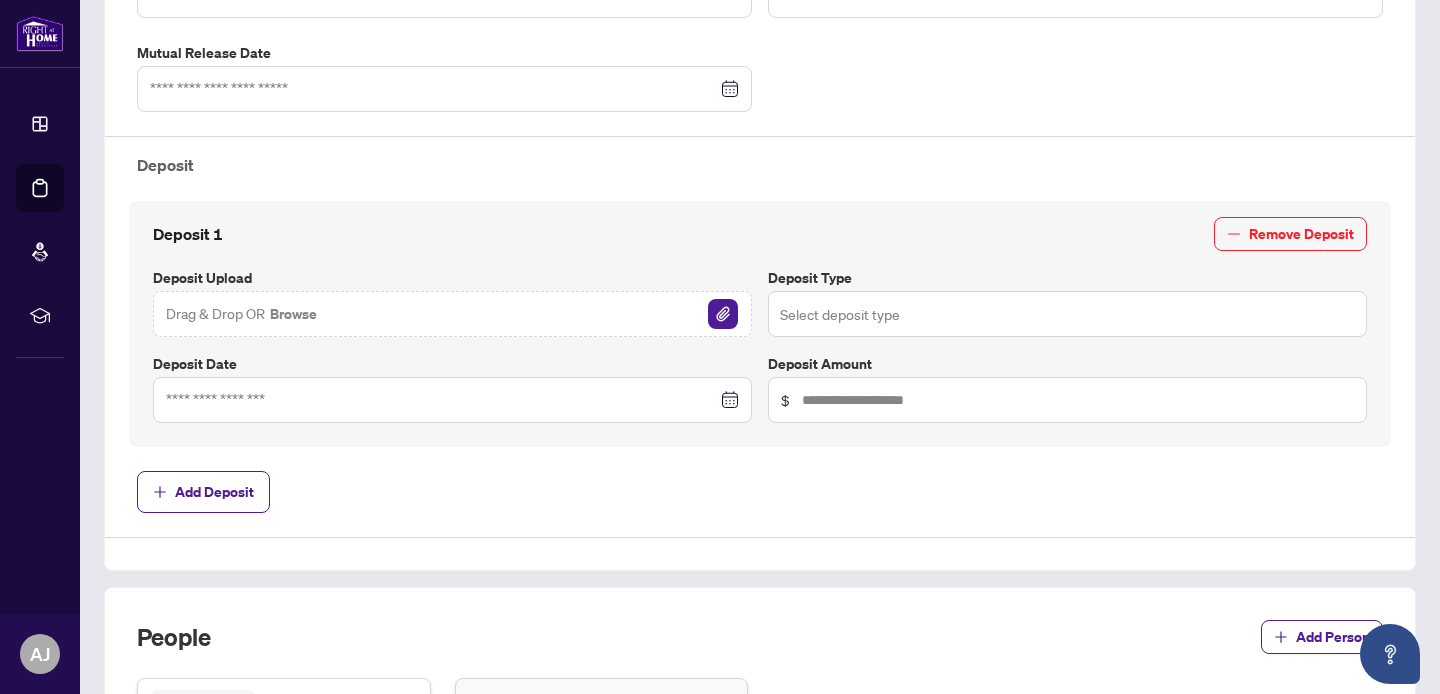 click at bounding box center [1067, 314] 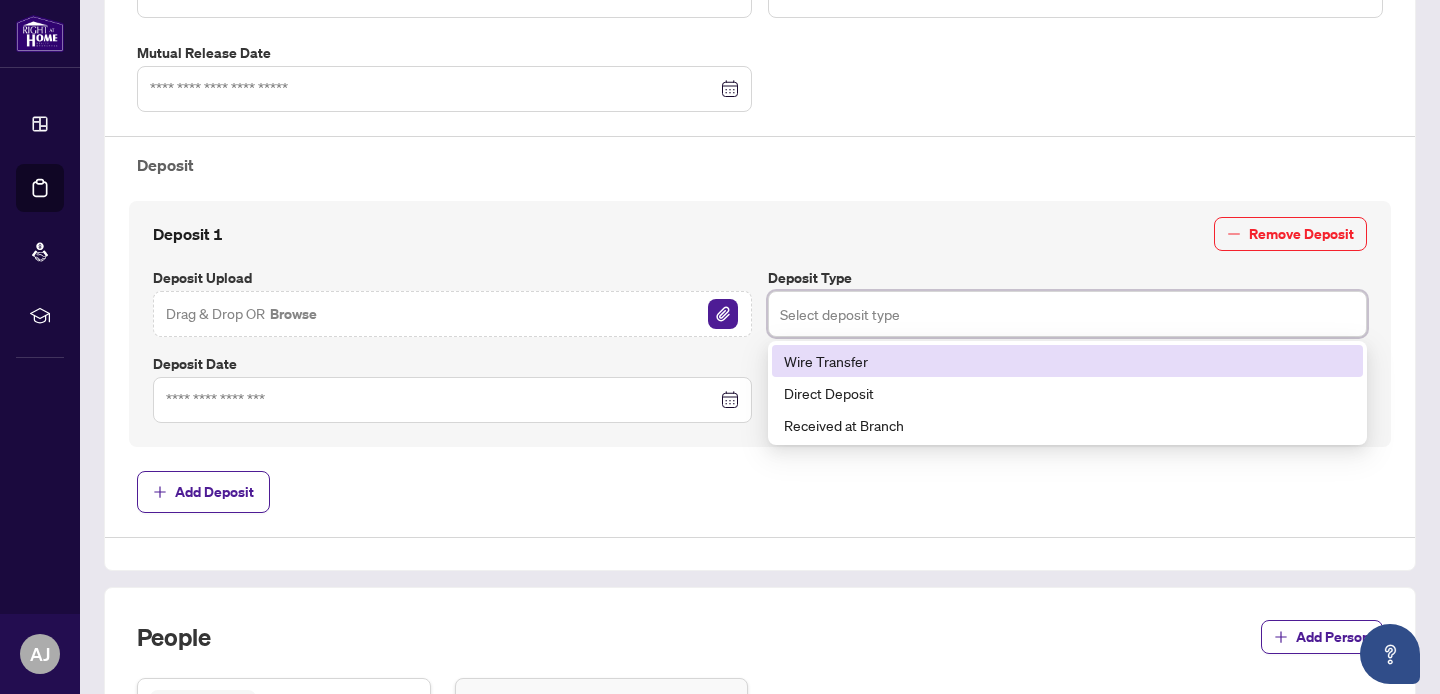 click on "Wire Transfer" at bounding box center (1067, 361) 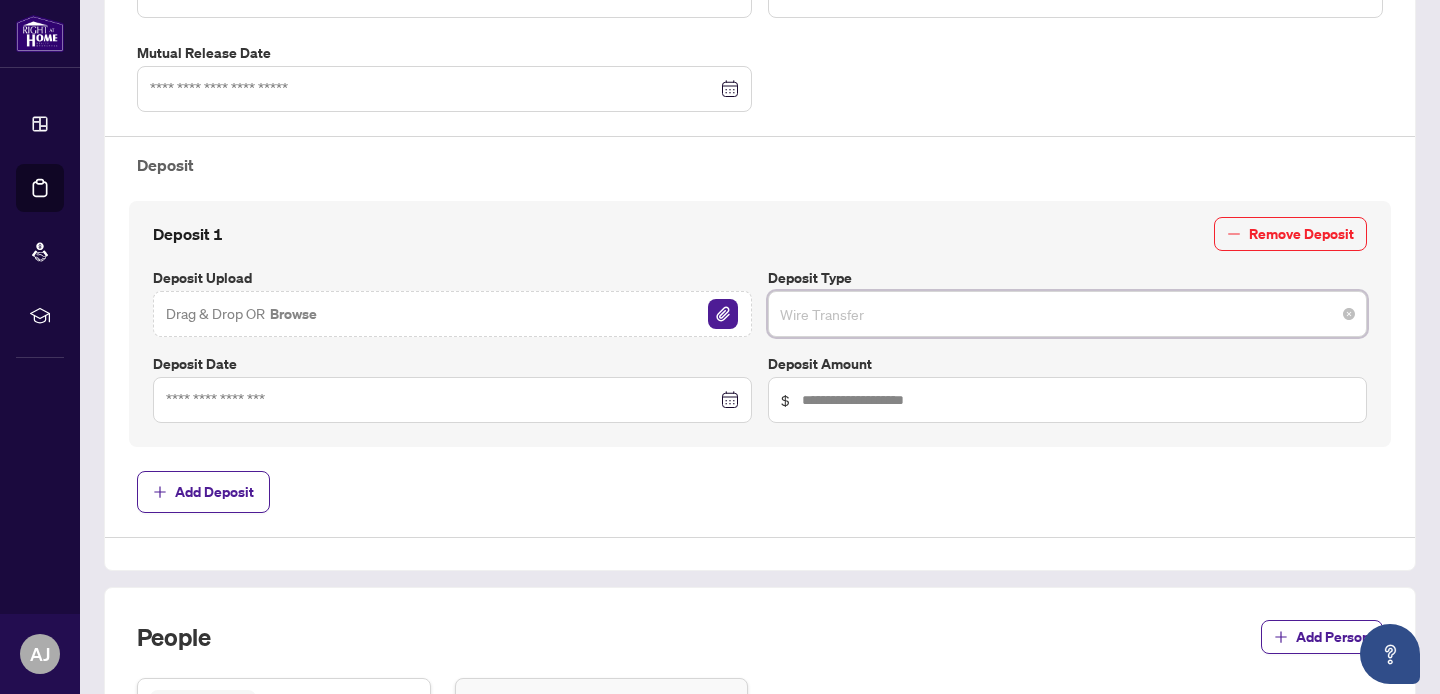 click on "Wire Transfer" at bounding box center [1067, 314] 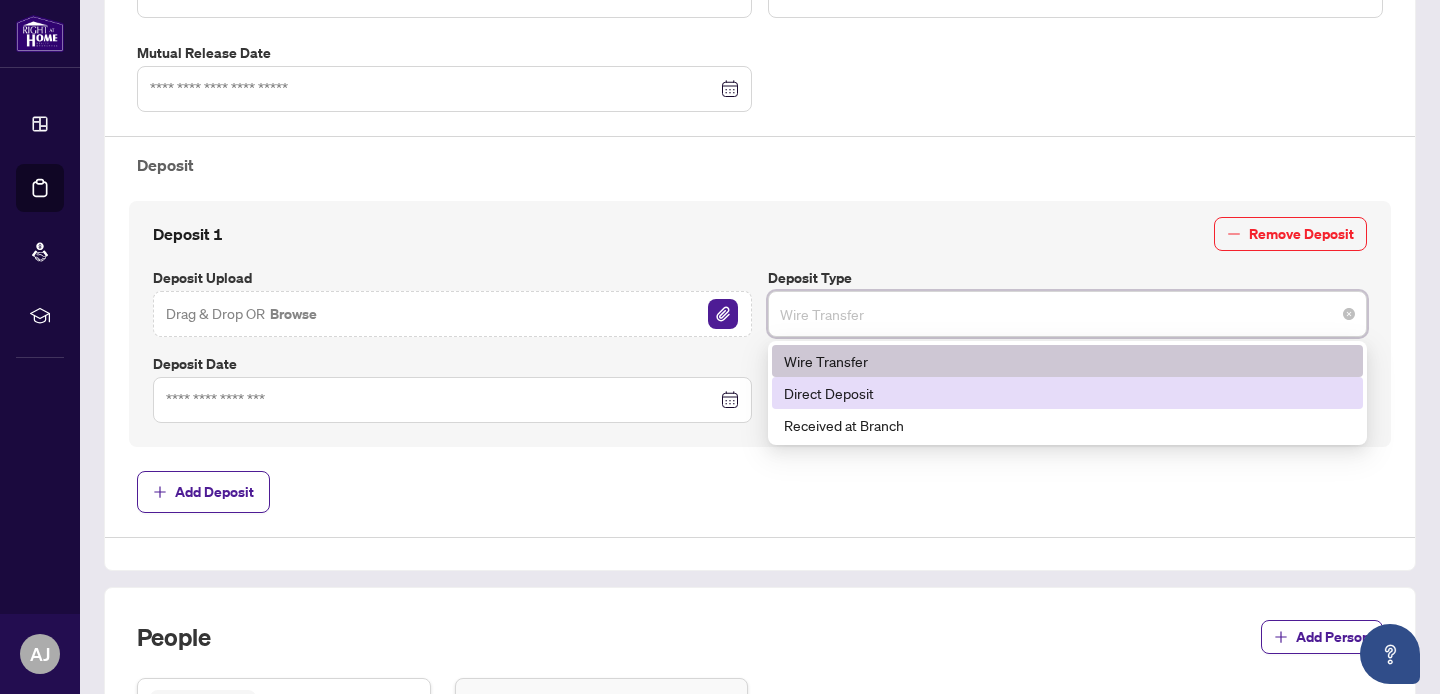 click on "Direct Deposit" at bounding box center (1067, 393) 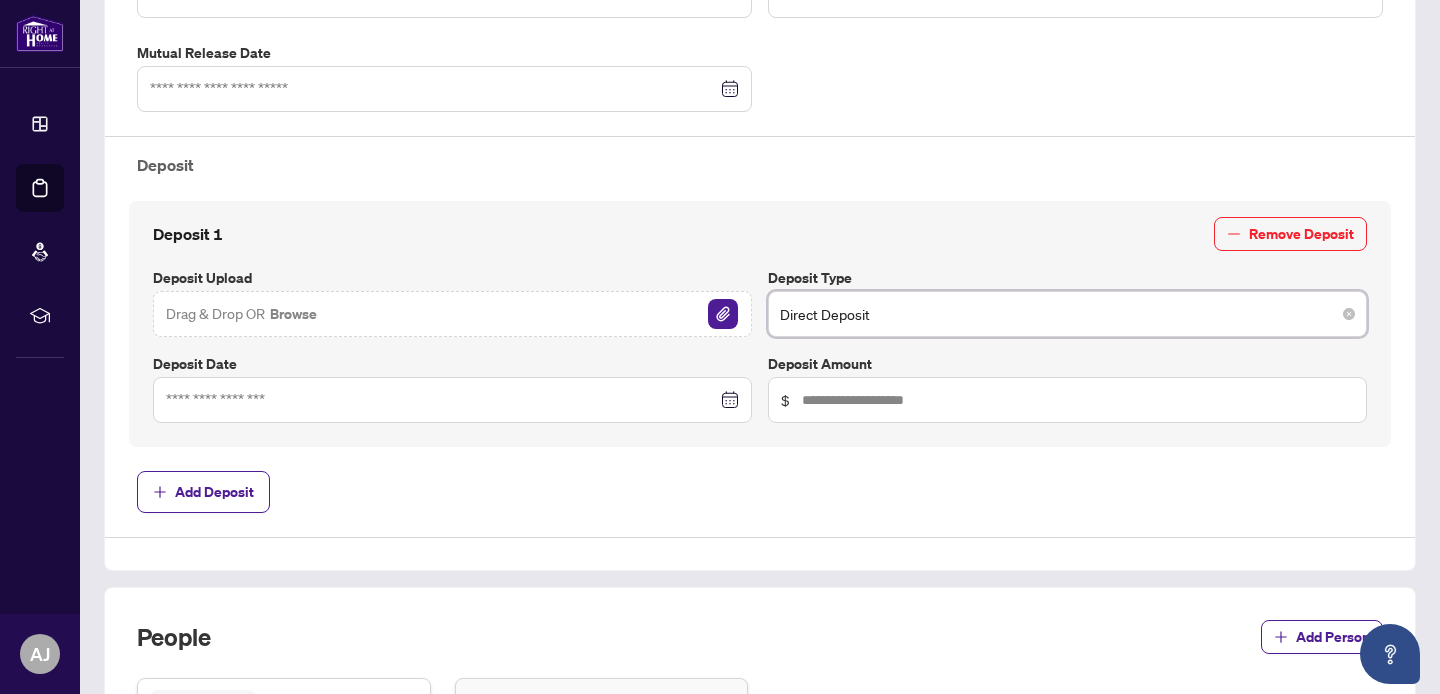 click at bounding box center [1067, 314] 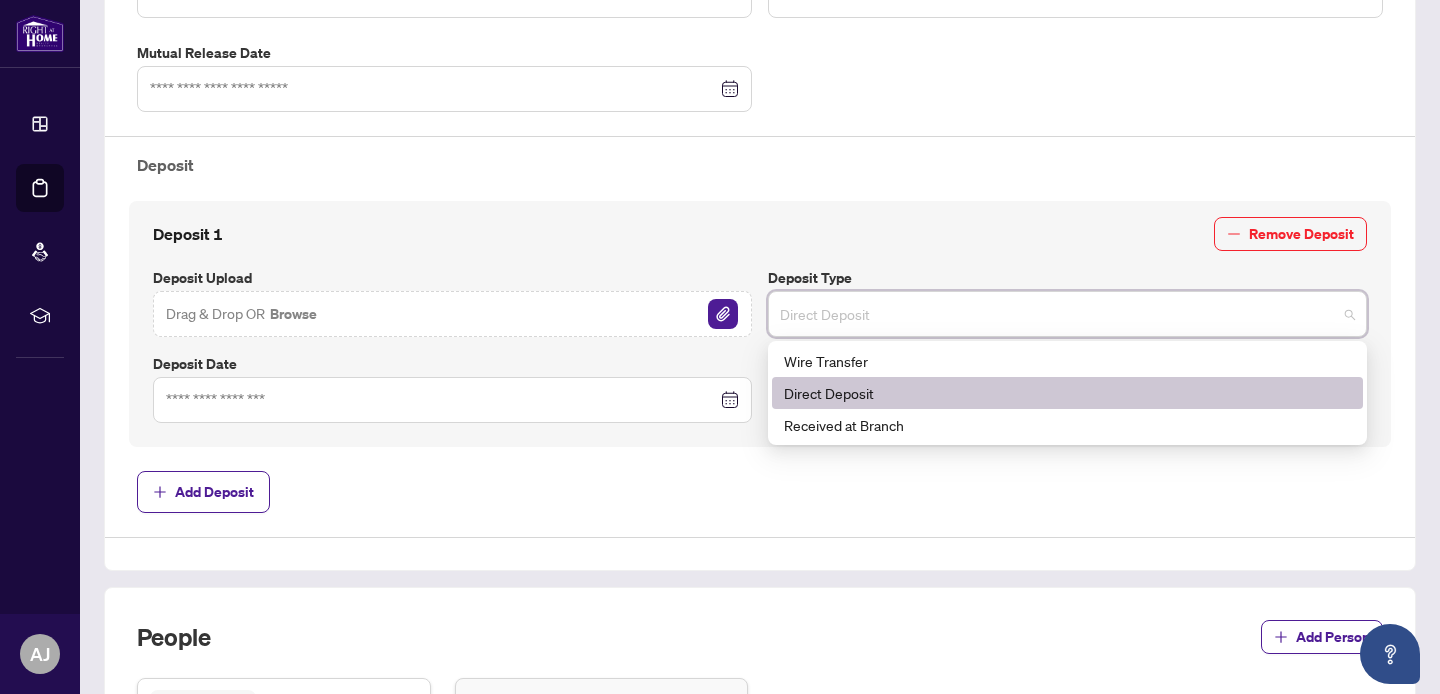 click on "Drag & Drop OR   Browse" at bounding box center (452, 314) 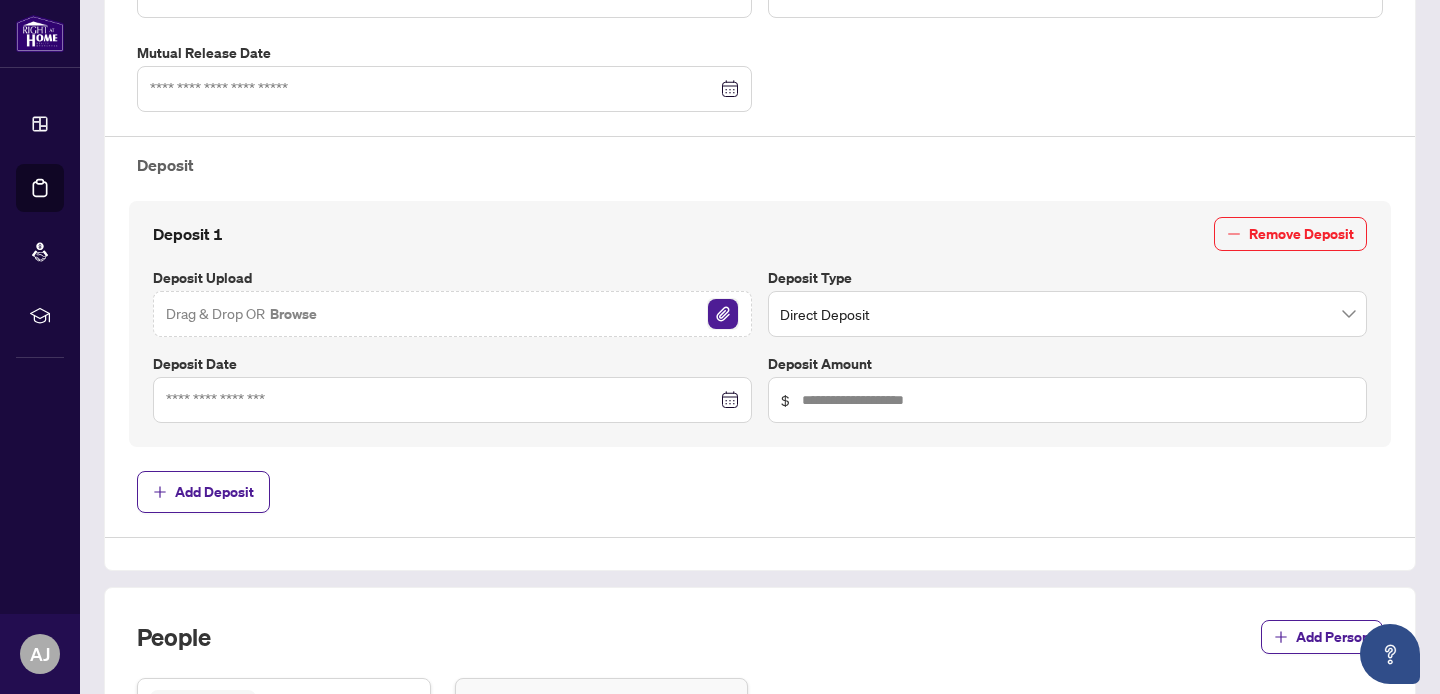 click at bounding box center (723, 314) 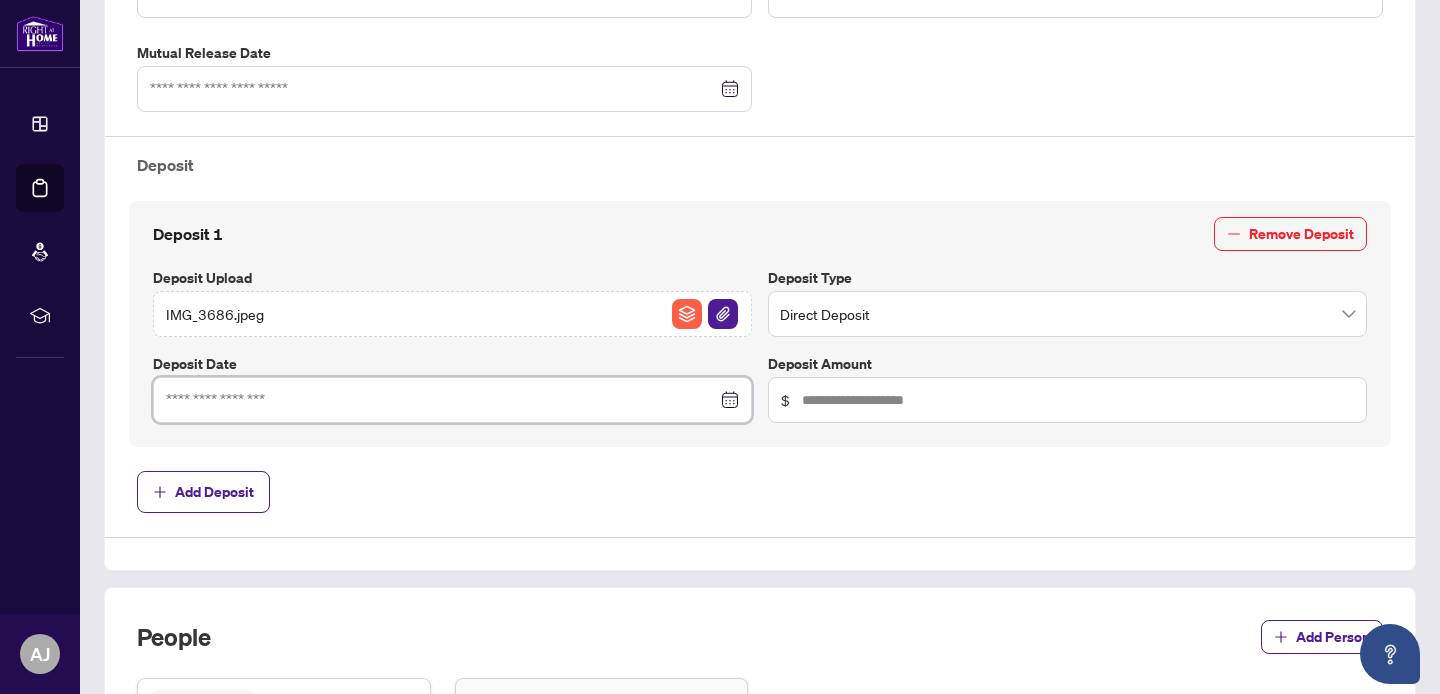 click at bounding box center (441, 400) 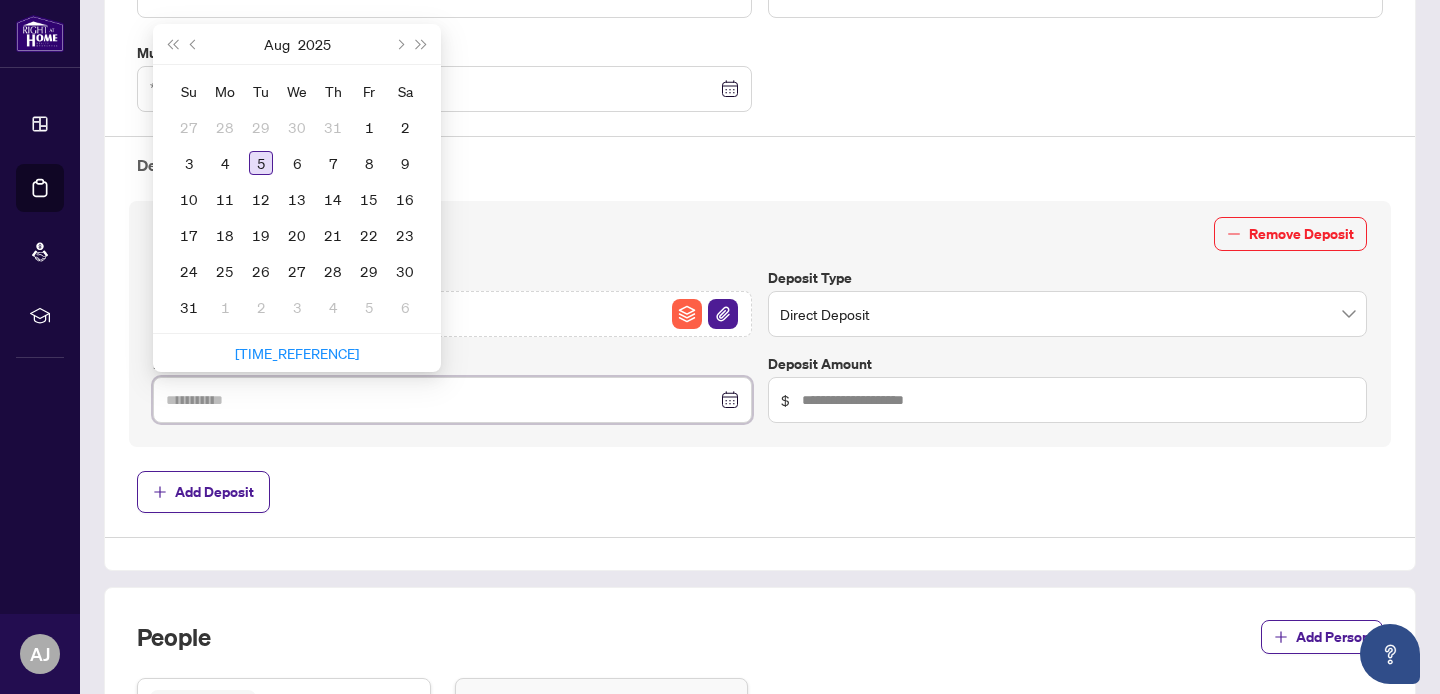 type on "**********" 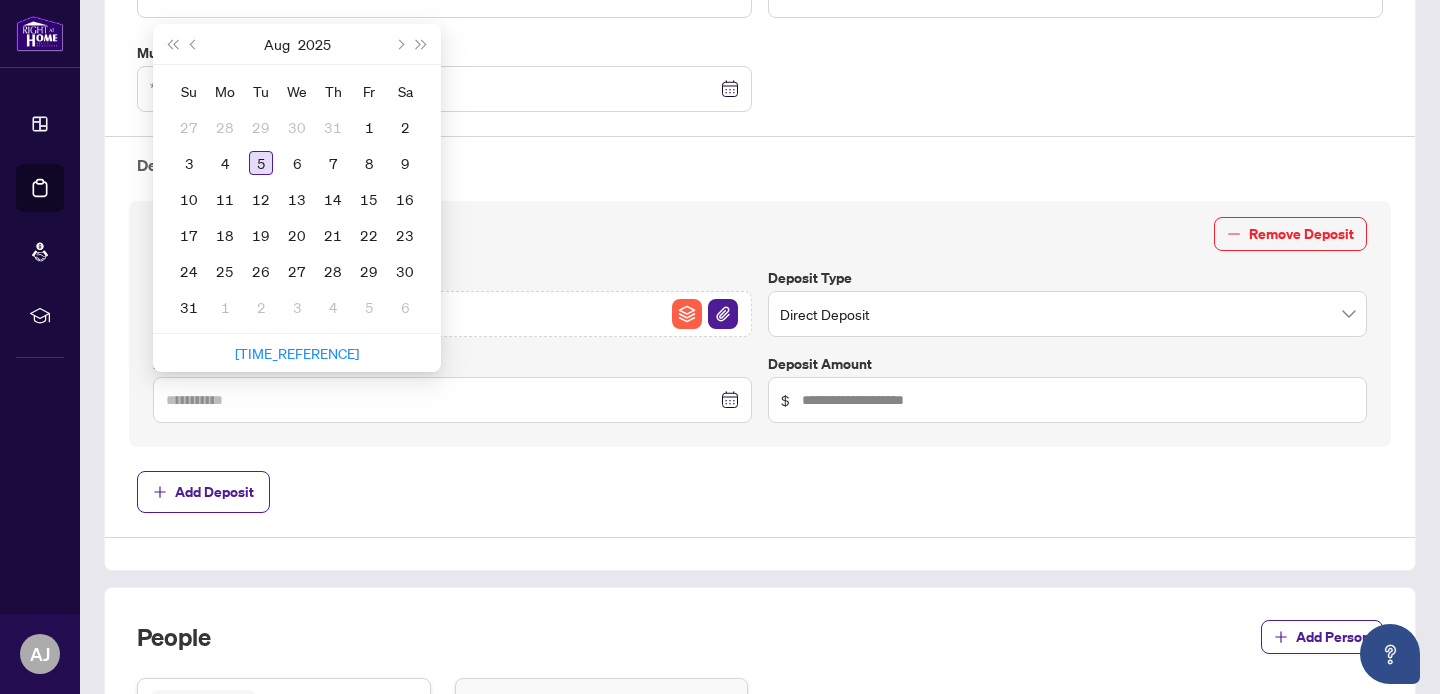 click on "5" at bounding box center [261, 163] 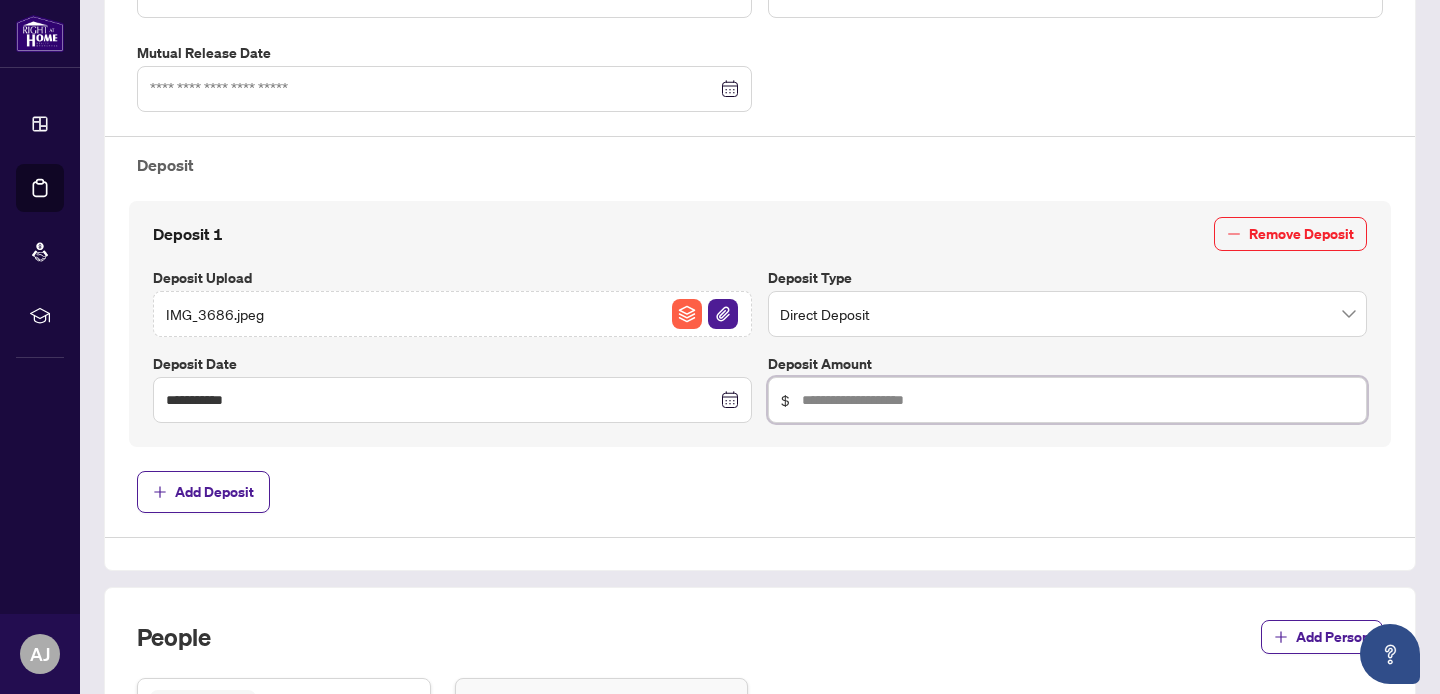 click at bounding box center (1078, 400) 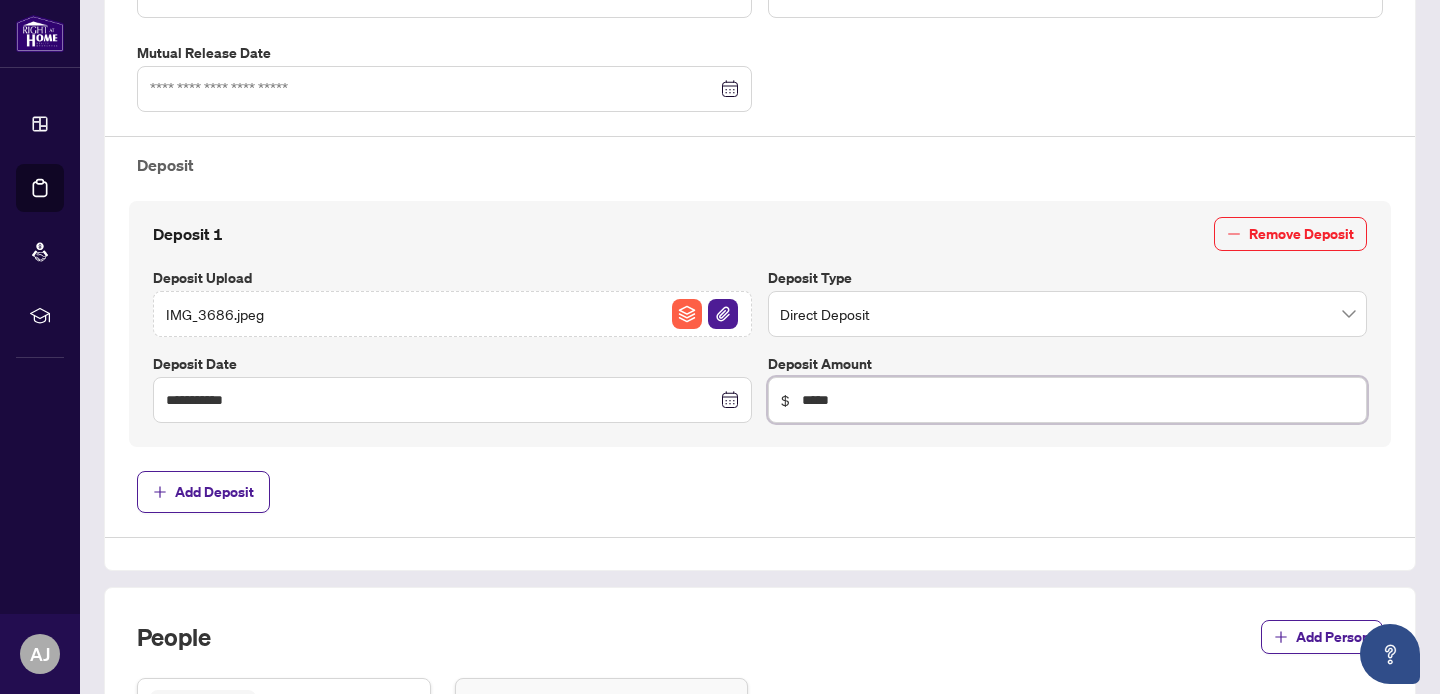 type on "******" 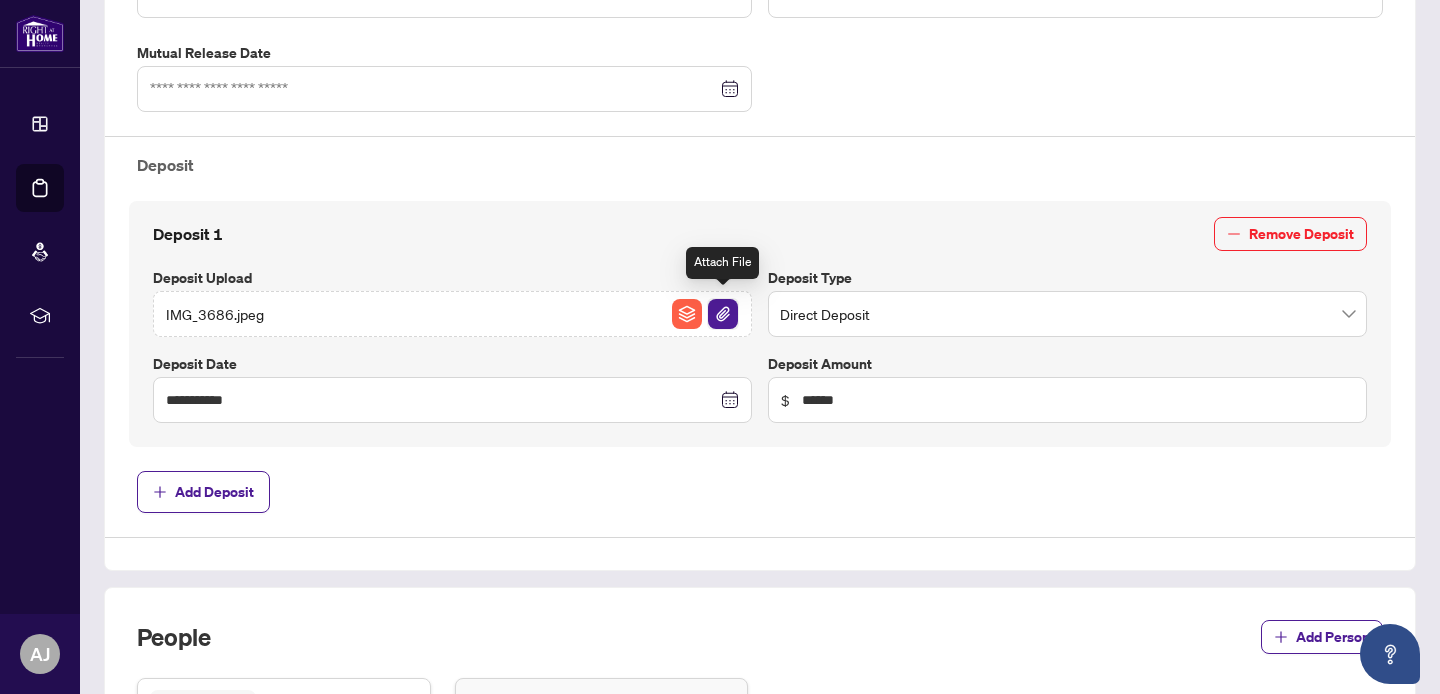 click at bounding box center [723, 314] 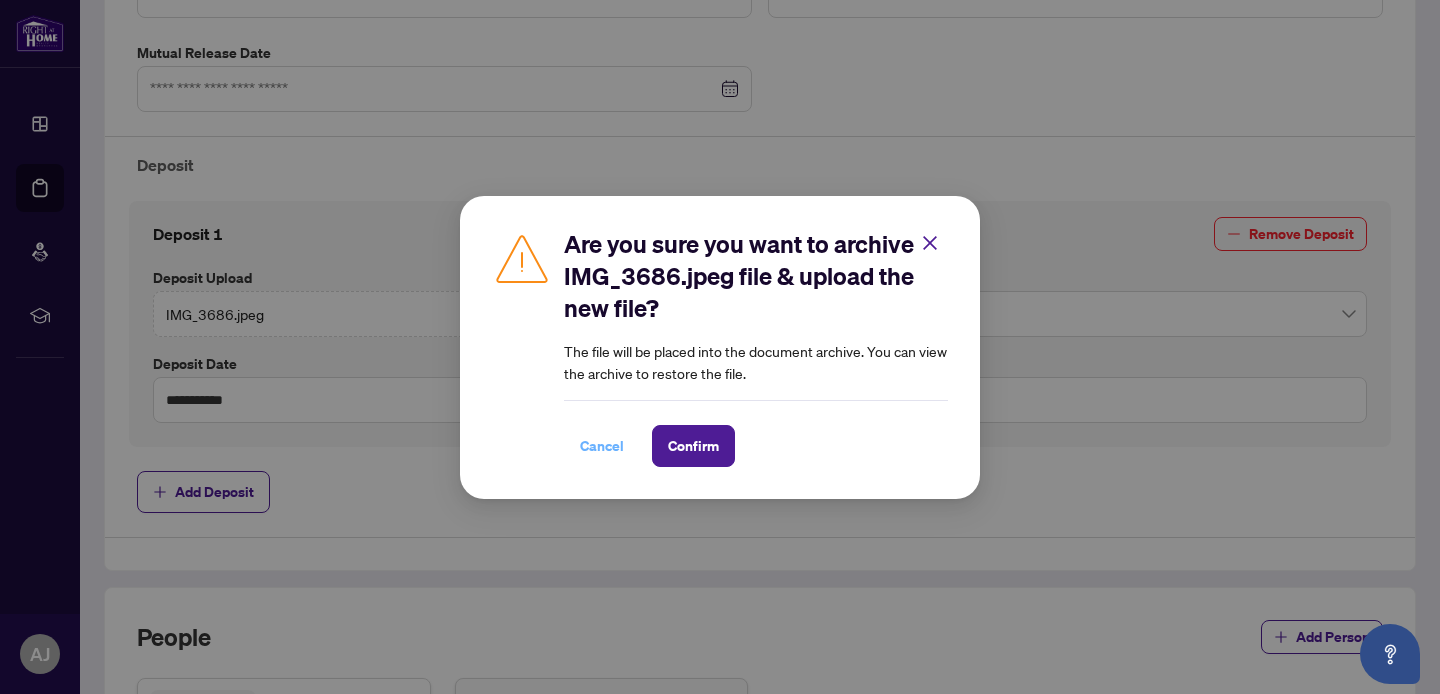 click on "Cancel" at bounding box center [602, 446] 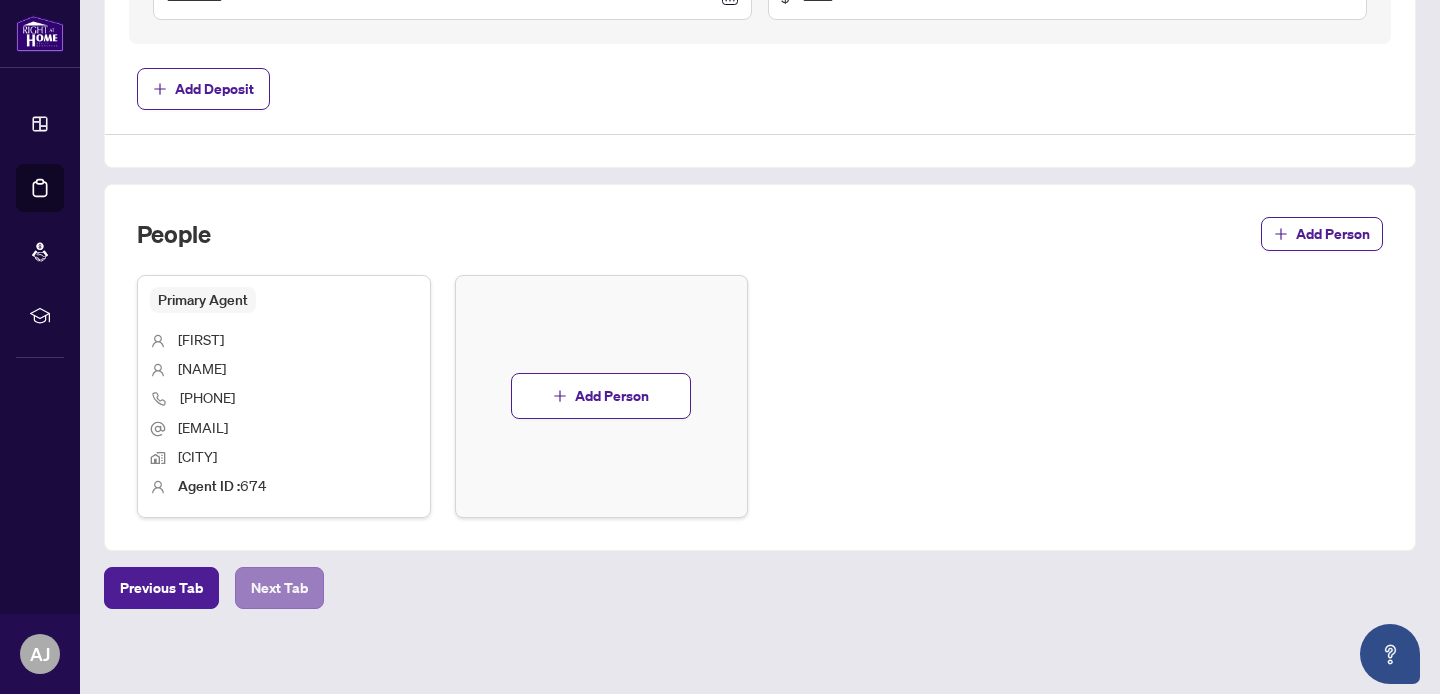 scroll, scrollTop: 1099, scrollLeft: 0, axis: vertical 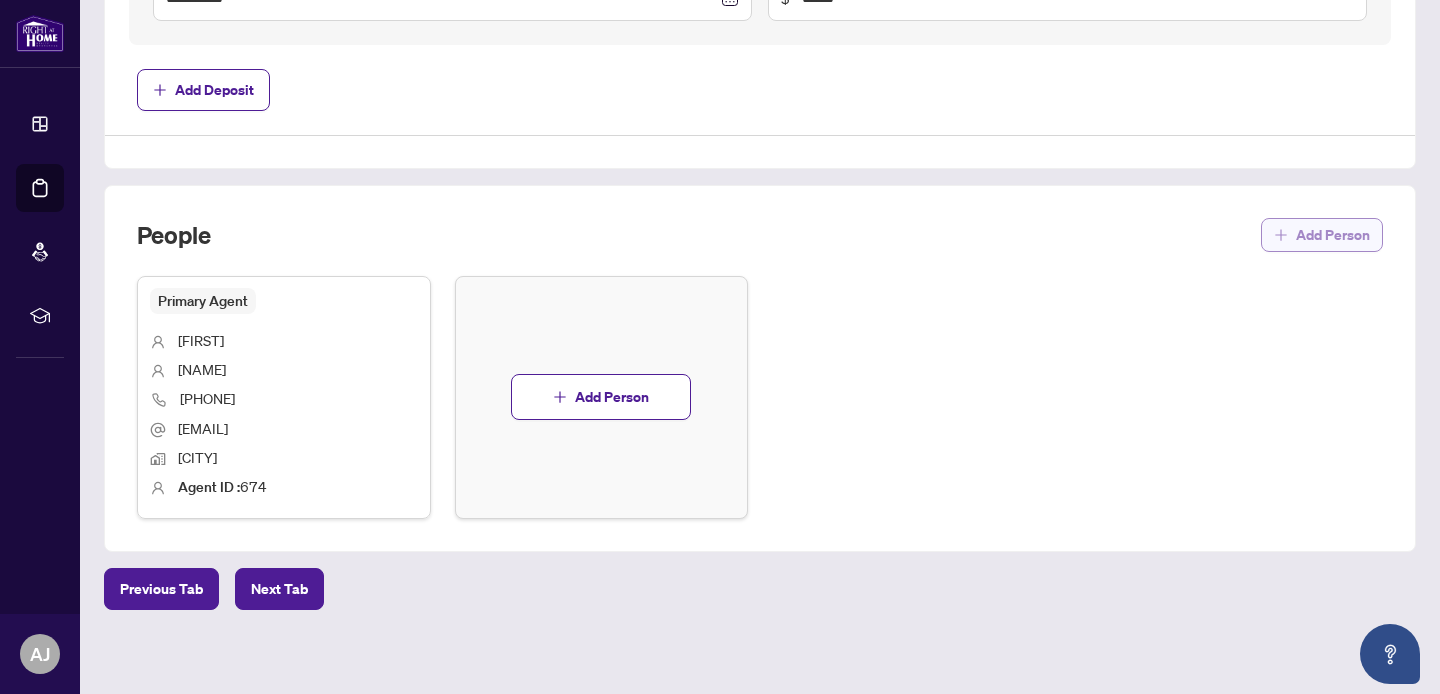 click on "Add Person" at bounding box center [1333, 235] 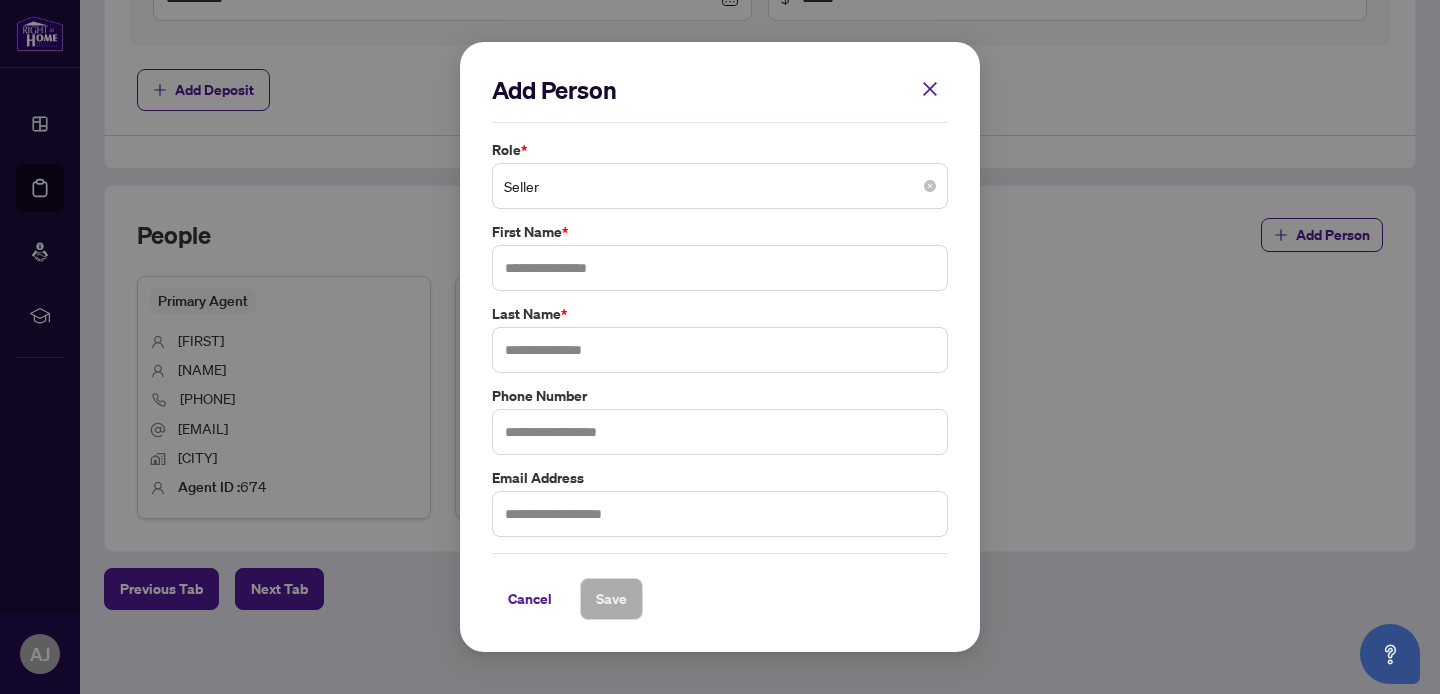 click on "Seller" at bounding box center [720, 186] 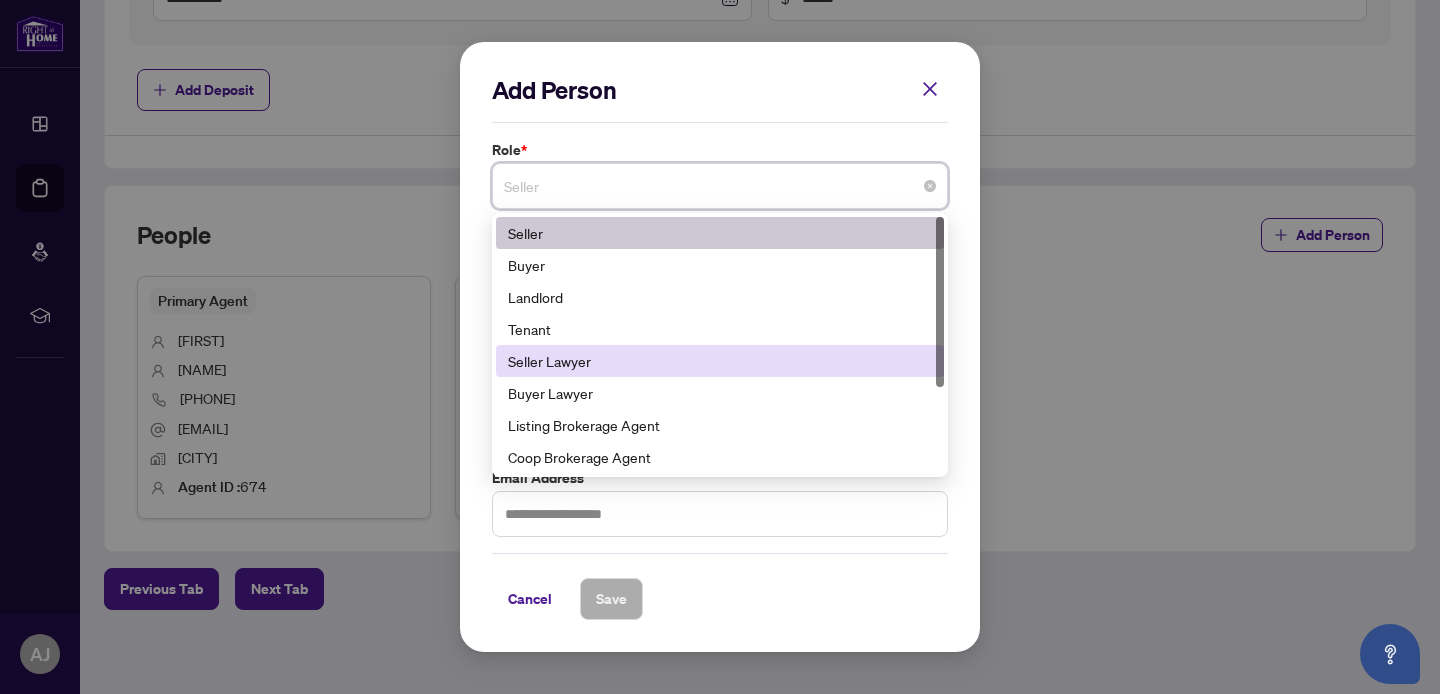 scroll, scrollTop: 38, scrollLeft: 0, axis: vertical 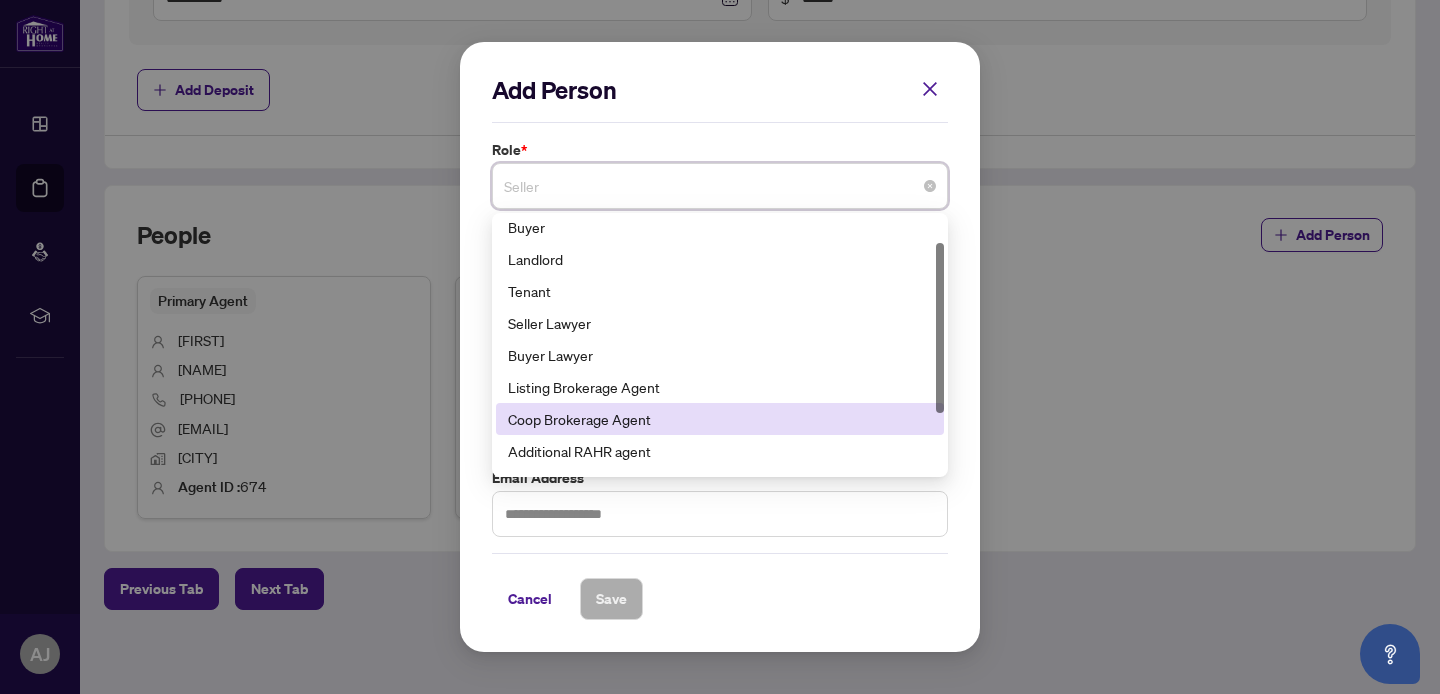 click on "Coop Brokerage Agent" at bounding box center (720, 419) 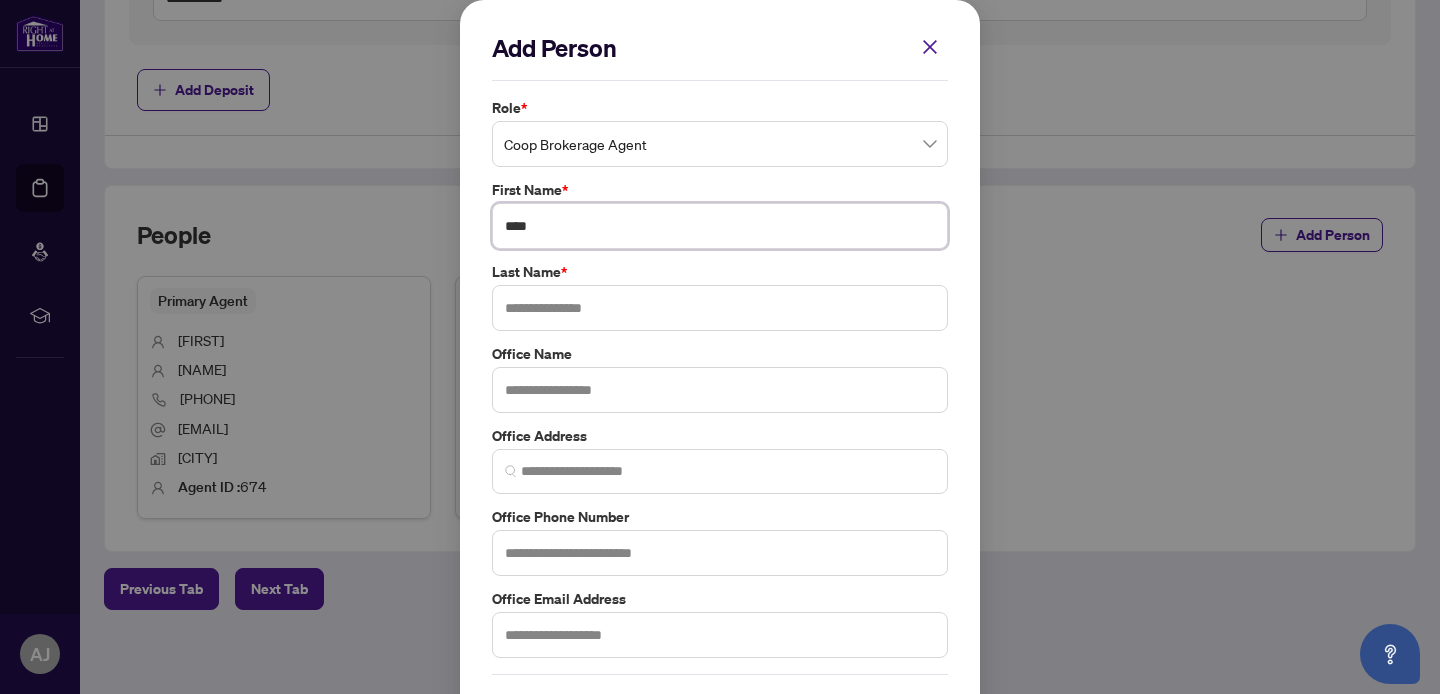 drag, startPoint x: 597, startPoint y: 217, endPoint x: 370, endPoint y: 217, distance: 227 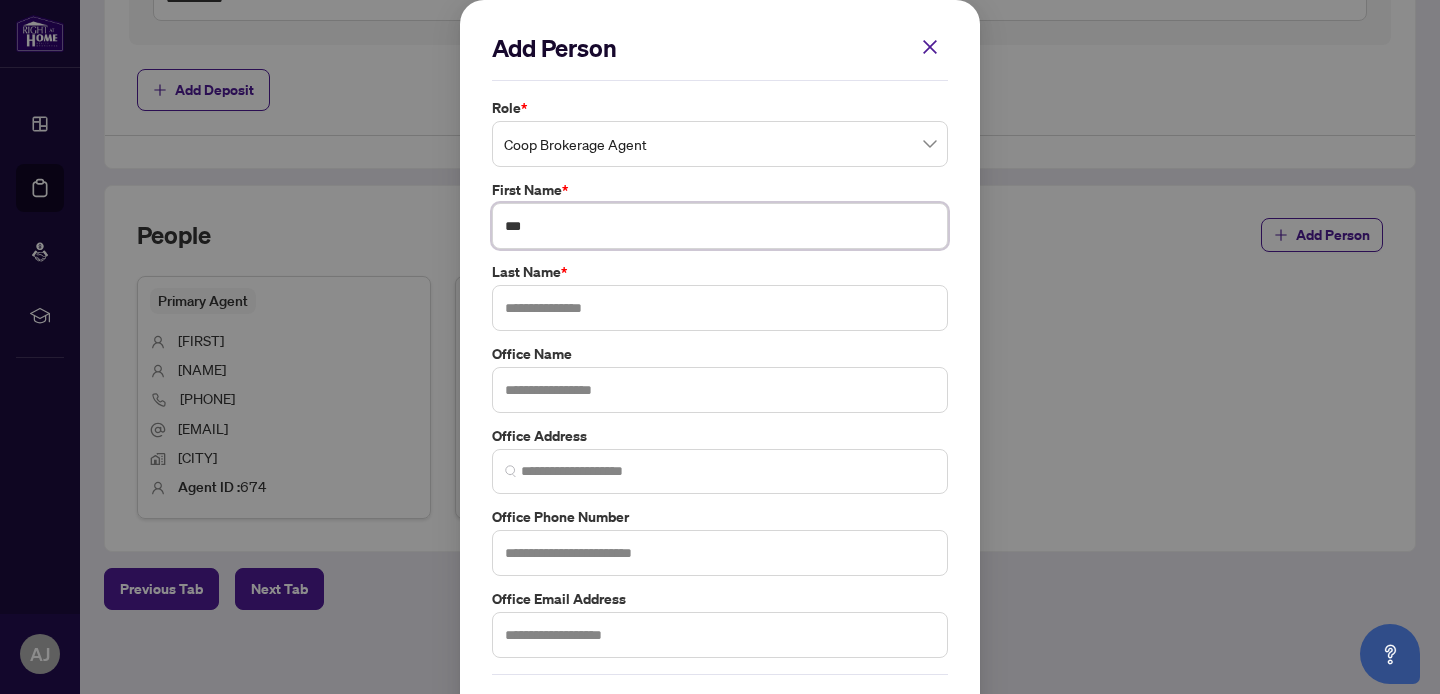 type on "***" 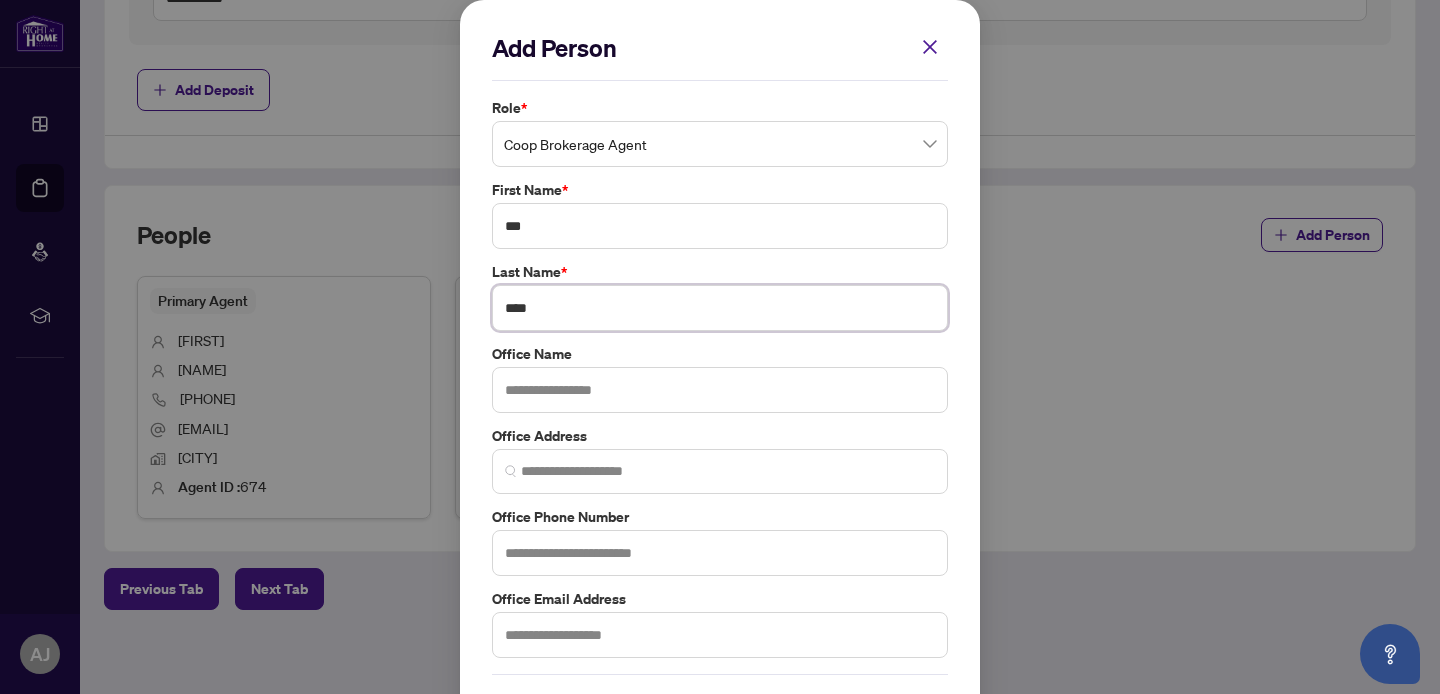 type on "****" 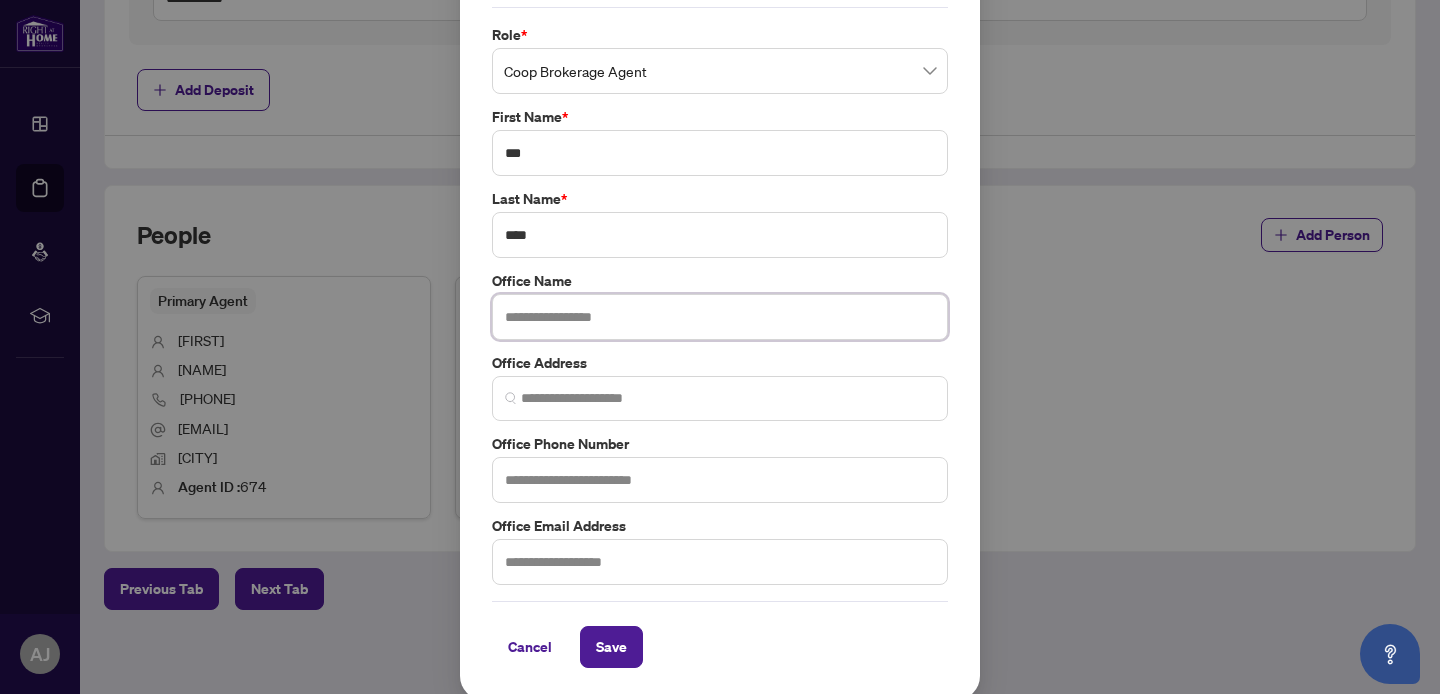 scroll, scrollTop: 72, scrollLeft: 0, axis: vertical 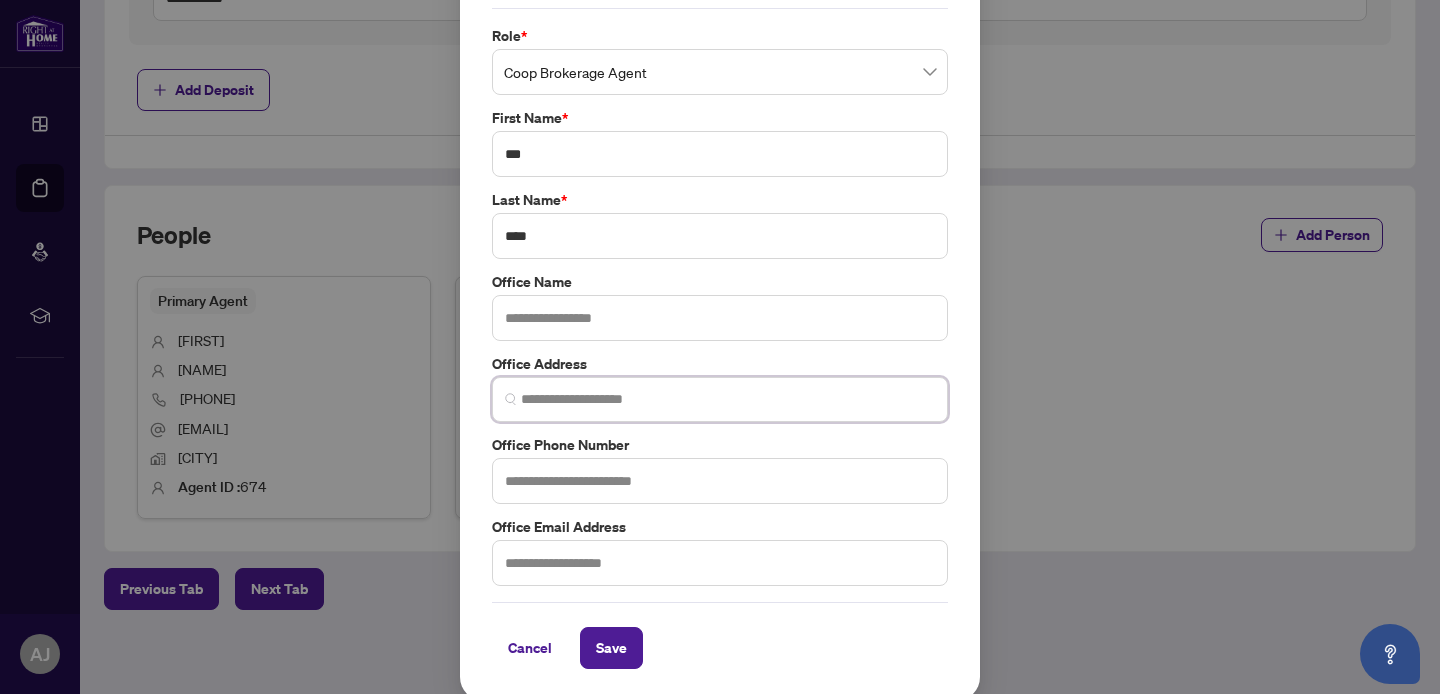 click at bounding box center (728, 399) 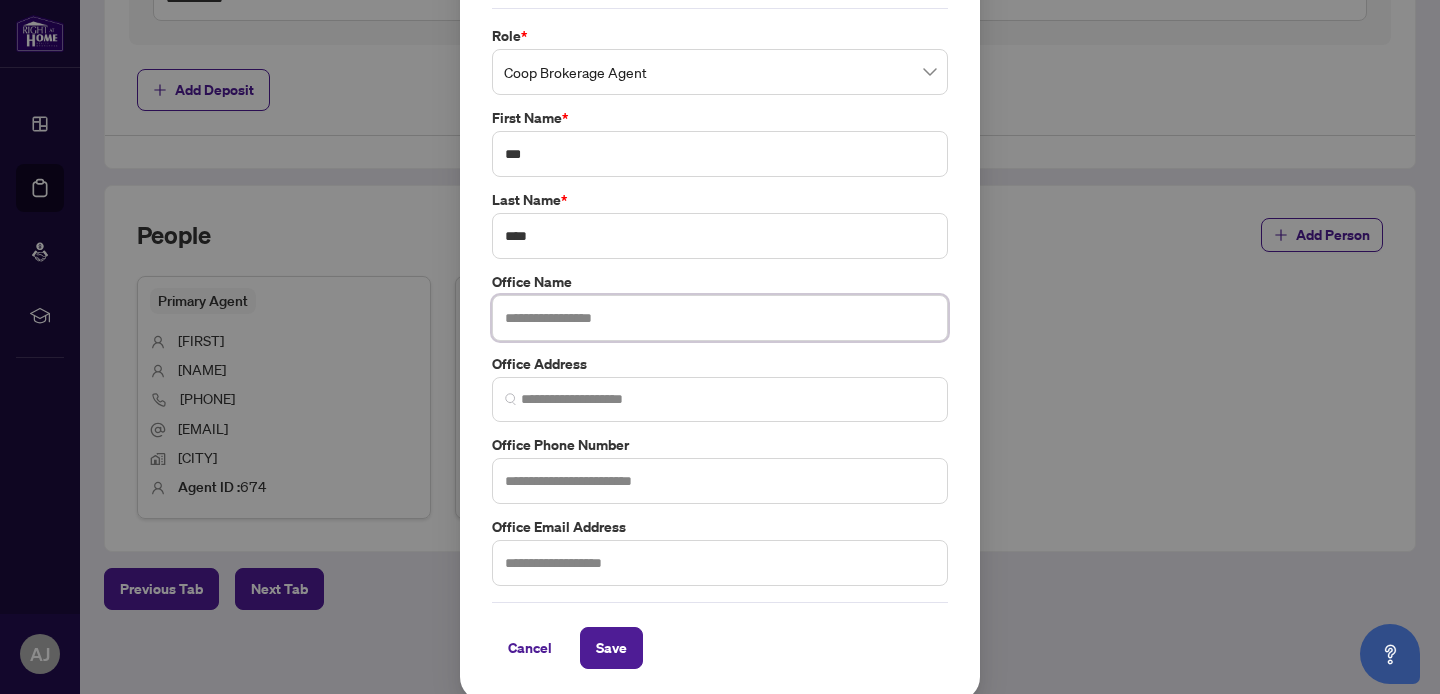 click at bounding box center (720, 318) 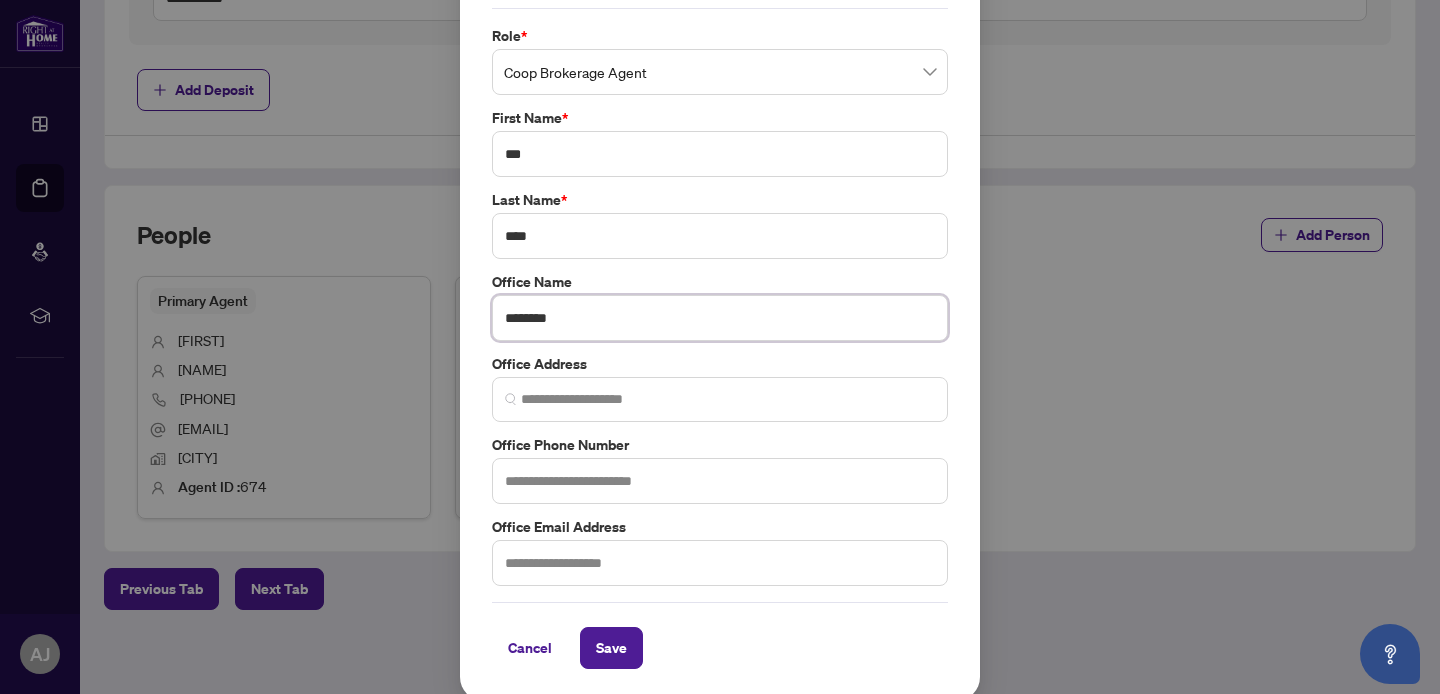 click on "********" at bounding box center (720, 318) 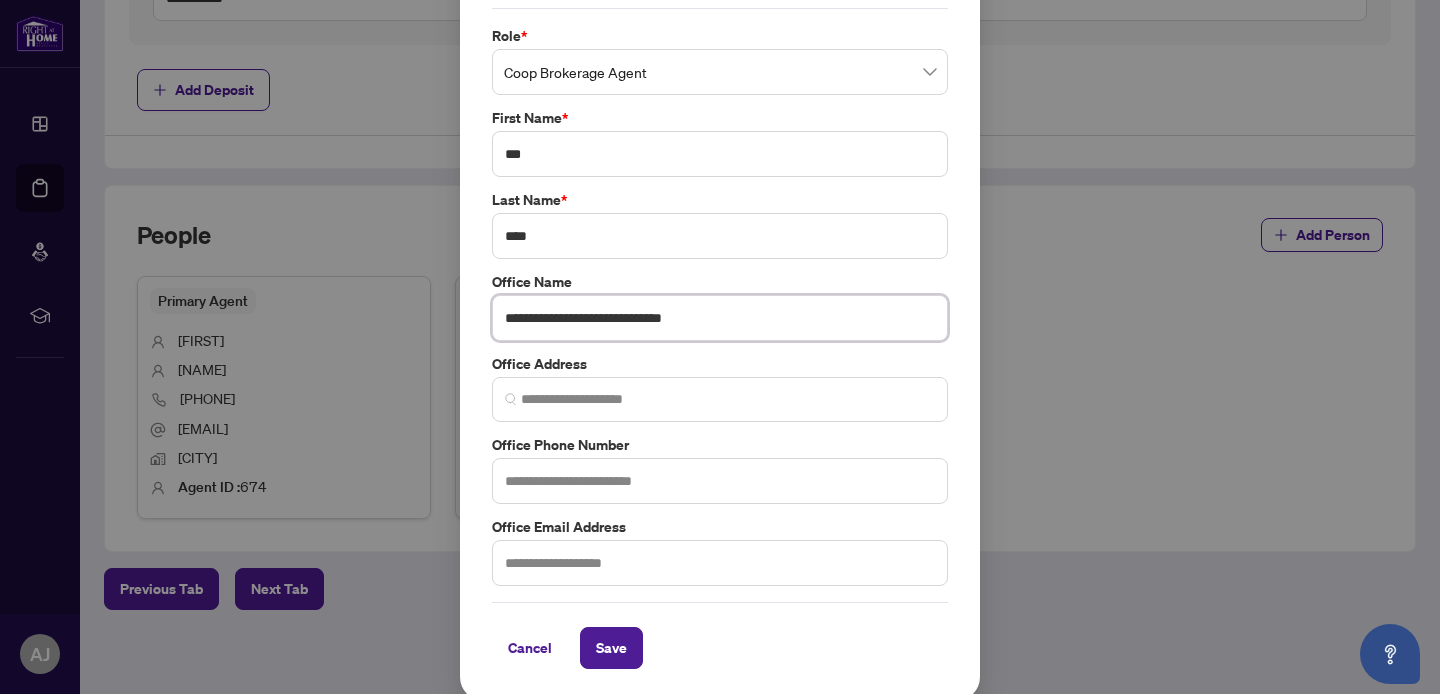 type on "**********" 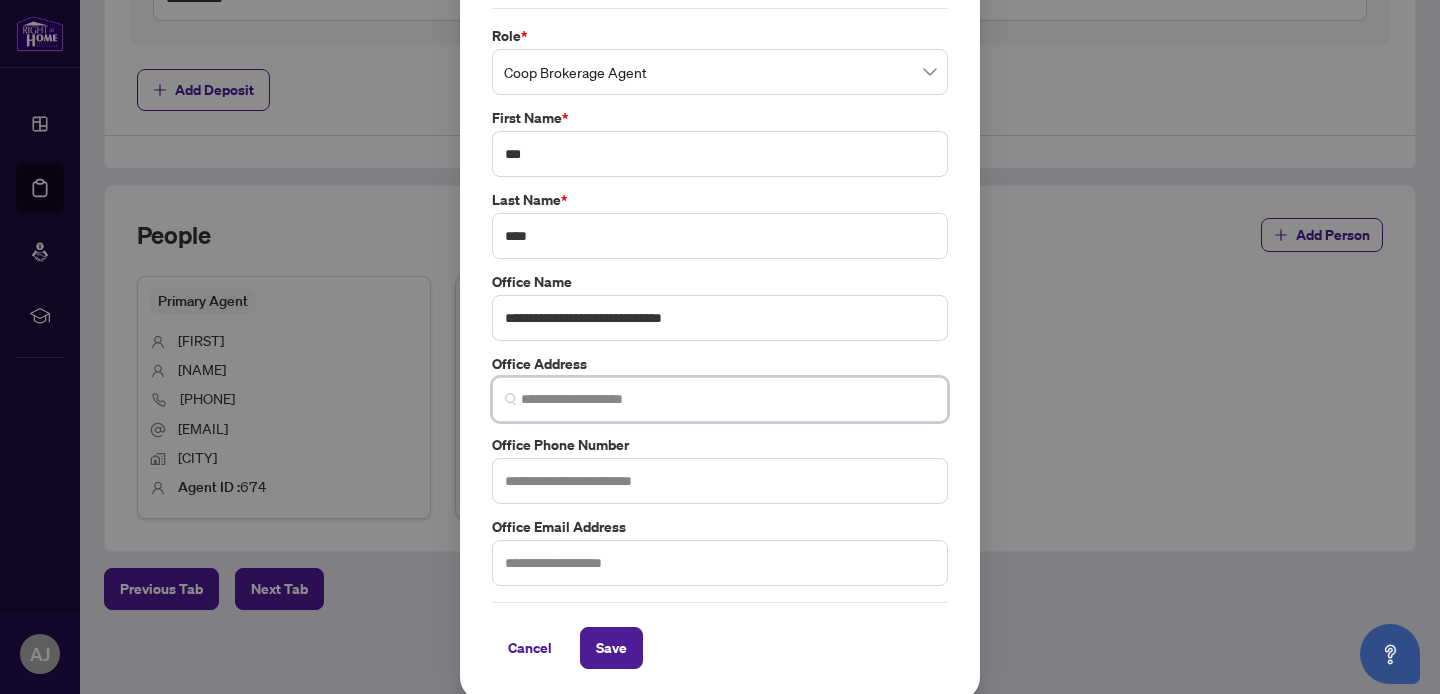 scroll, scrollTop: 0, scrollLeft: 0, axis: both 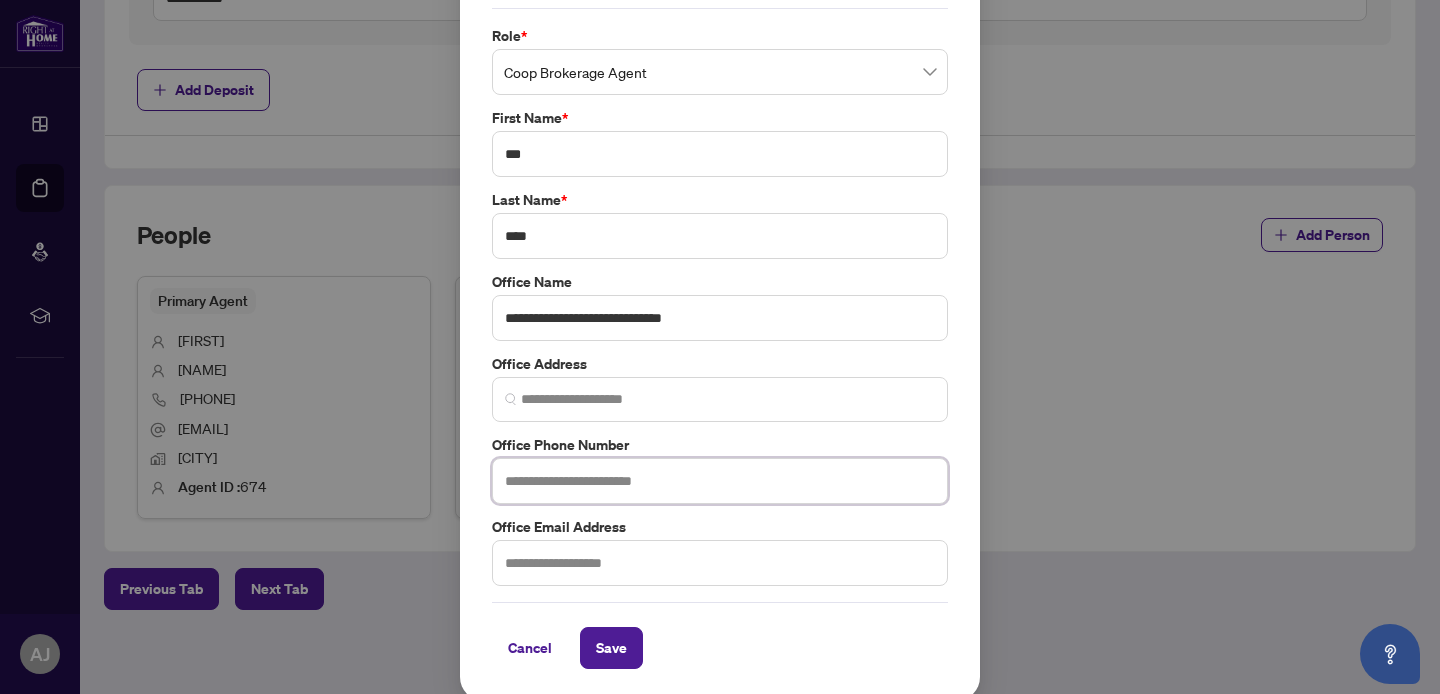 click at bounding box center (720, 399) 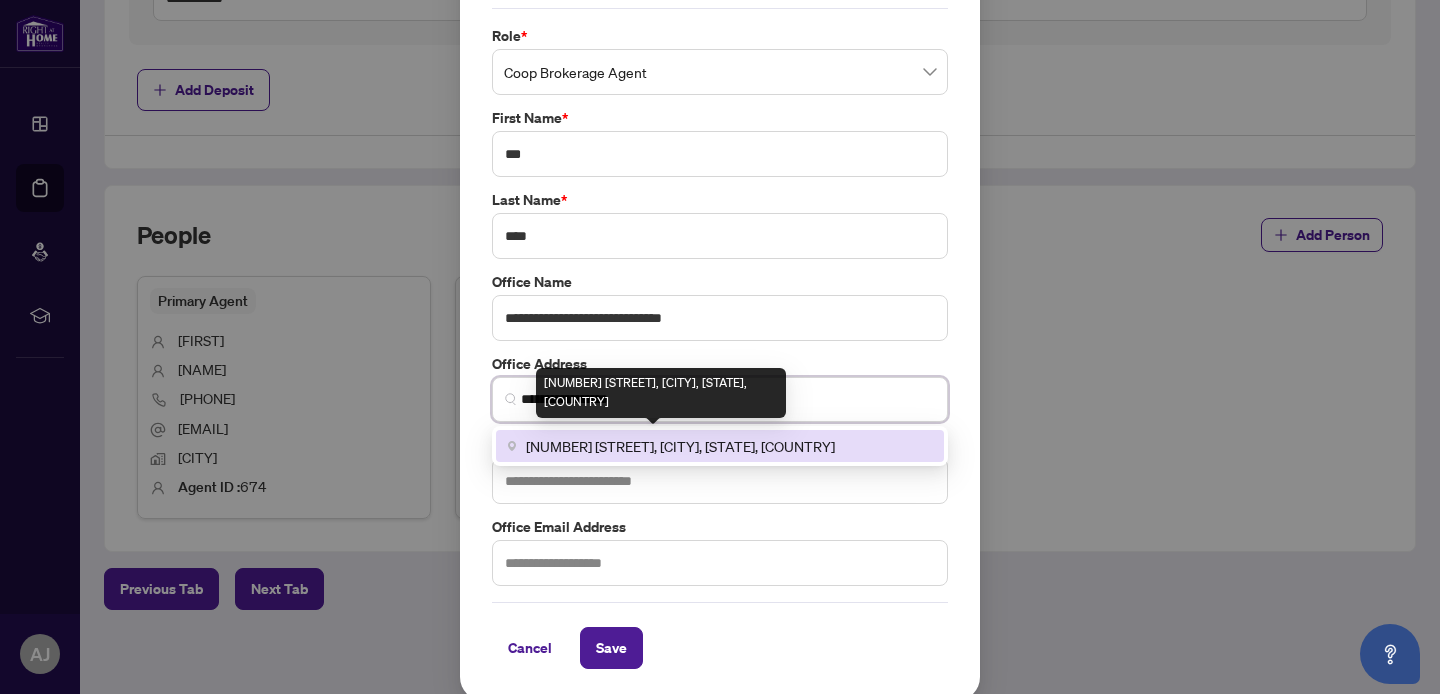click on "[NUMBER] [STREET], [CITY], [STATE], [COUNTRY]" at bounding box center [680, 446] 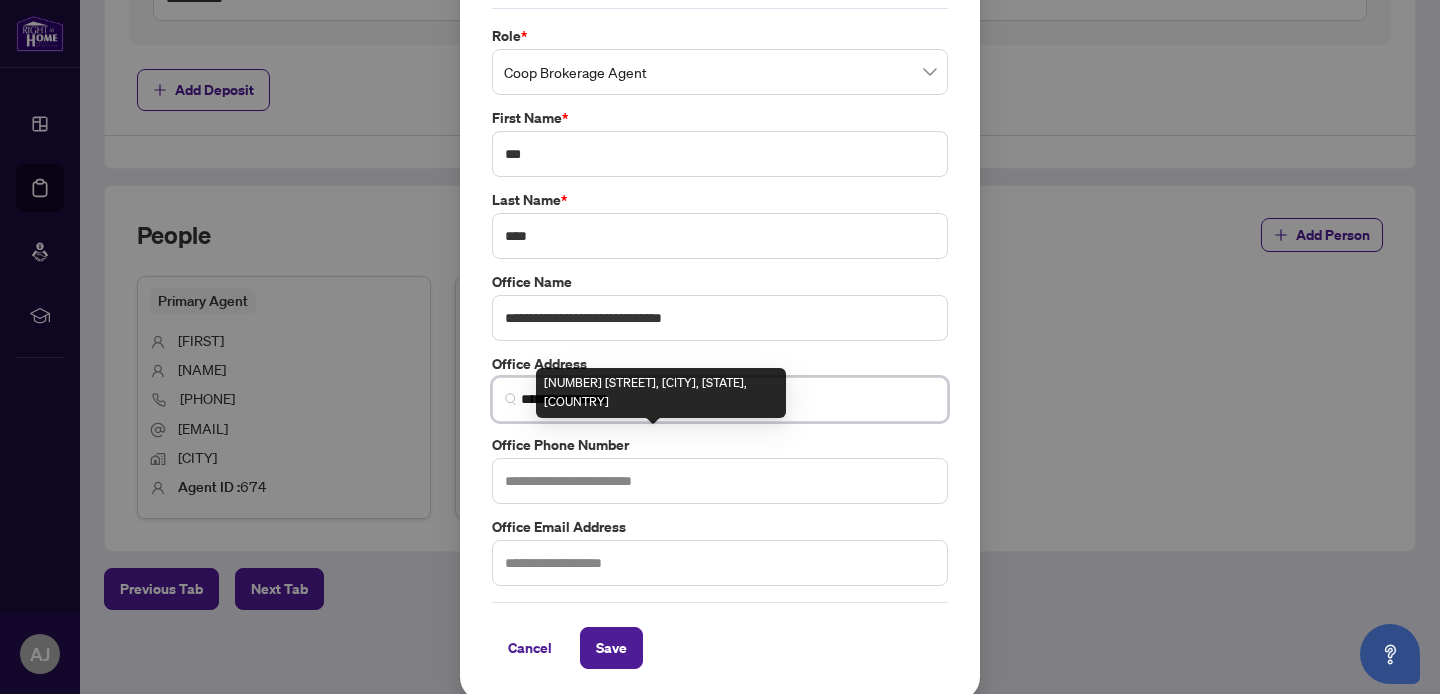 type on "**********" 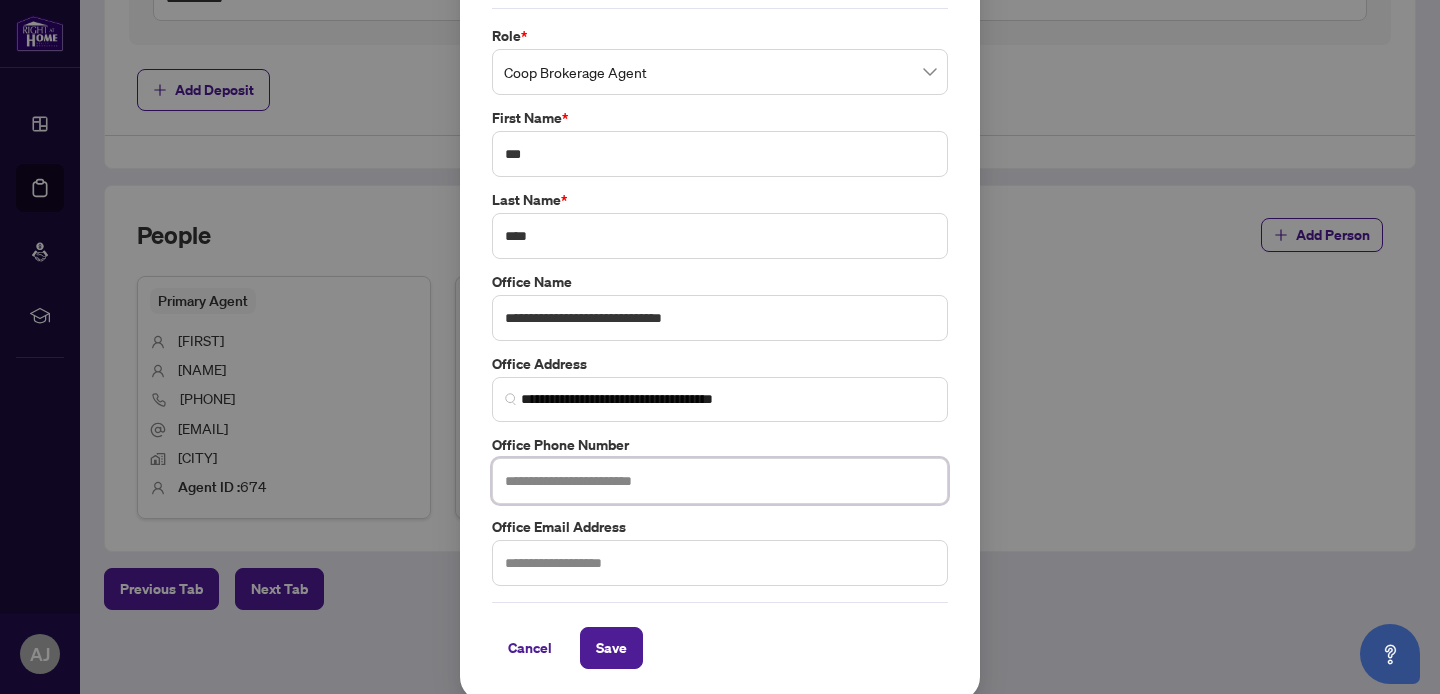 click at bounding box center [720, 481] 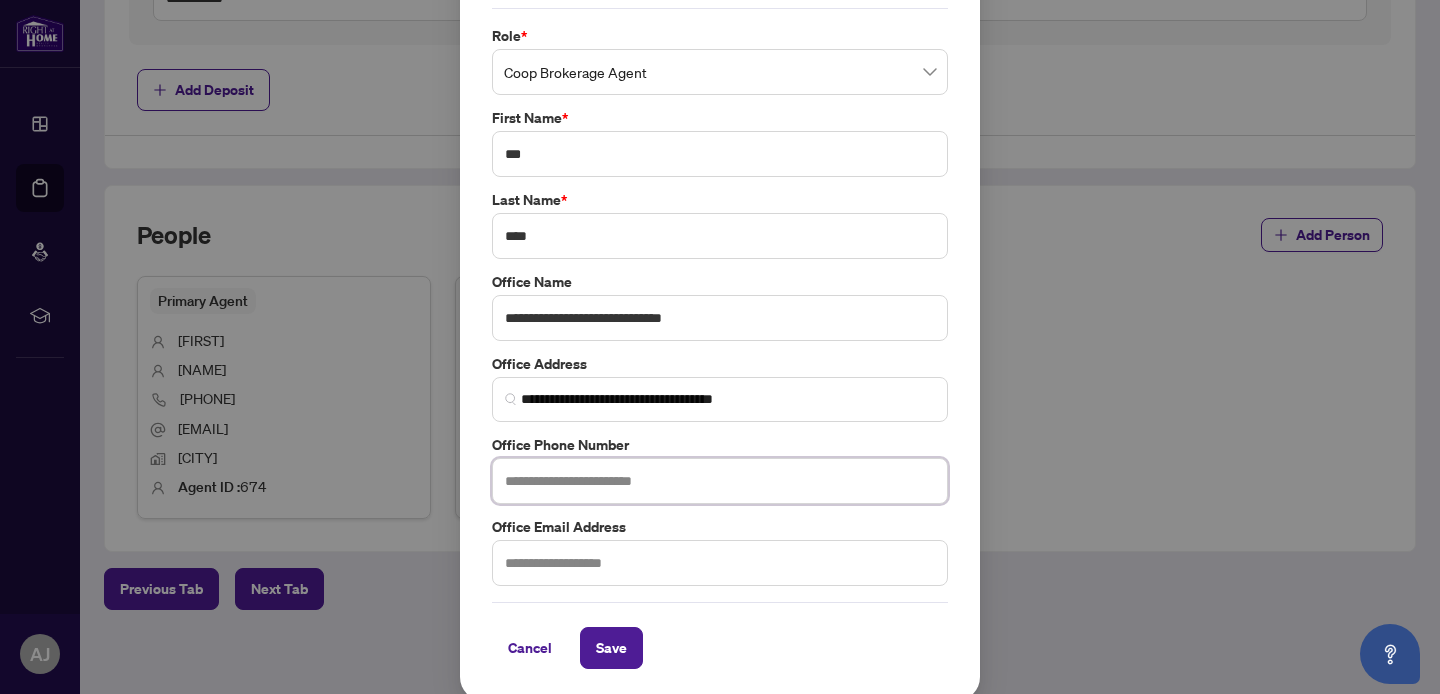 paste on "**********" 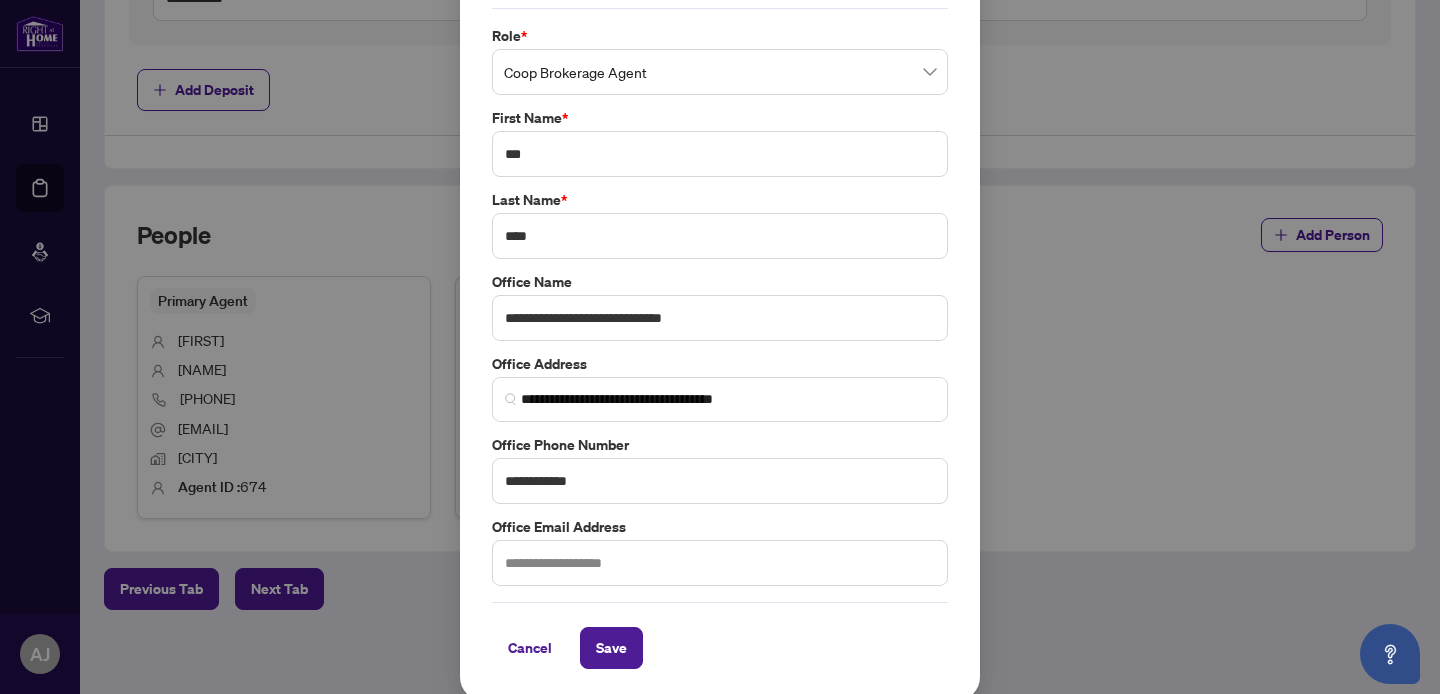 click on "Office Email Address" at bounding box center [720, 527] 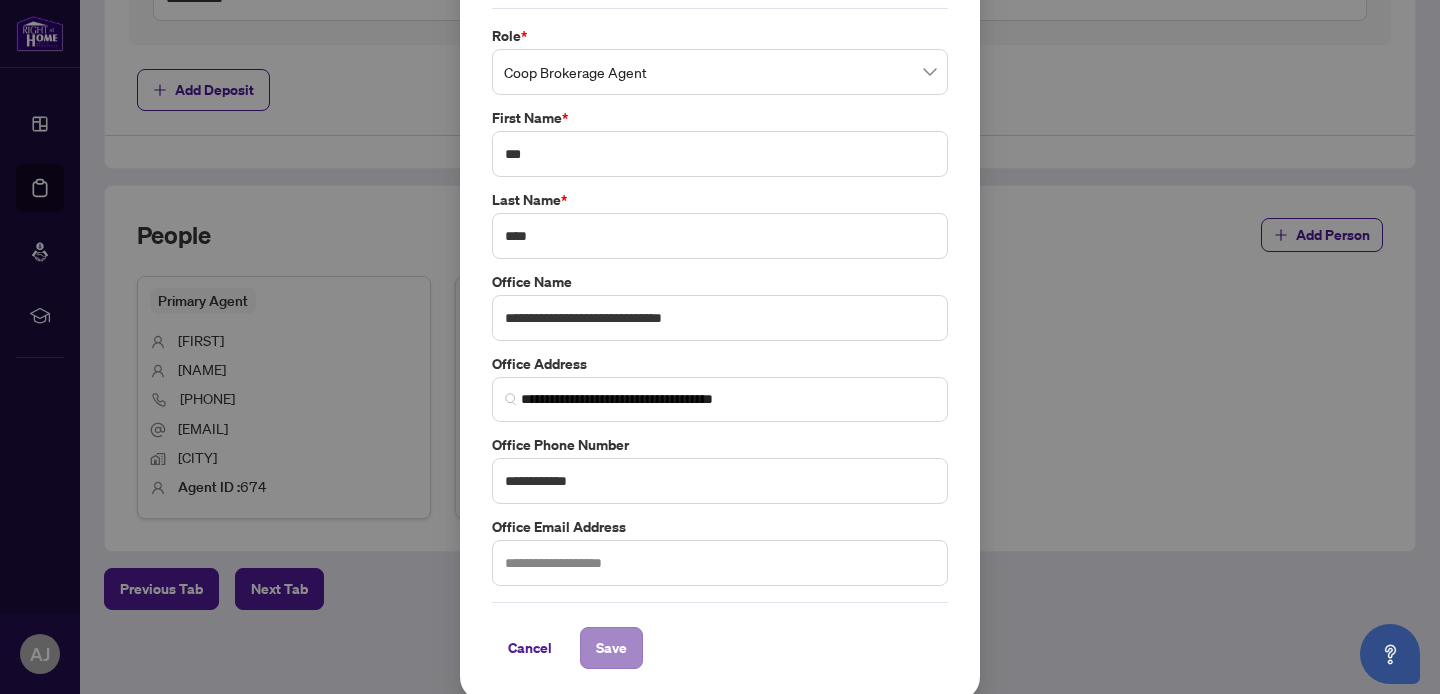click on "Save" at bounding box center (611, 648) 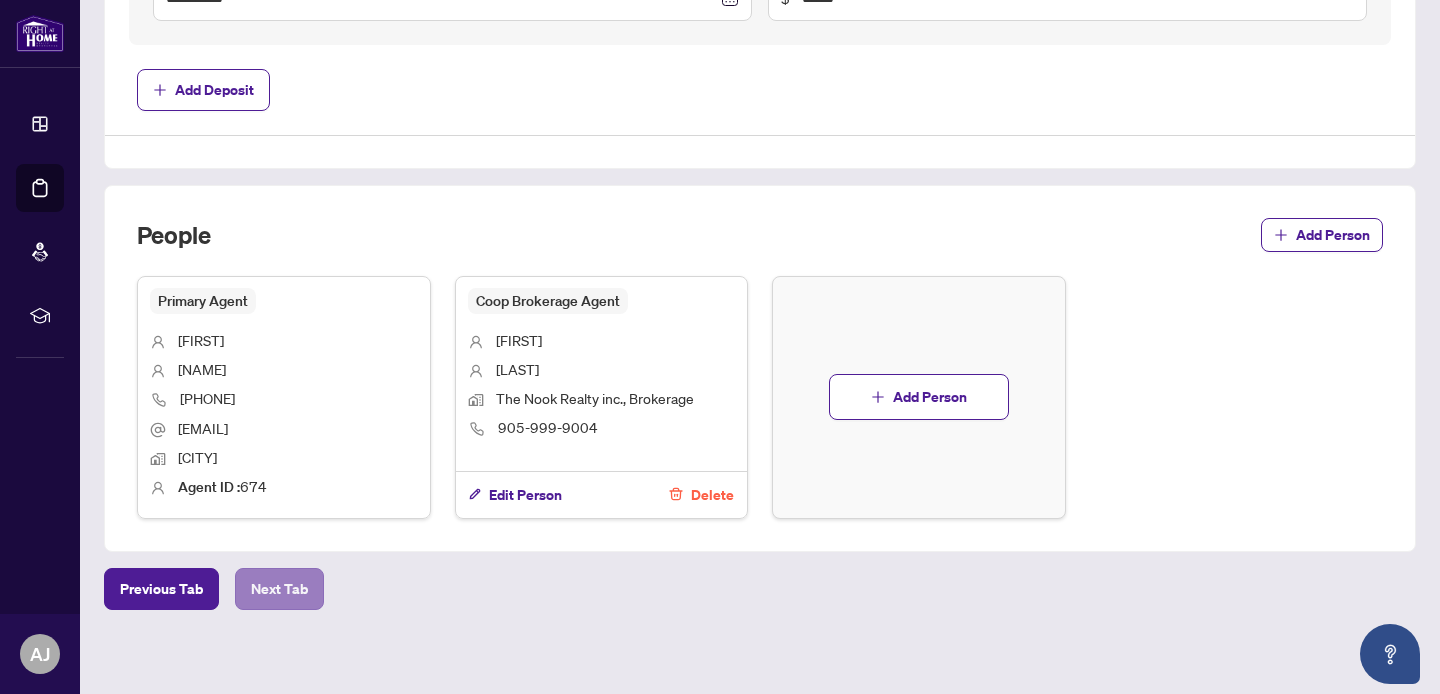 click on "Next Tab" at bounding box center [279, 589] 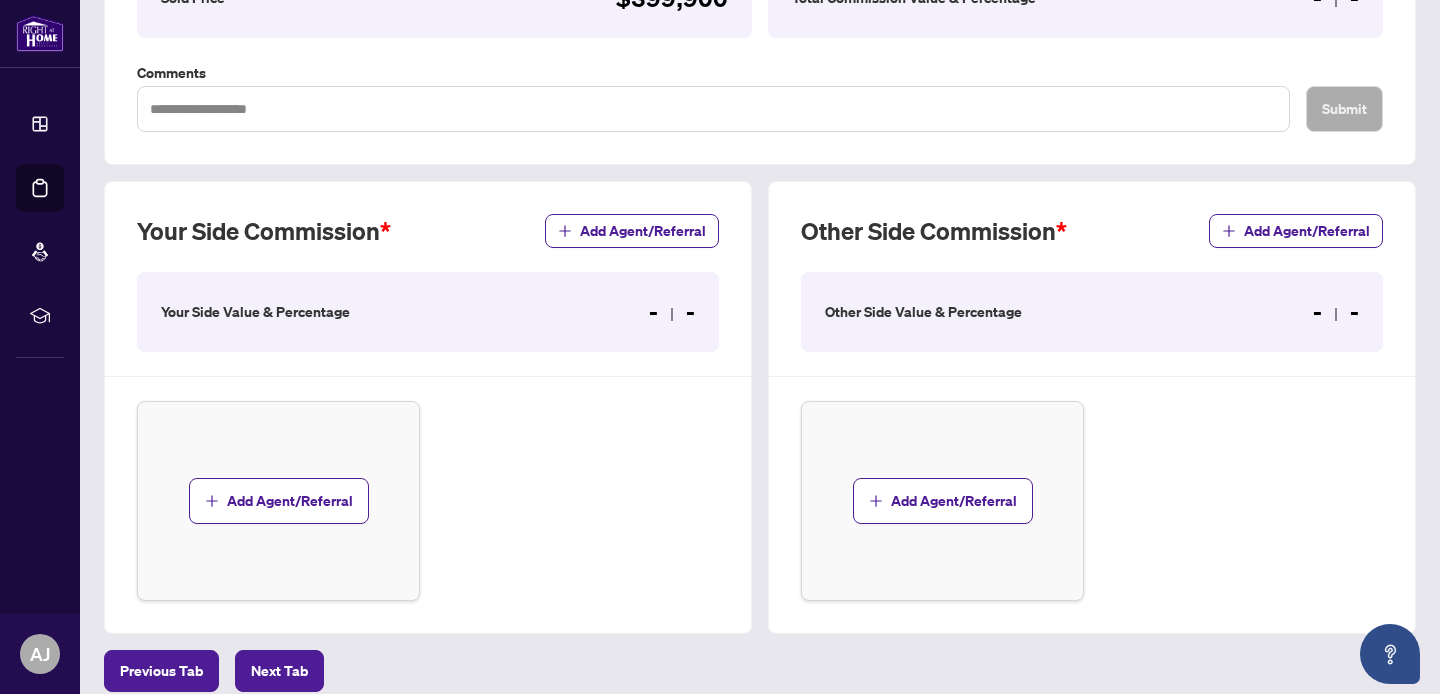 scroll, scrollTop: 403, scrollLeft: 0, axis: vertical 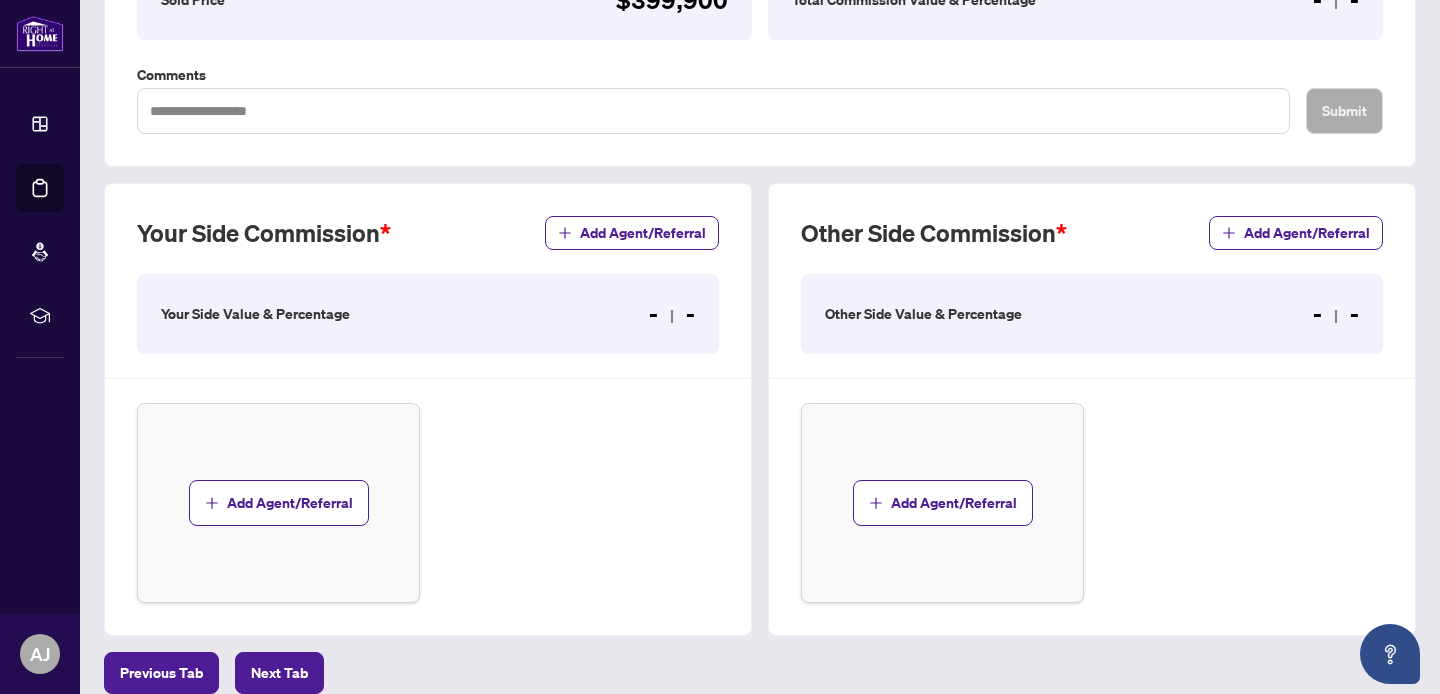 click on "Your Side Value & Percentage -     -" at bounding box center [428, 314] 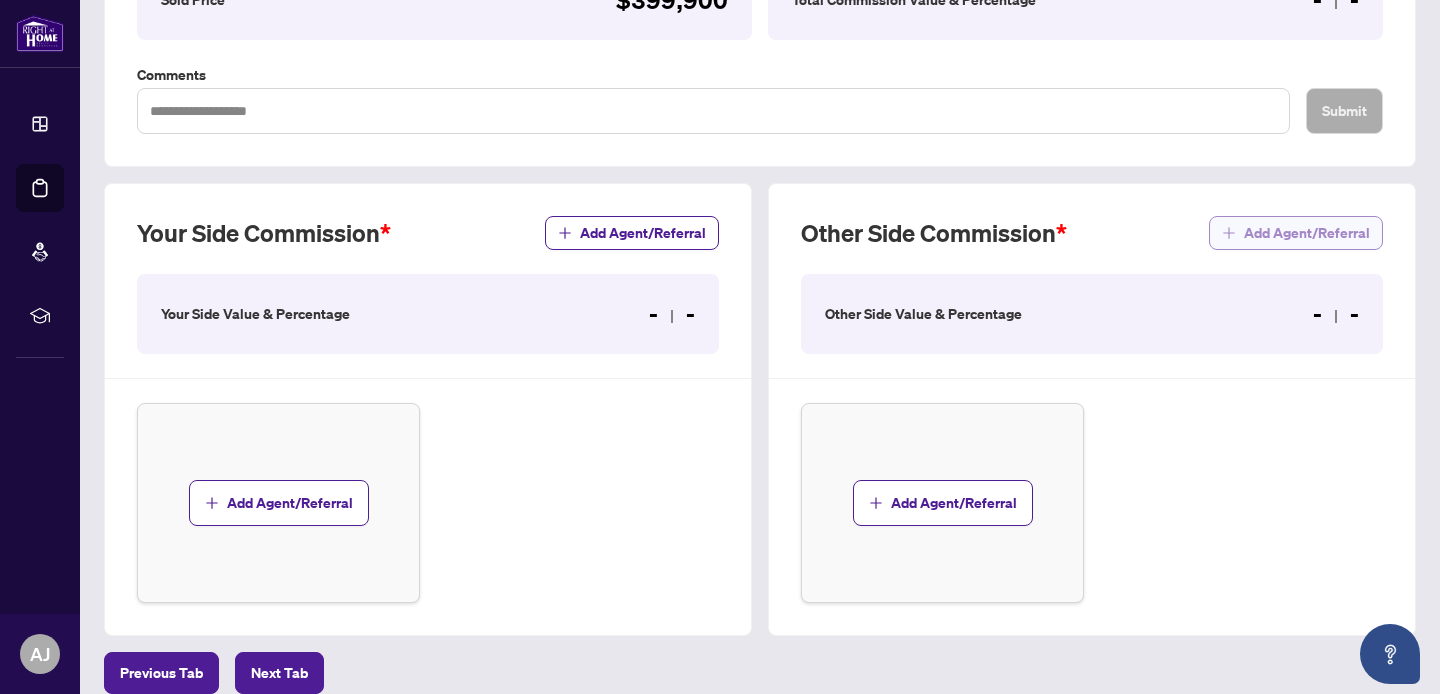 click on "Add Agent/Referral" at bounding box center (1307, 233) 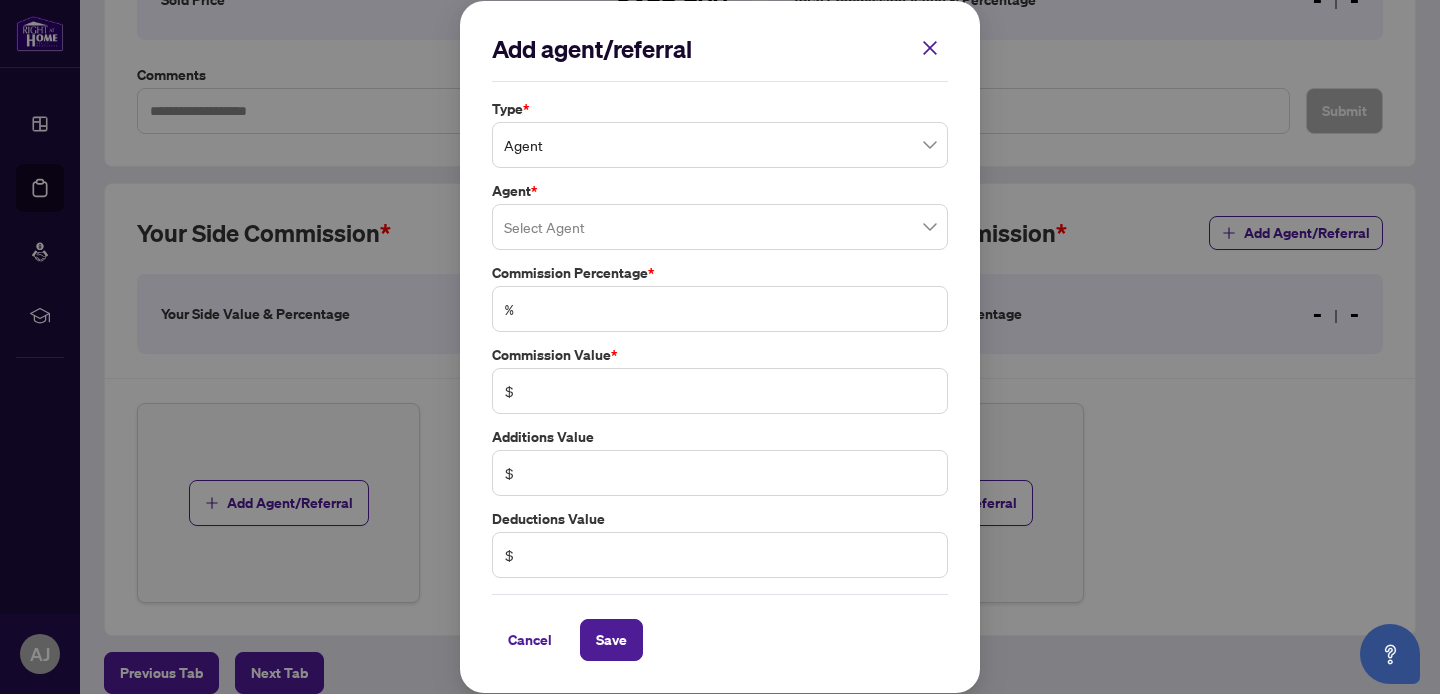 click on "Agent" at bounding box center (720, 145) 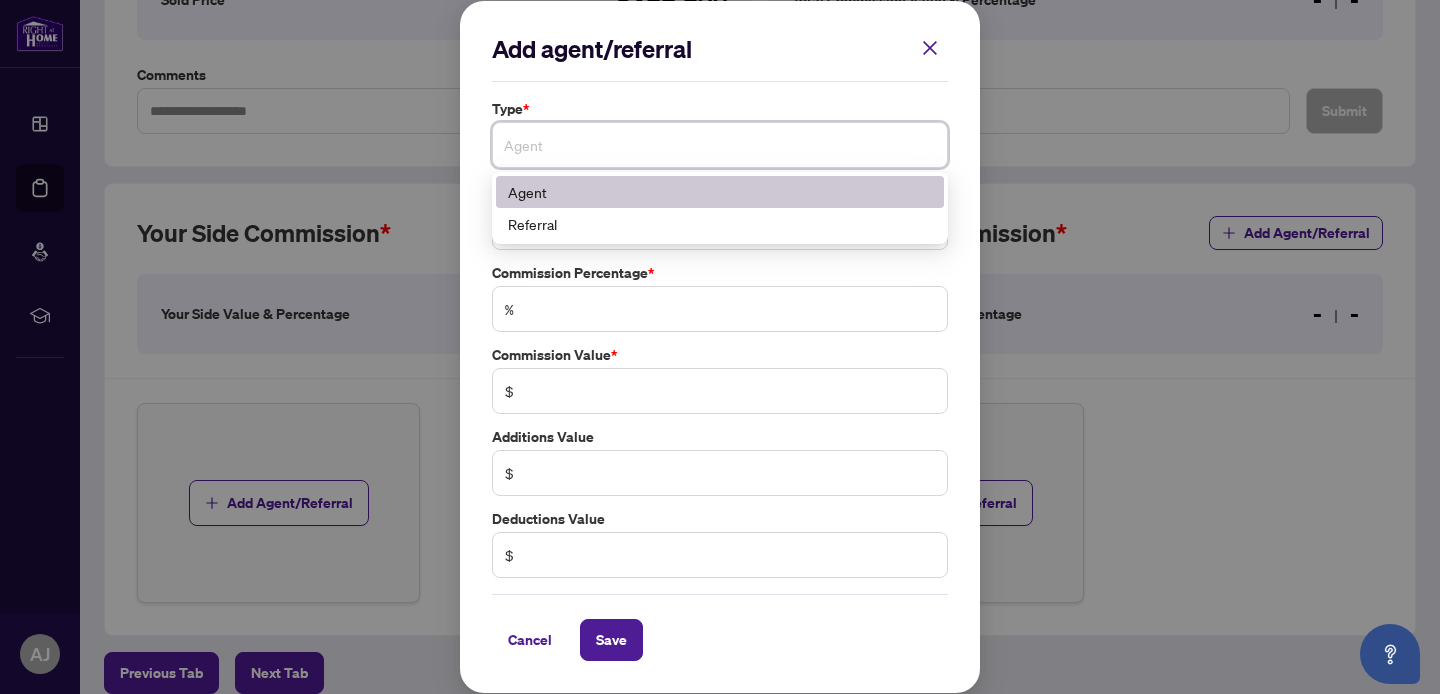 click on "Agent" at bounding box center [720, 145] 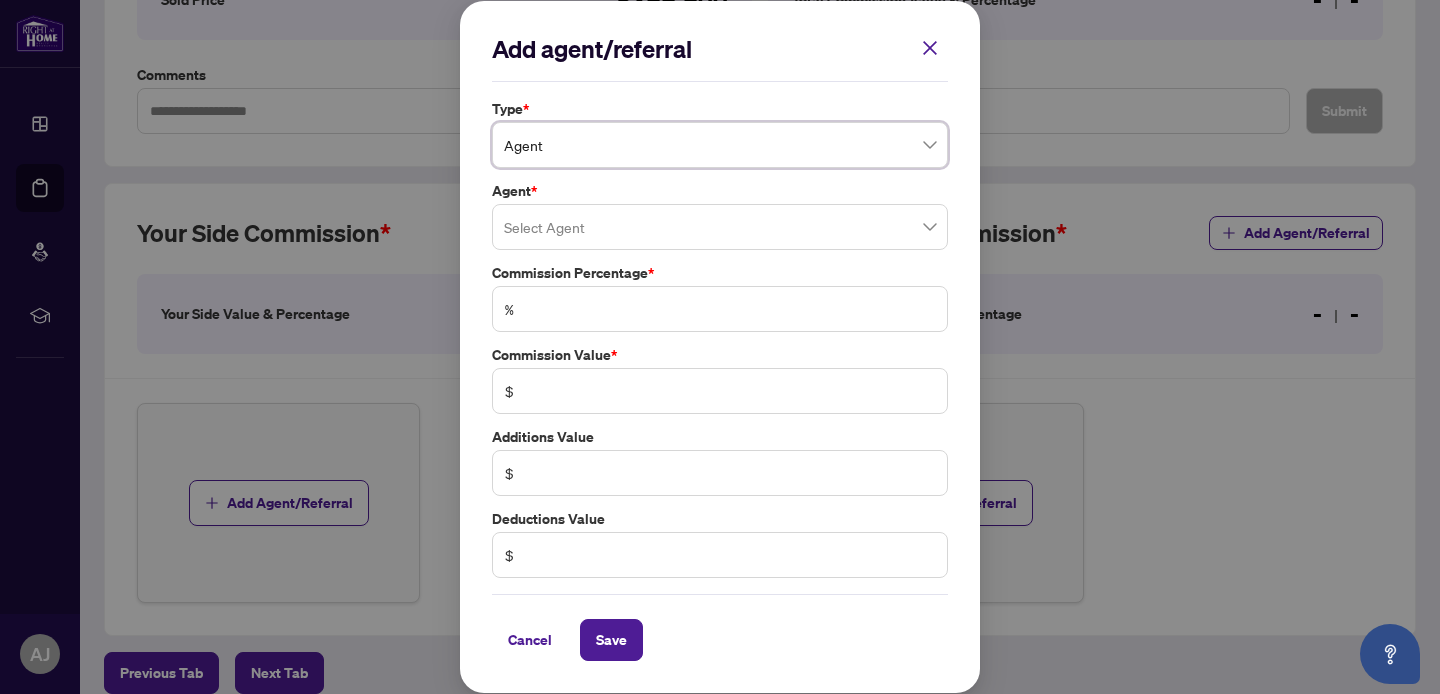 click at bounding box center (720, 227) 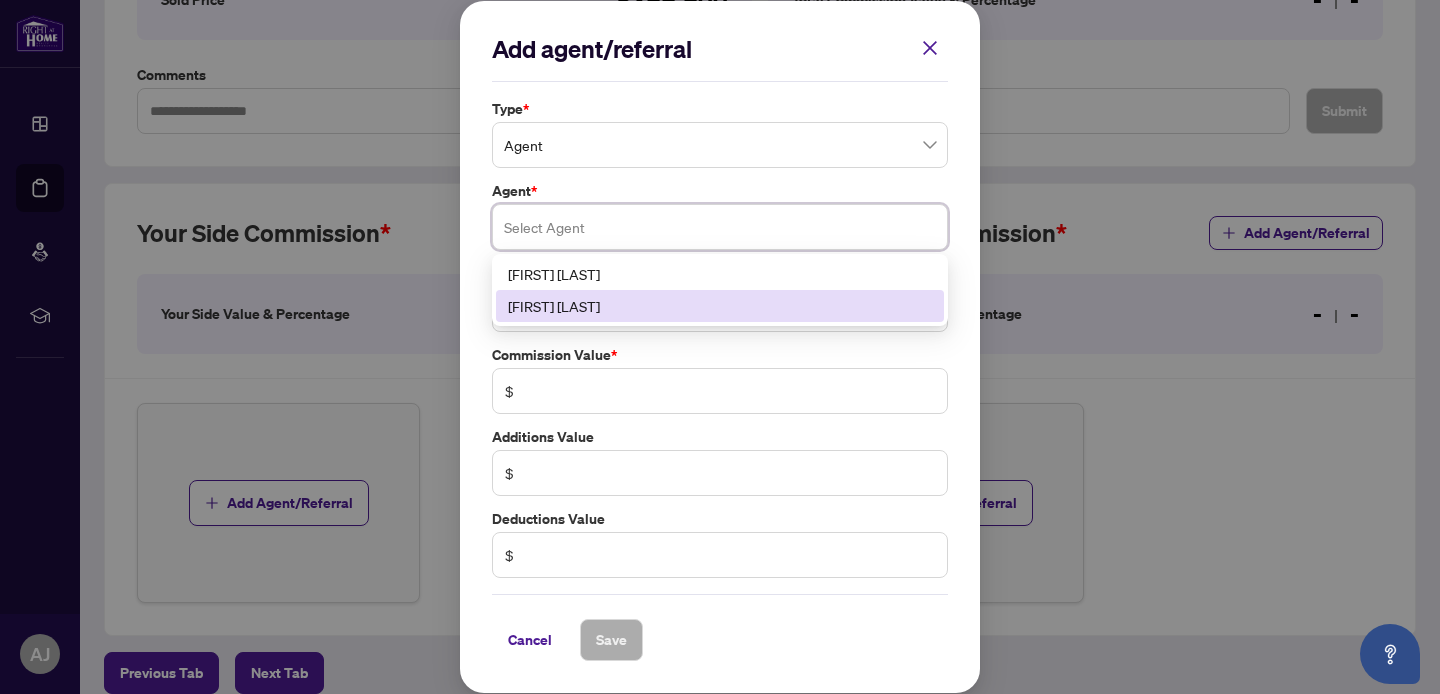 click on "[FIRST] [LAST]" at bounding box center (720, 306) 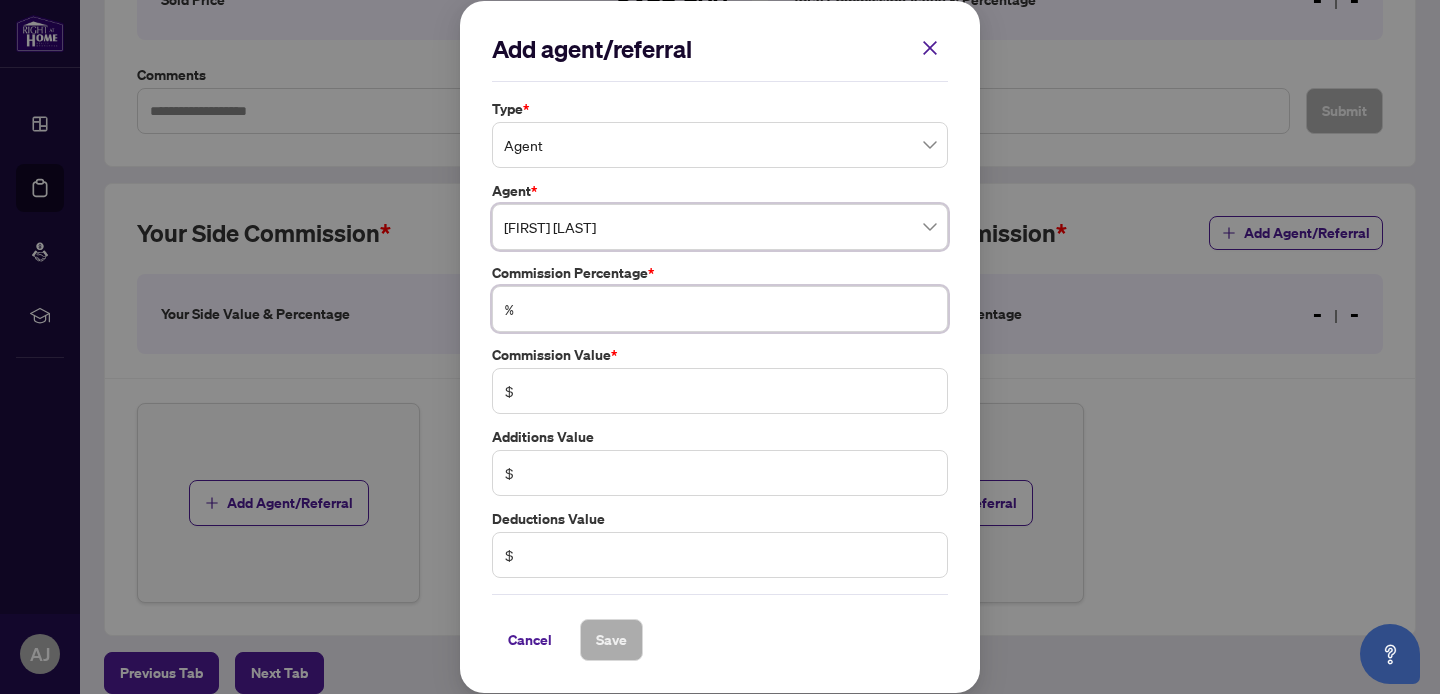 click at bounding box center [730, 309] 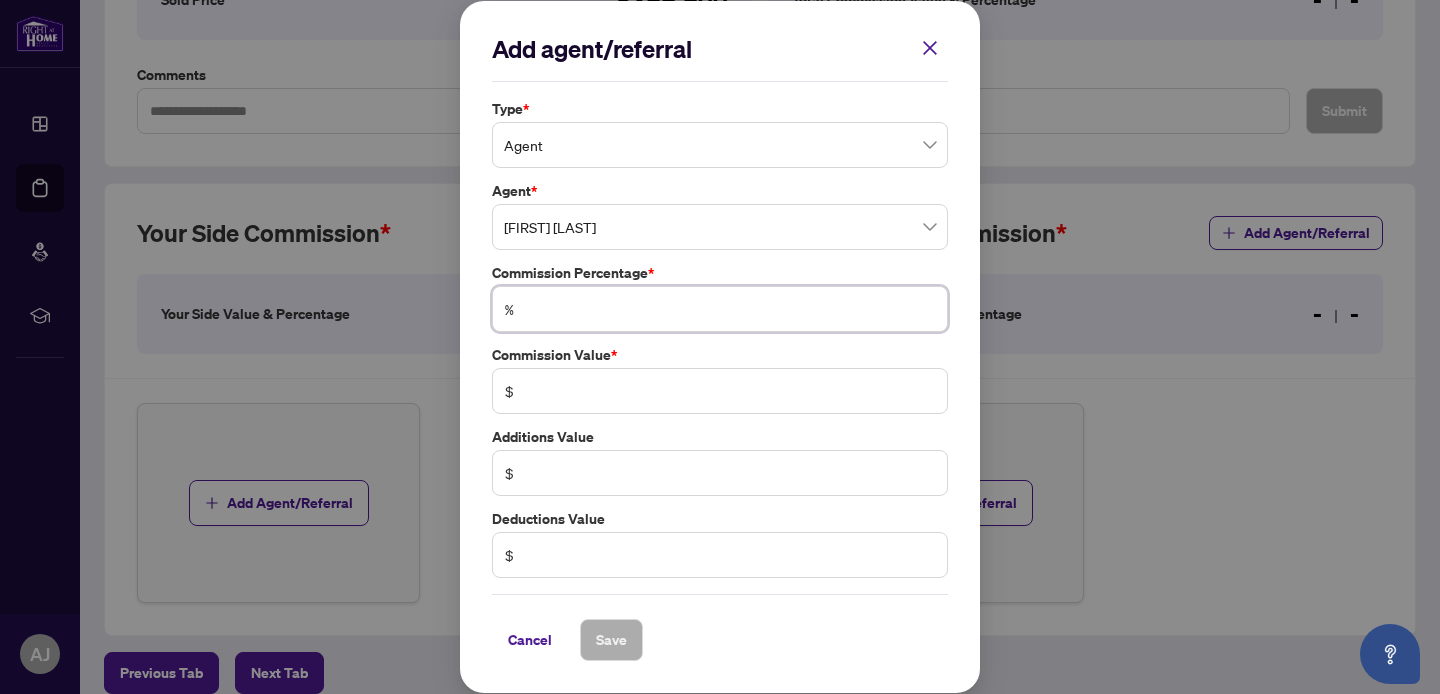 type on "*" 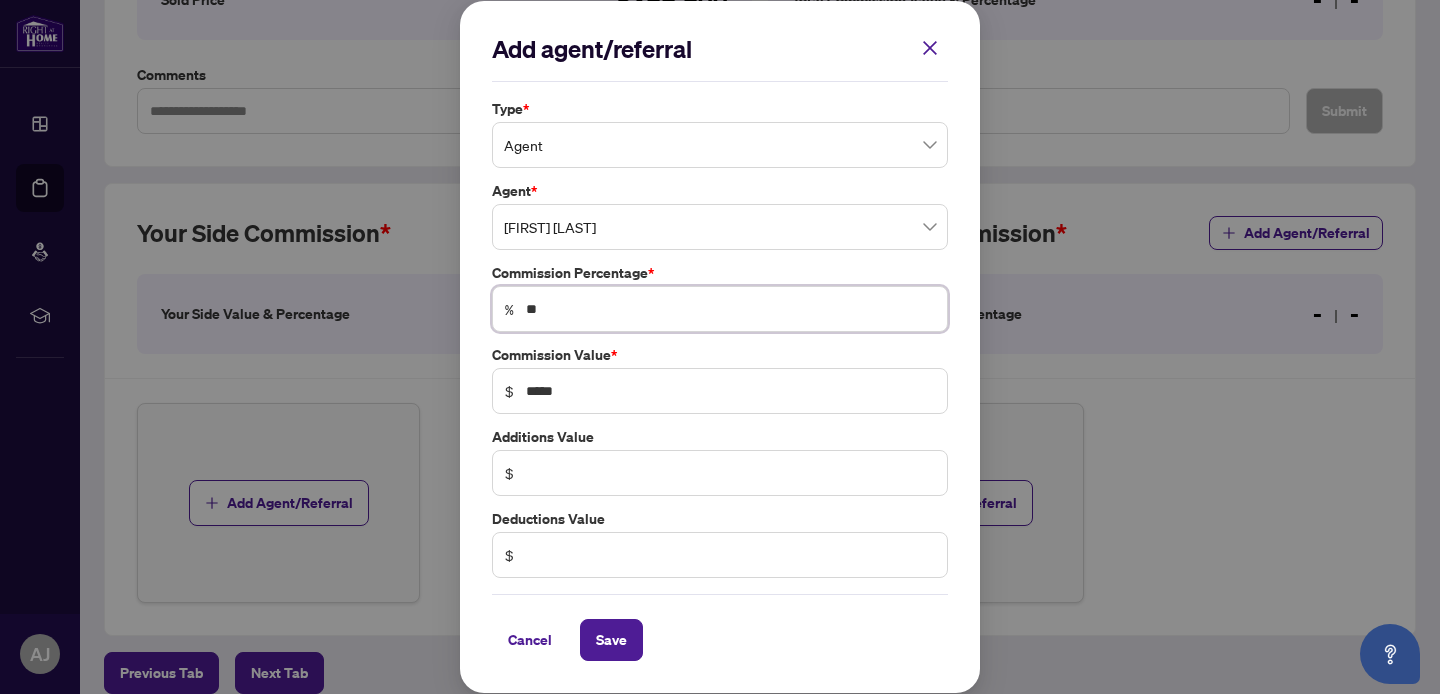 type on "***" 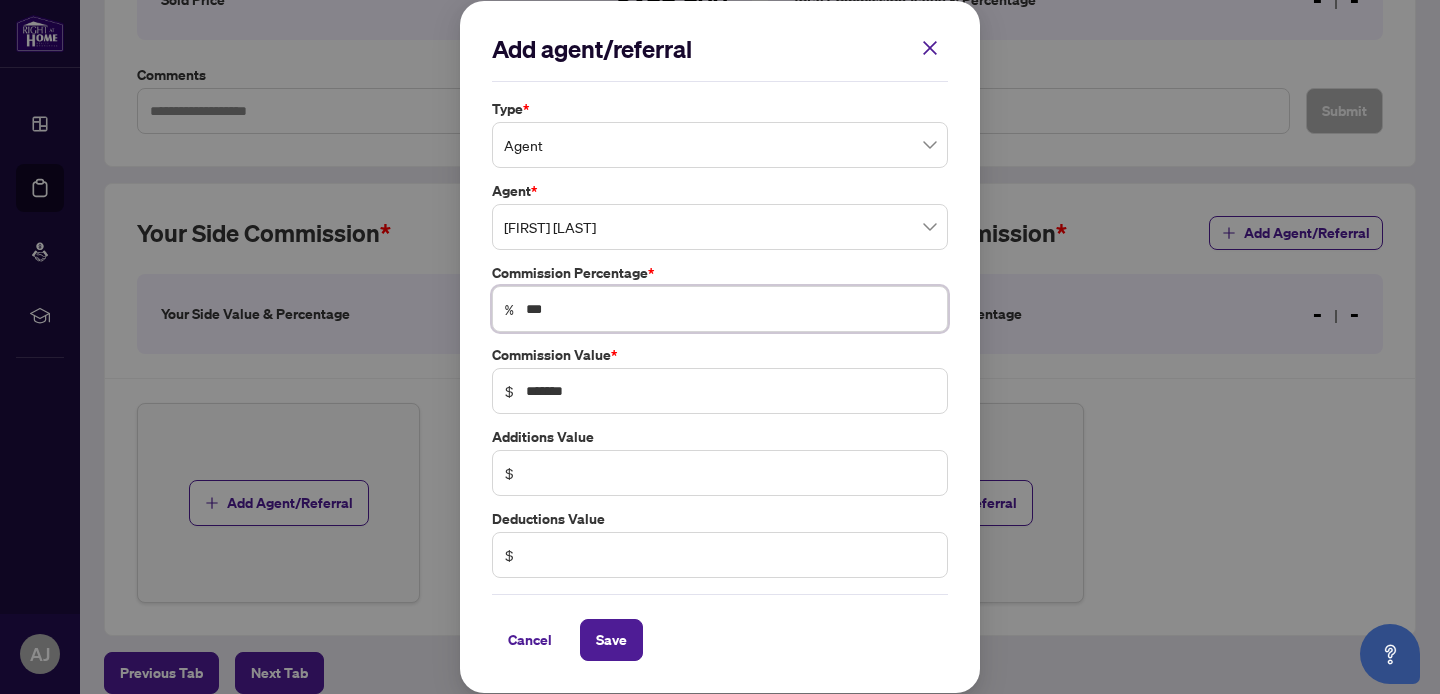scroll, scrollTop: 0, scrollLeft: 0, axis: both 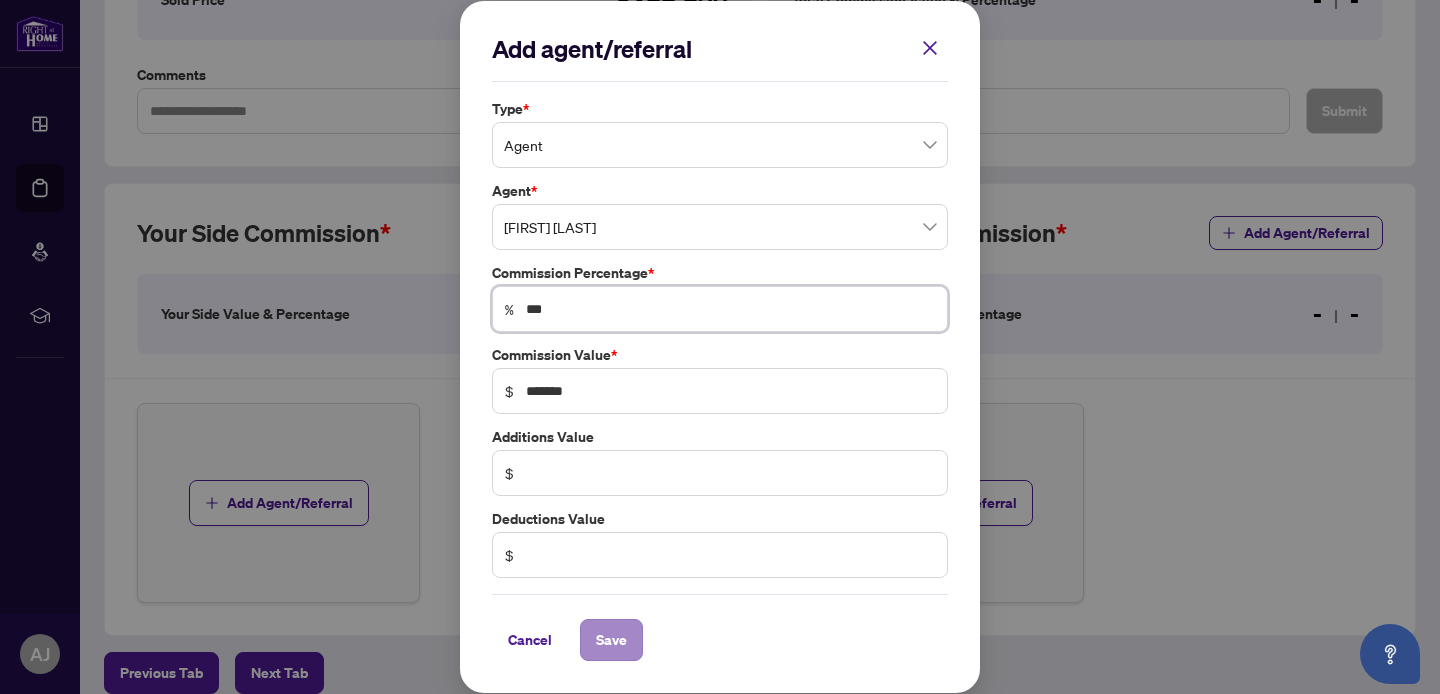 type on "***" 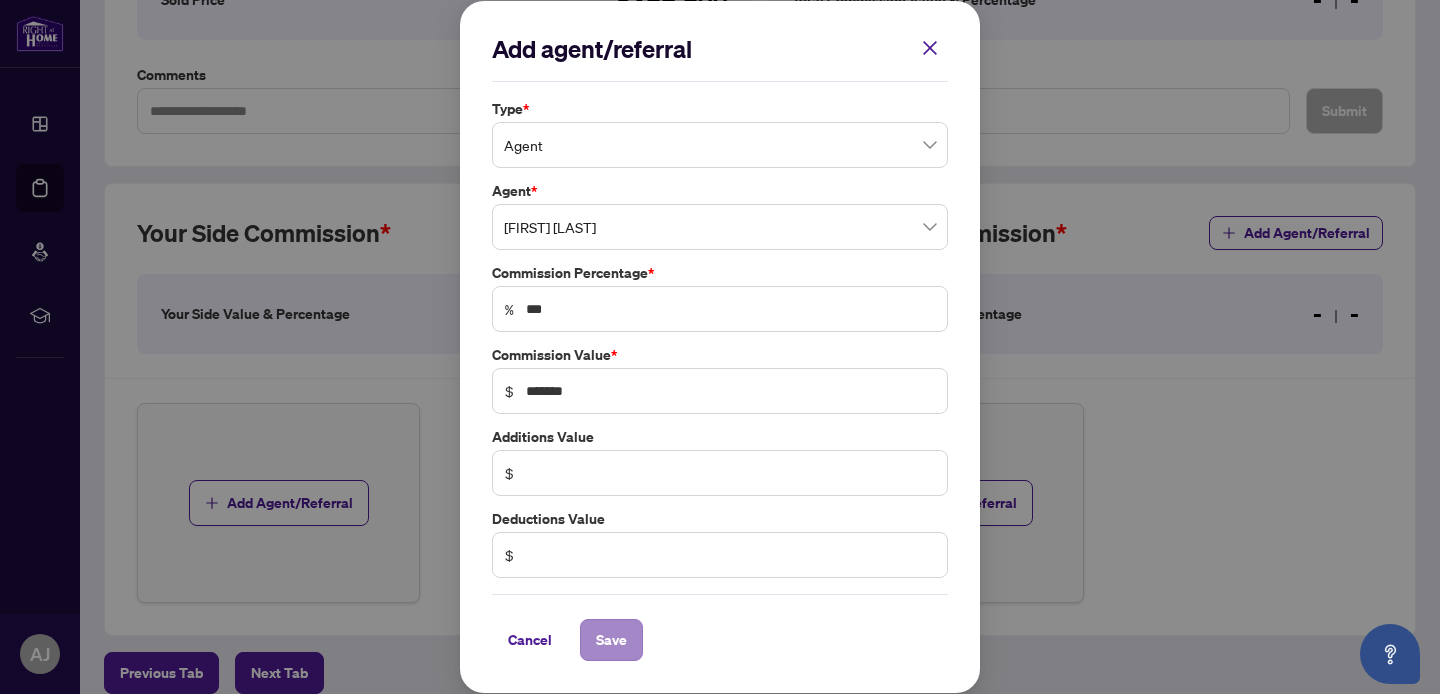 click on "Save" at bounding box center [611, 640] 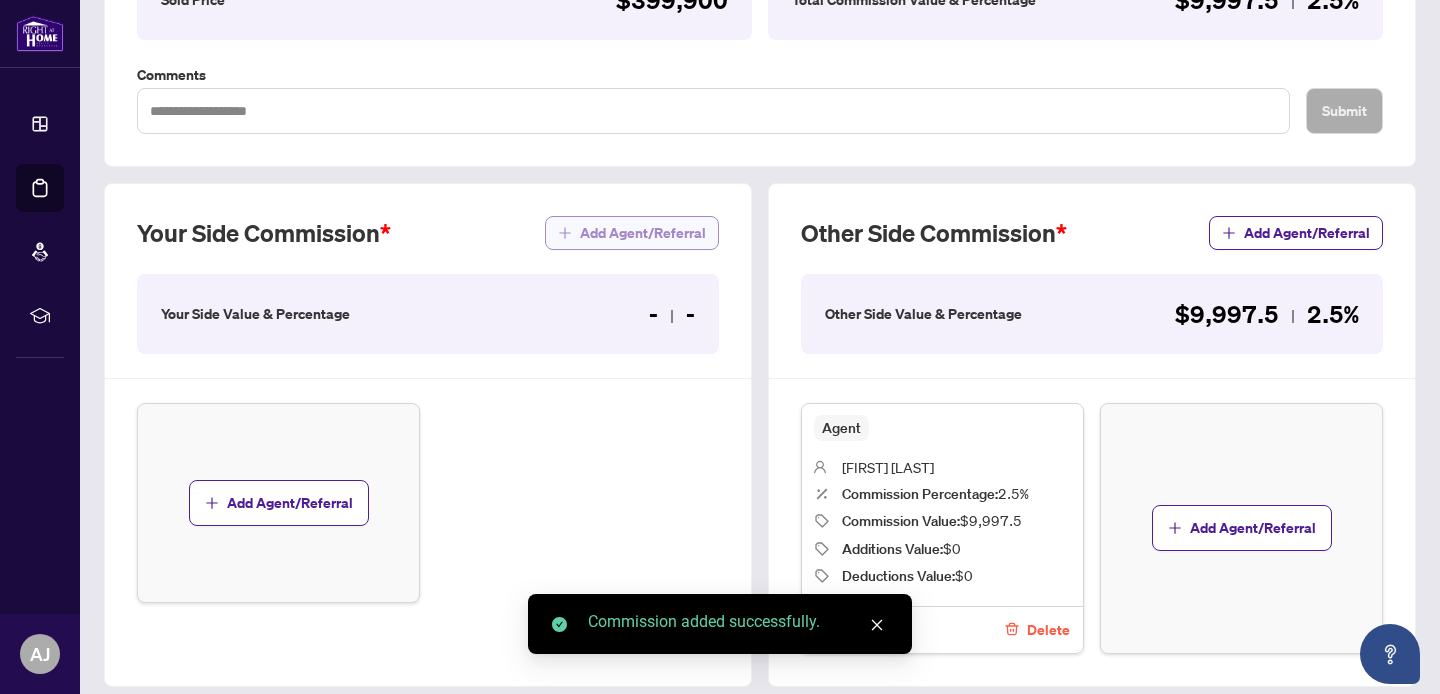 click on "Add Agent/Referral" at bounding box center [643, 233] 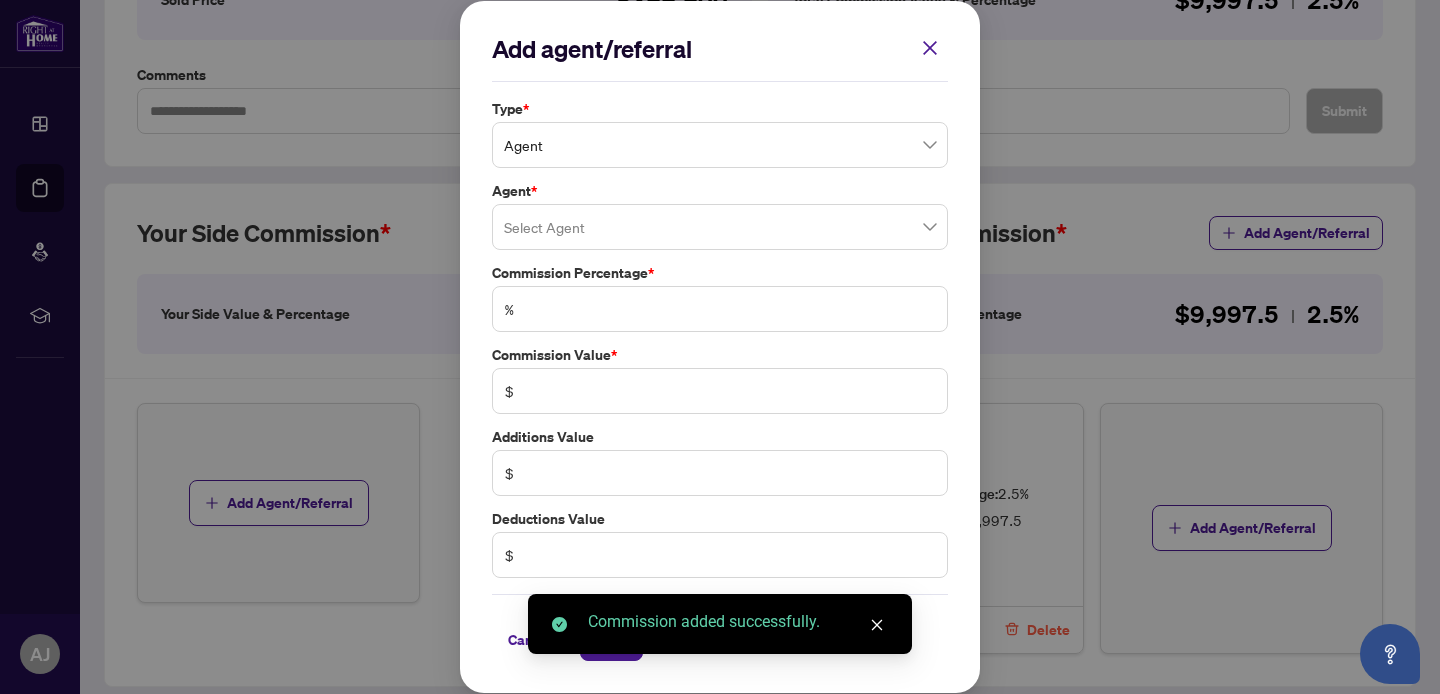 click on "Agent" at bounding box center (720, 145) 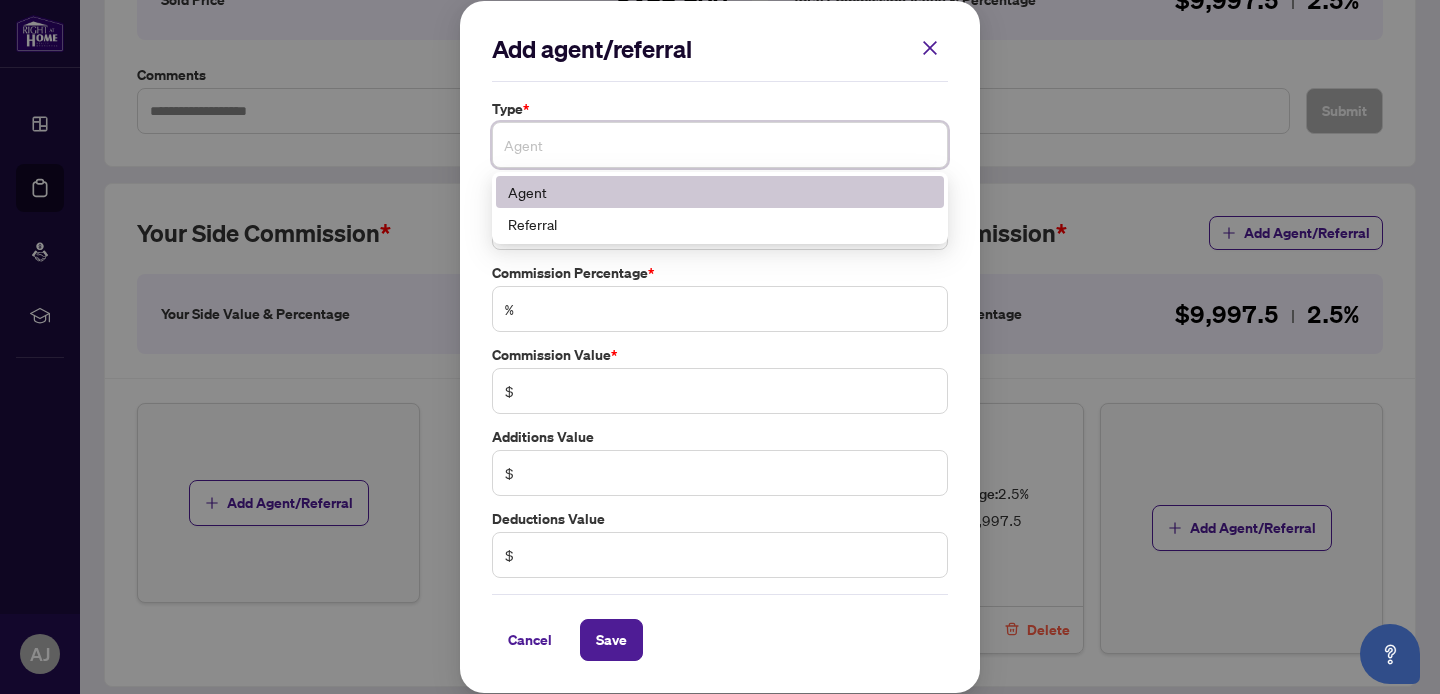 click on "Agent" at bounding box center [720, 145] 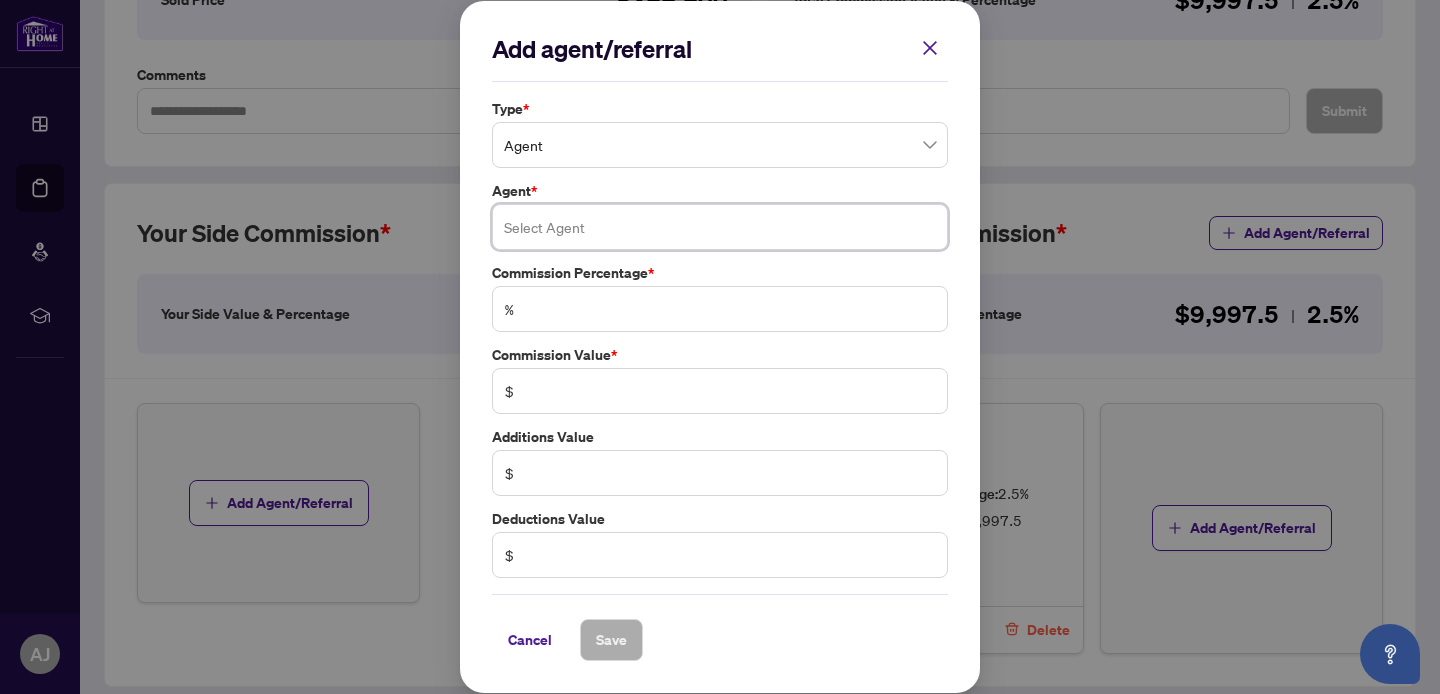 click at bounding box center [720, 227] 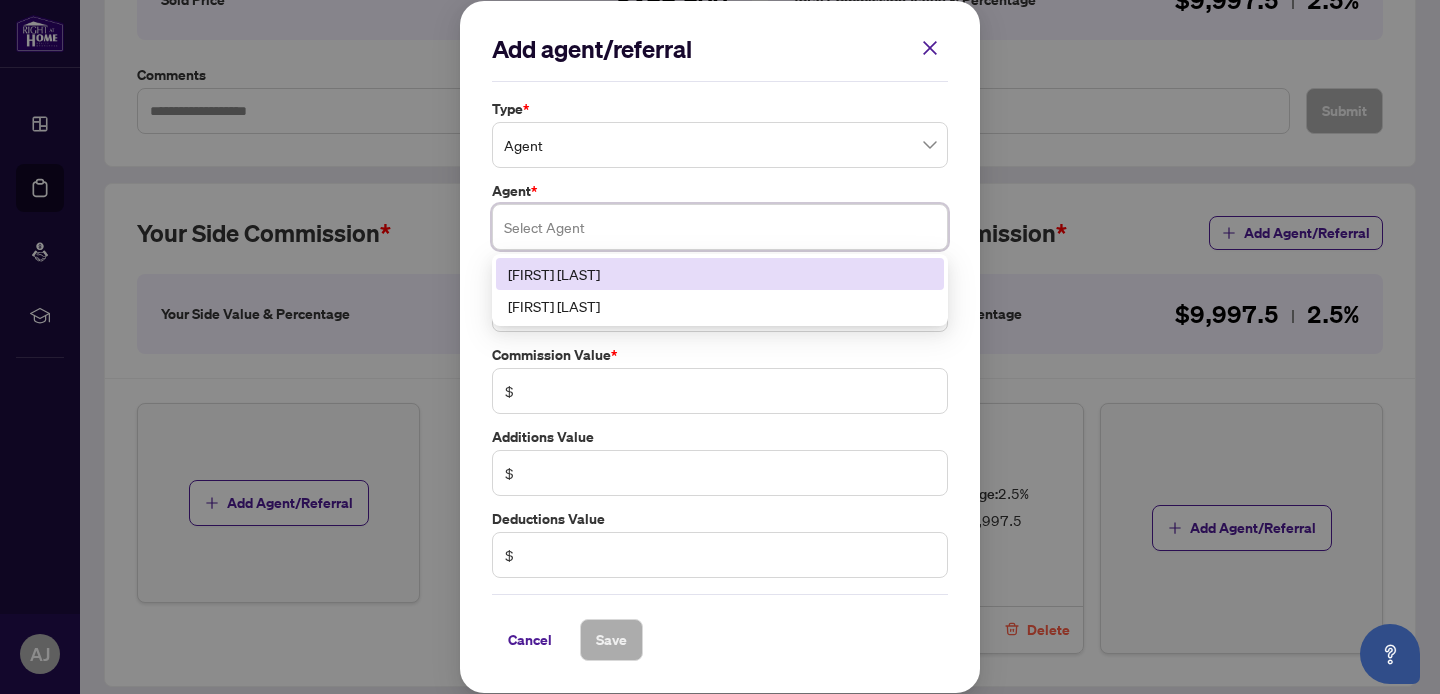 click on "[FIRST] [LAST]" at bounding box center (720, 274) 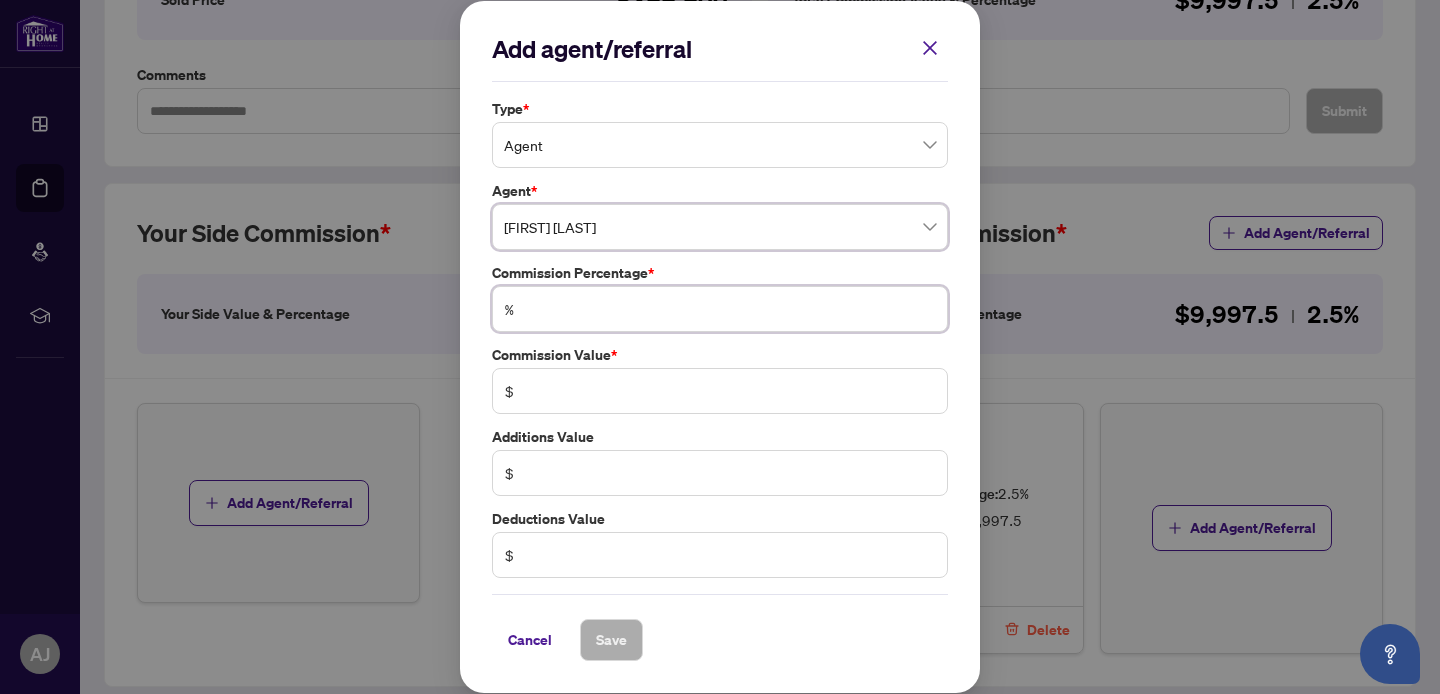 click at bounding box center [730, 309] 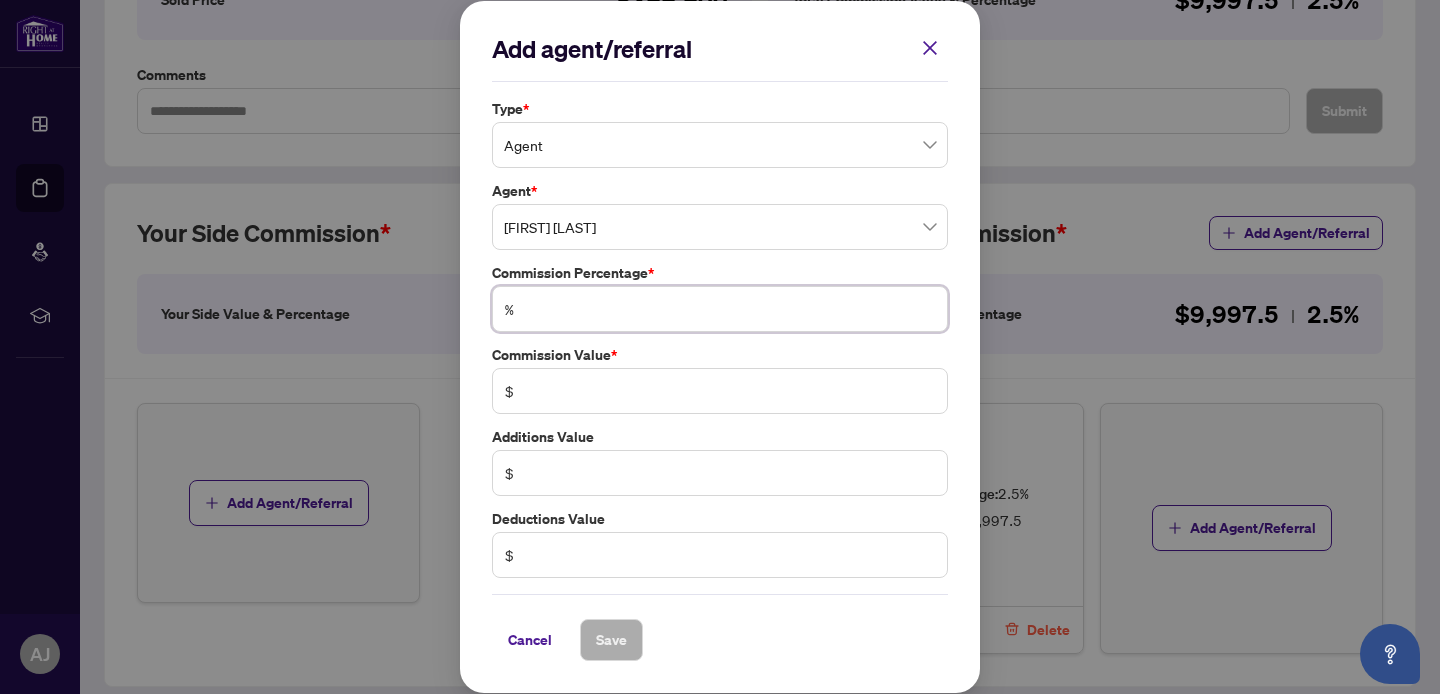 type on "*" 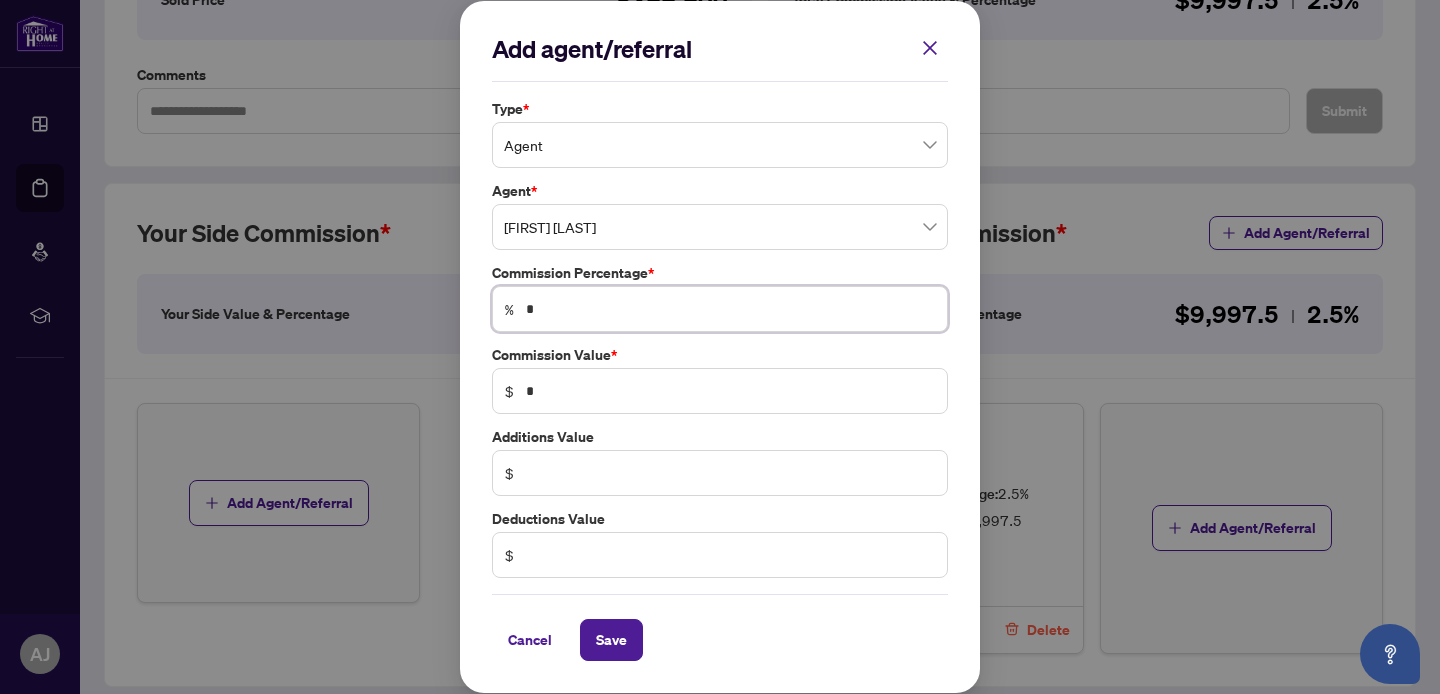 scroll, scrollTop: 0, scrollLeft: 0, axis: both 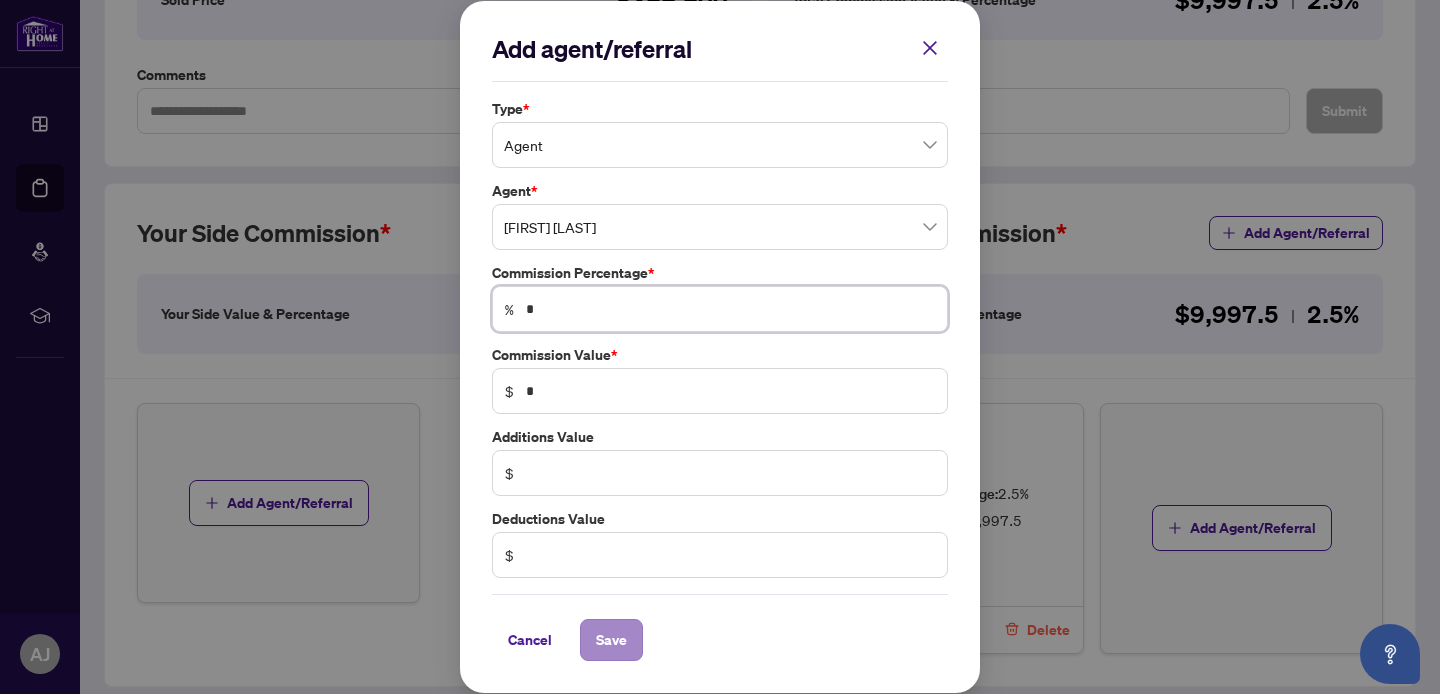 type on "*" 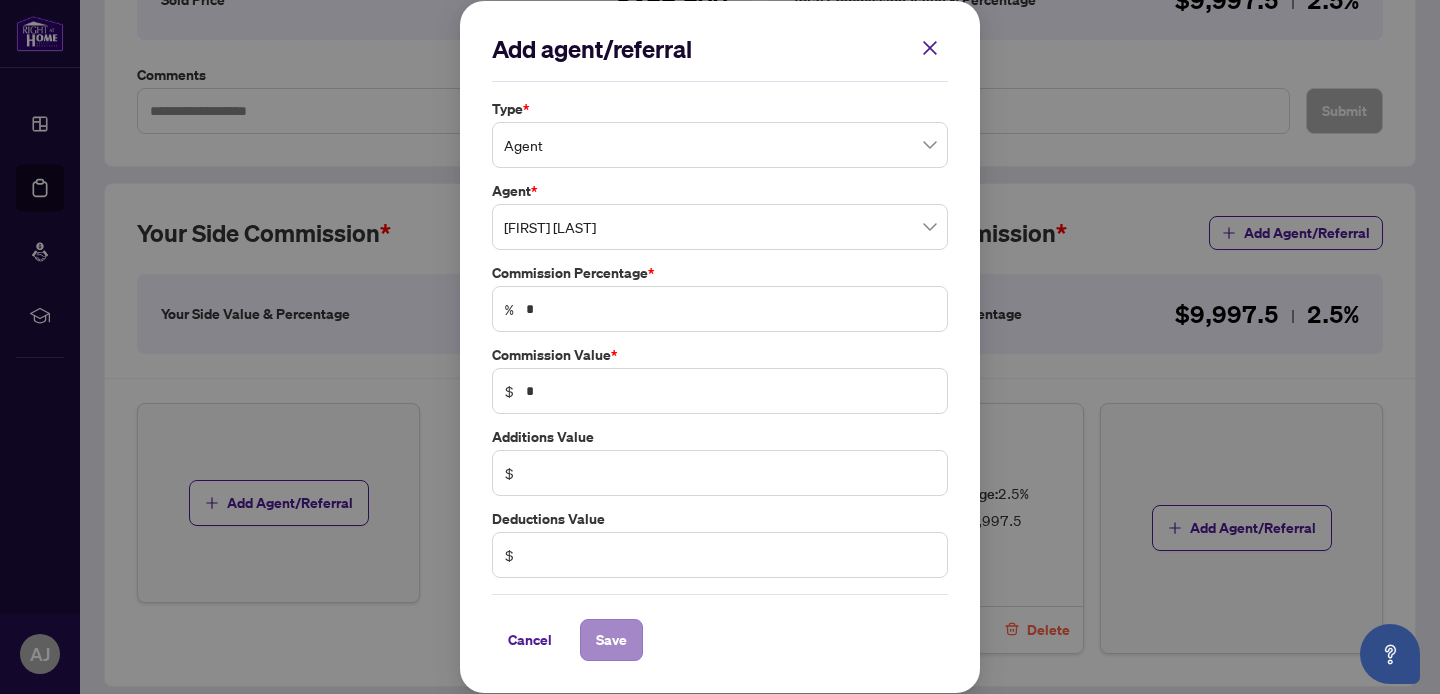 click on "Save" at bounding box center [611, 640] 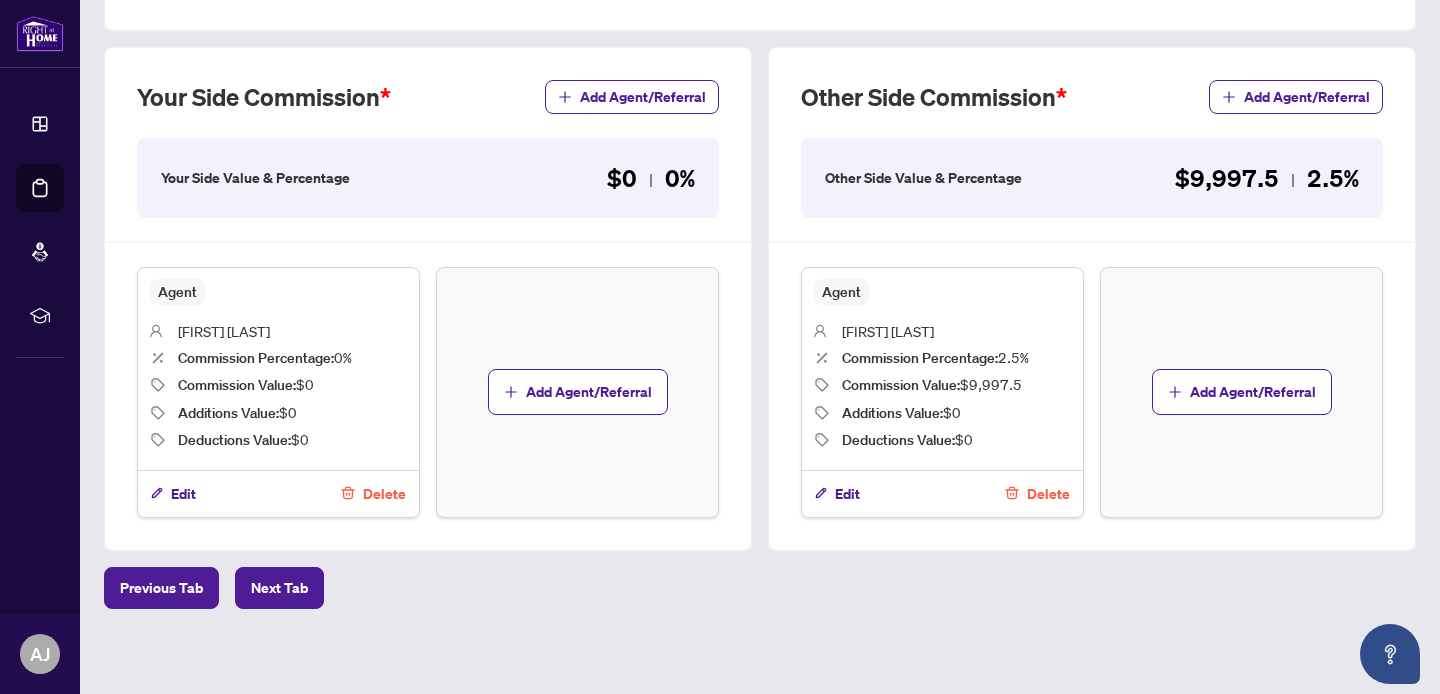 scroll, scrollTop: 538, scrollLeft: 0, axis: vertical 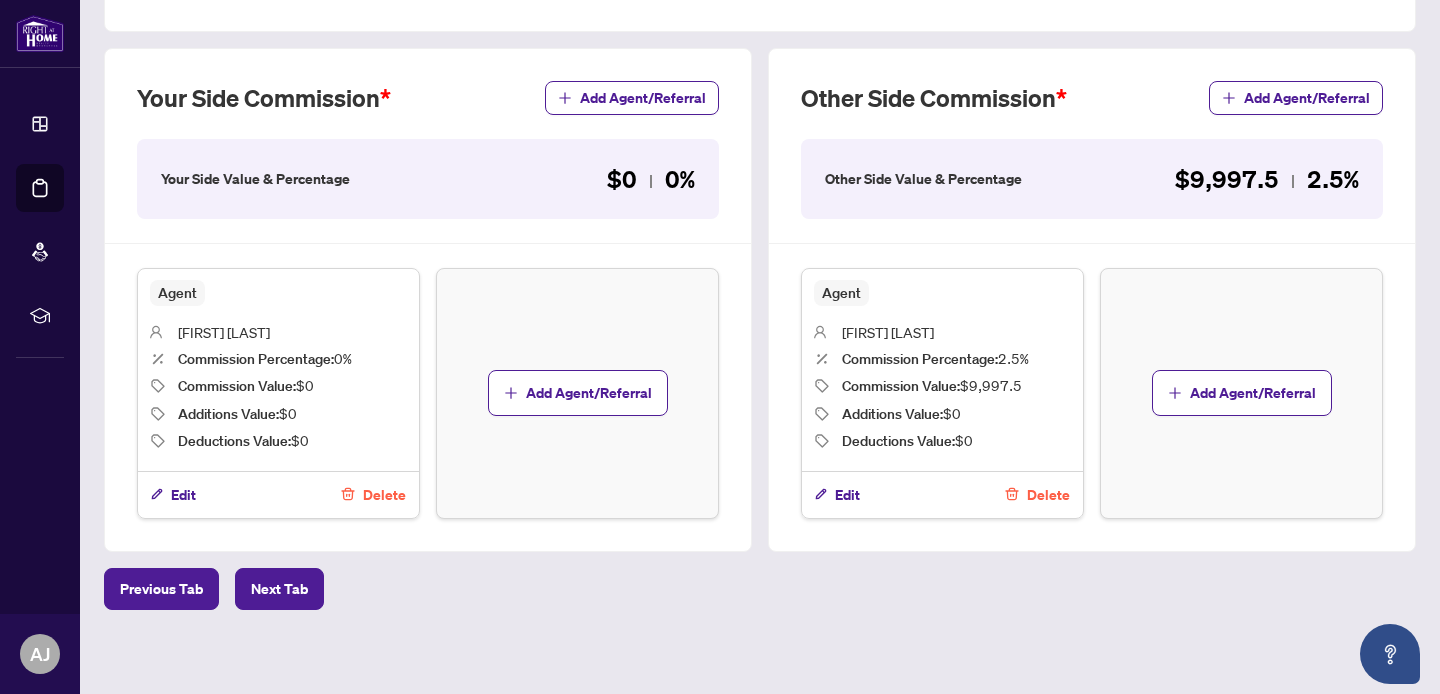 click on "Previous Tab Next Tab" at bounding box center [760, 589] 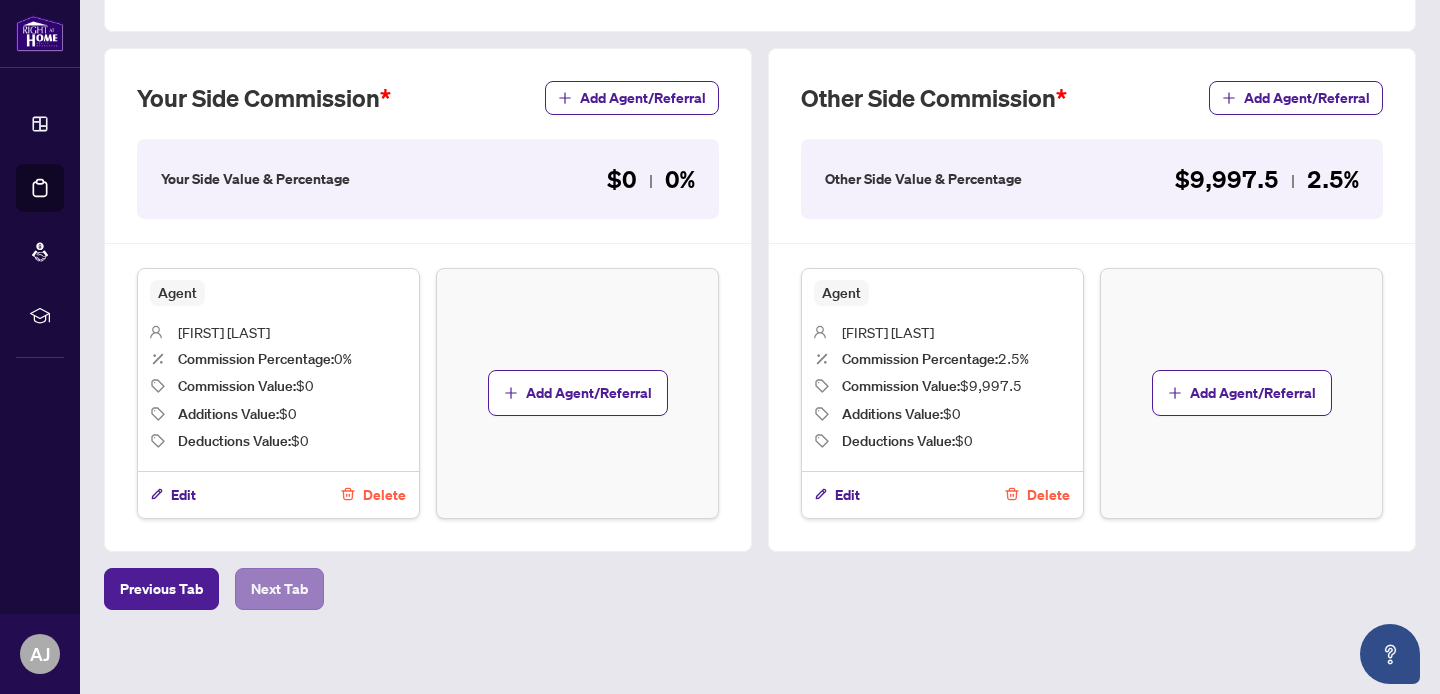 click on "Next Tab" at bounding box center [279, 589] 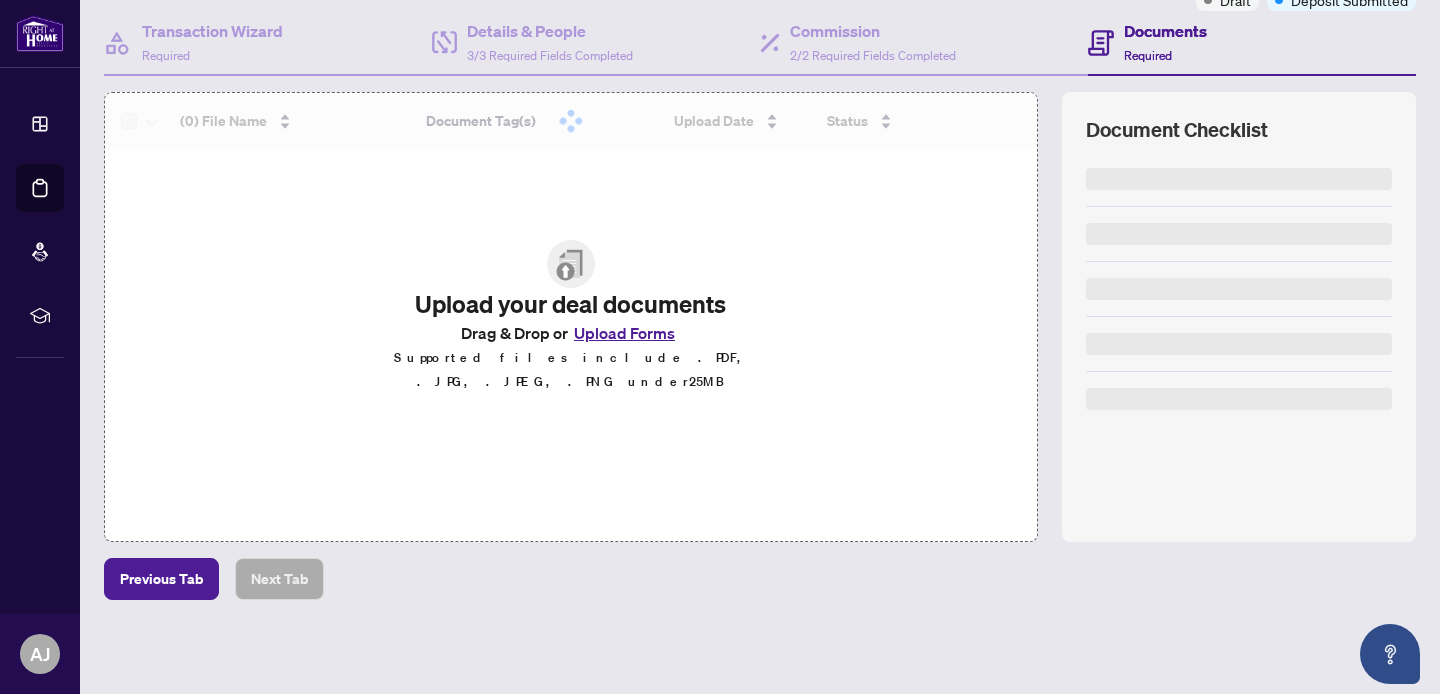 scroll, scrollTop: 181, scrollLeft: 0, axis: vertical 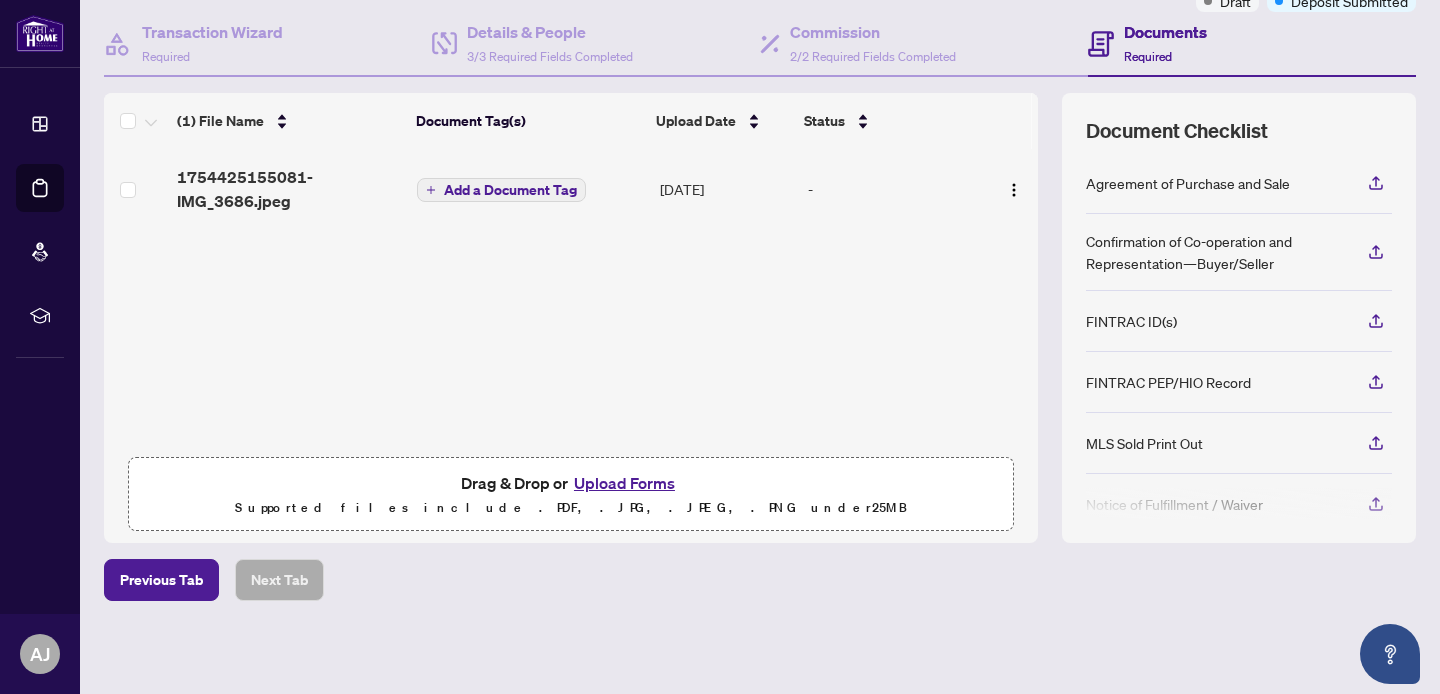 click on "Upload Forms" at bounding box center [624, 483] 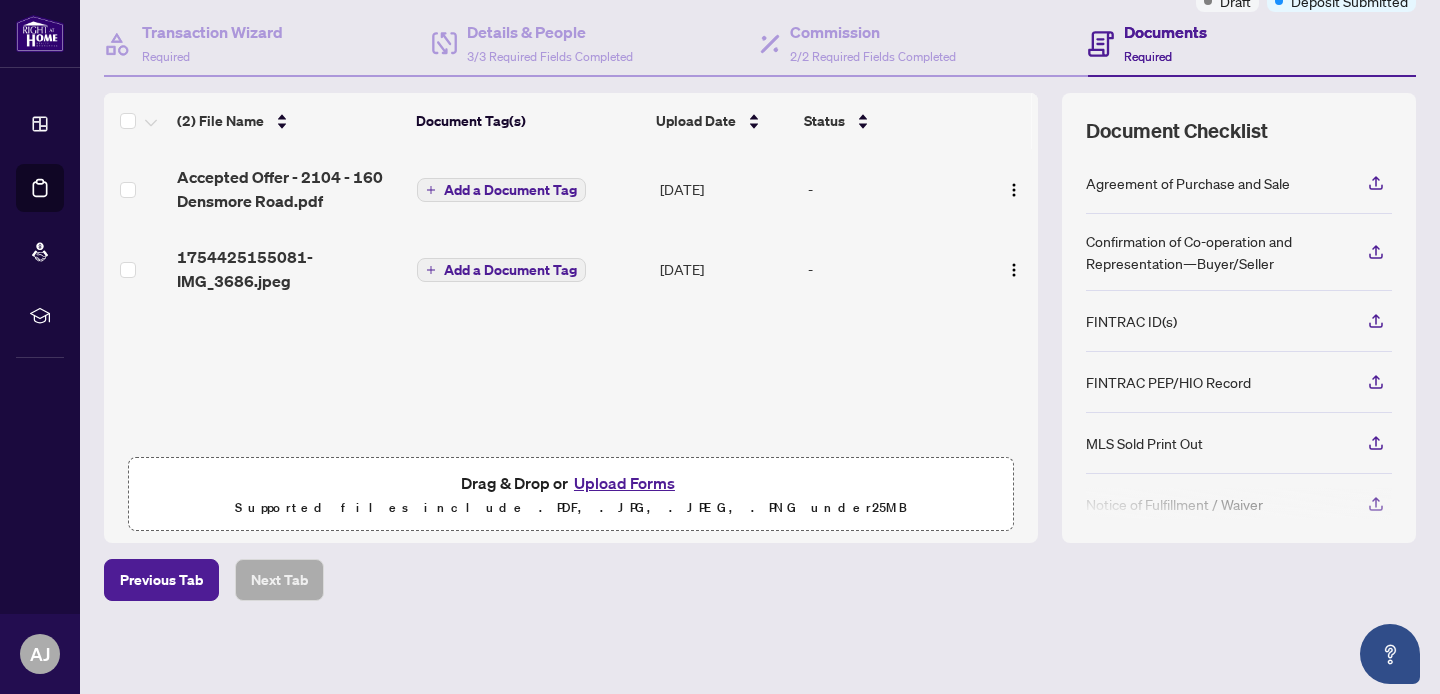 click on "Upload Forms" at bounding box center (624, 483) 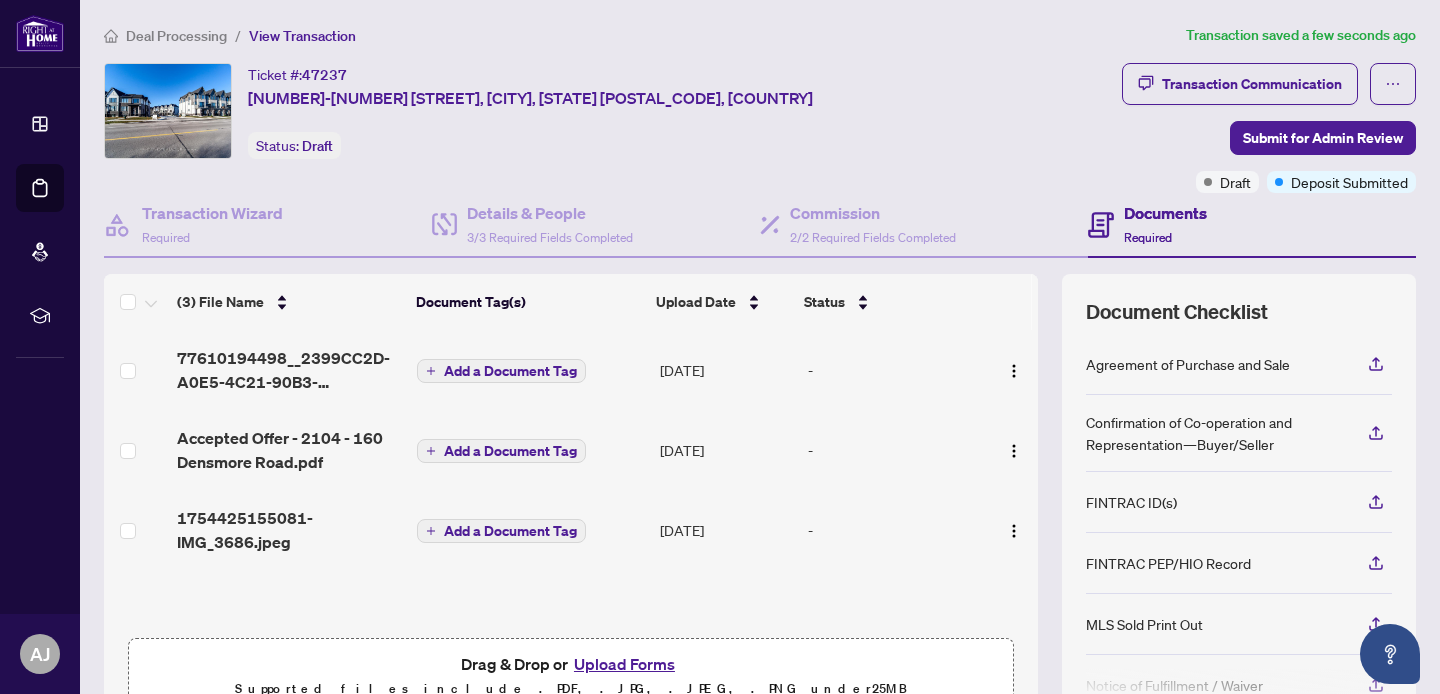 scroll, scrollTop: 0, scrollLeft: 0, axis: both 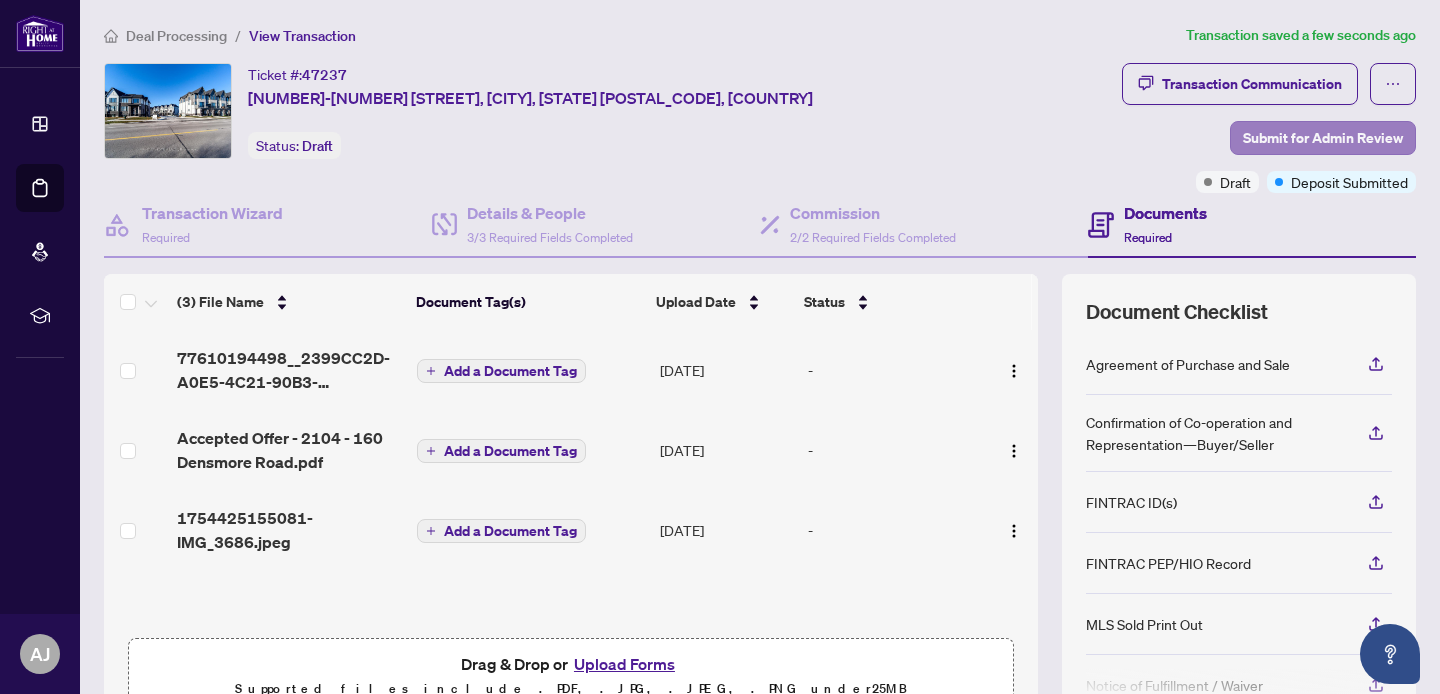 click on "Submit for Admin Review" at bounding box center [1323, 138] 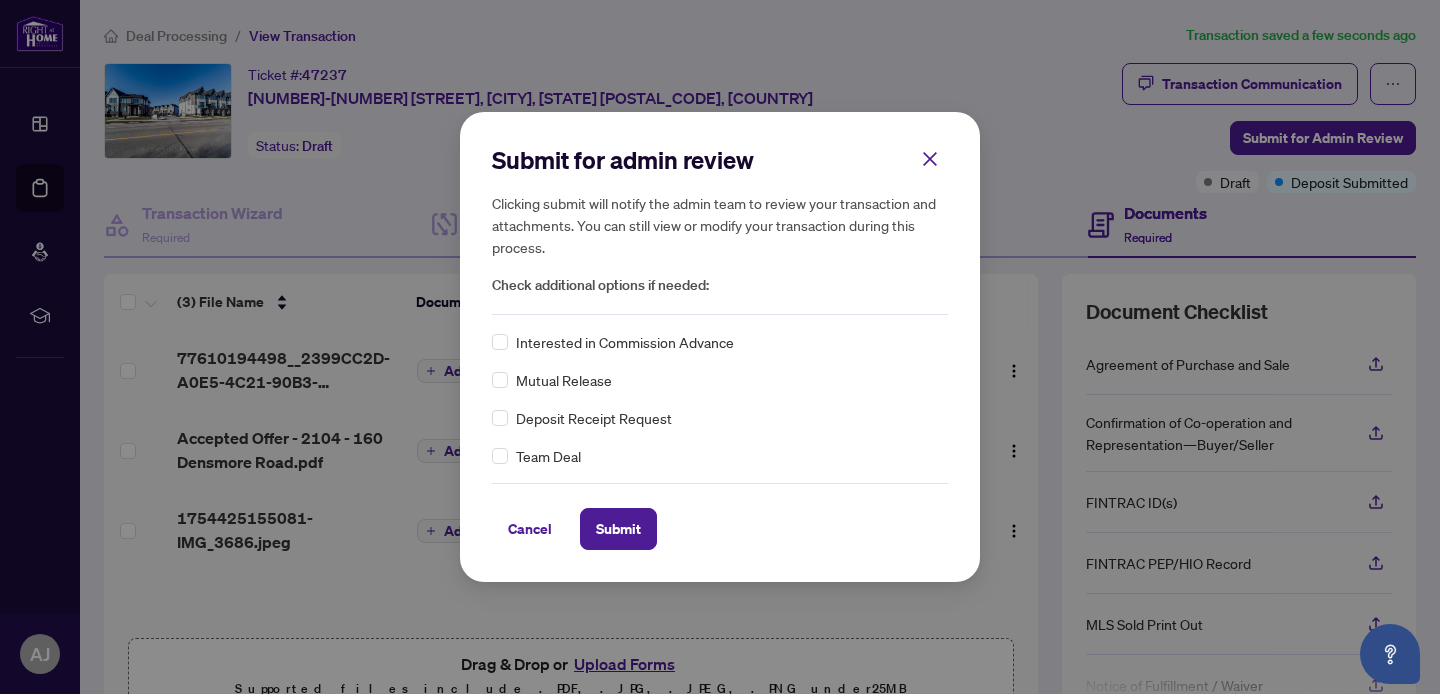 scroll, scrollTop: 0, scrollLeft: 0, axis: both 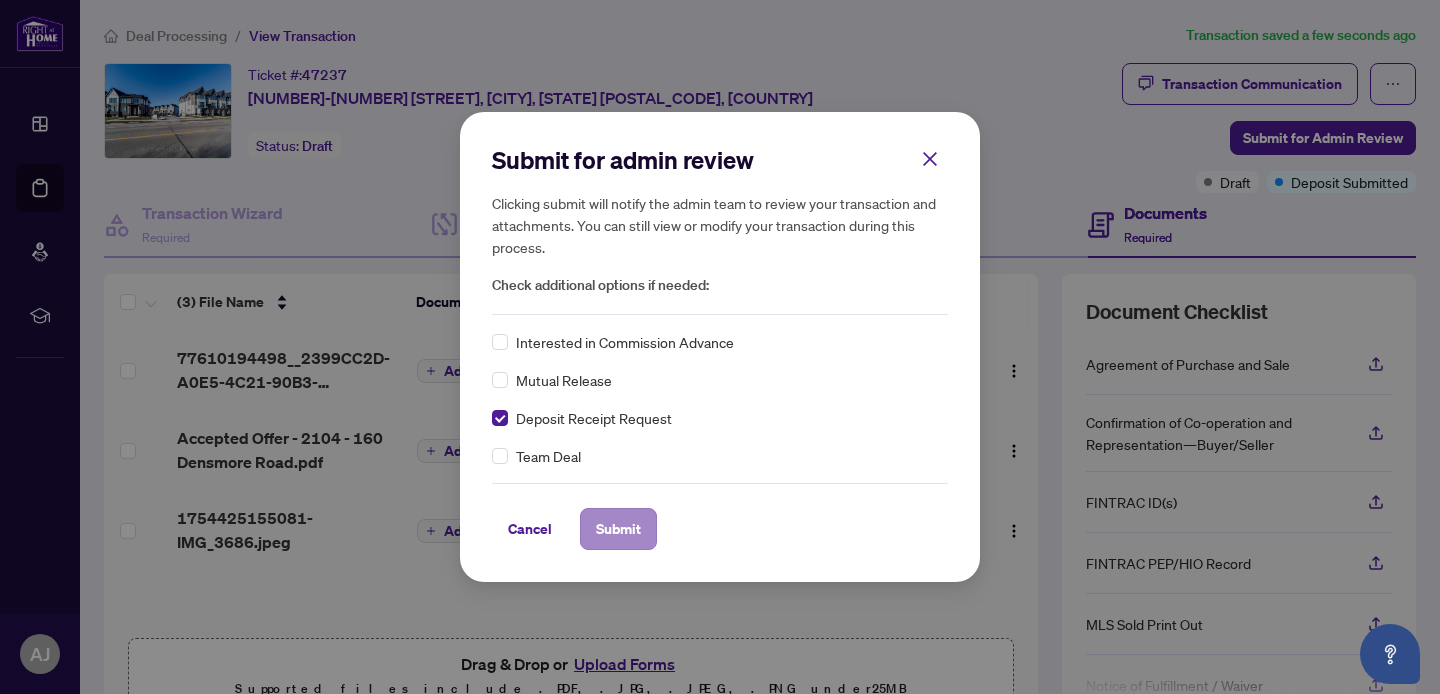 click on "Submit" at bounding box center [618, 529] 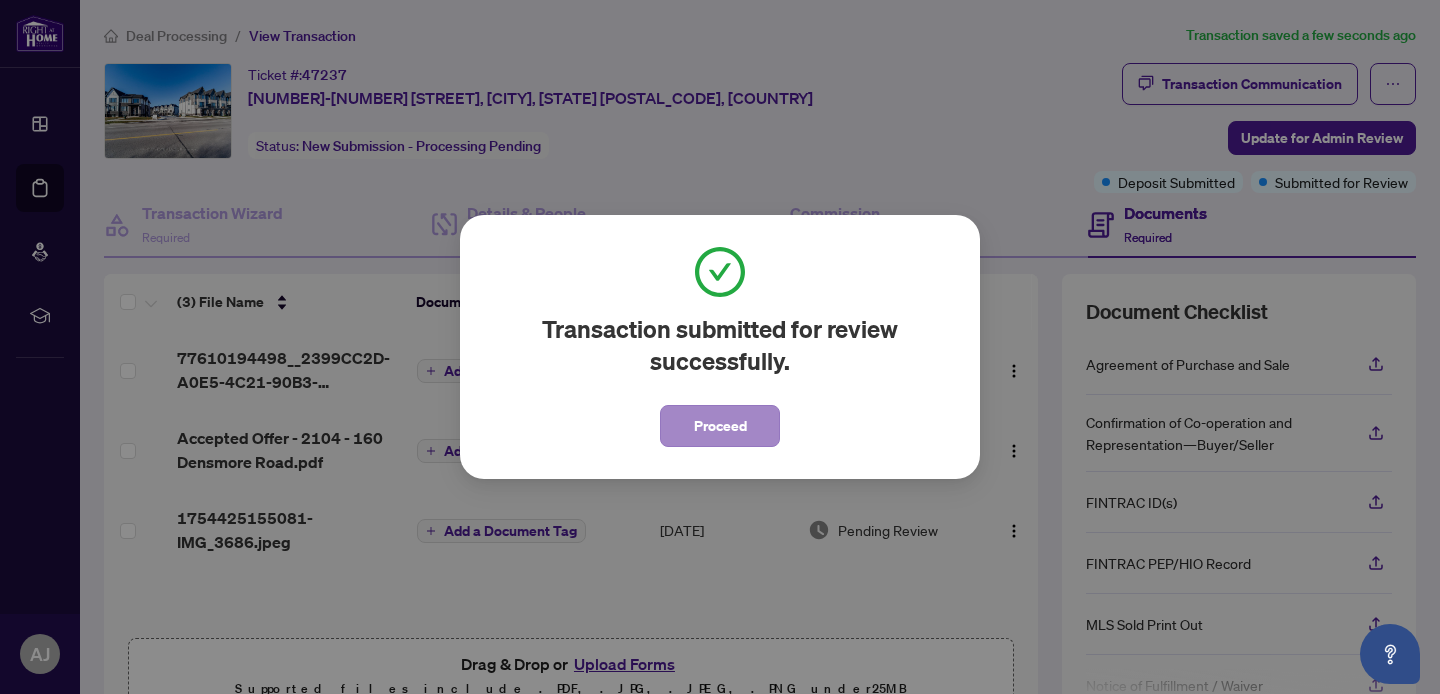 click on "Proceed" at bounding box center (720, 426) 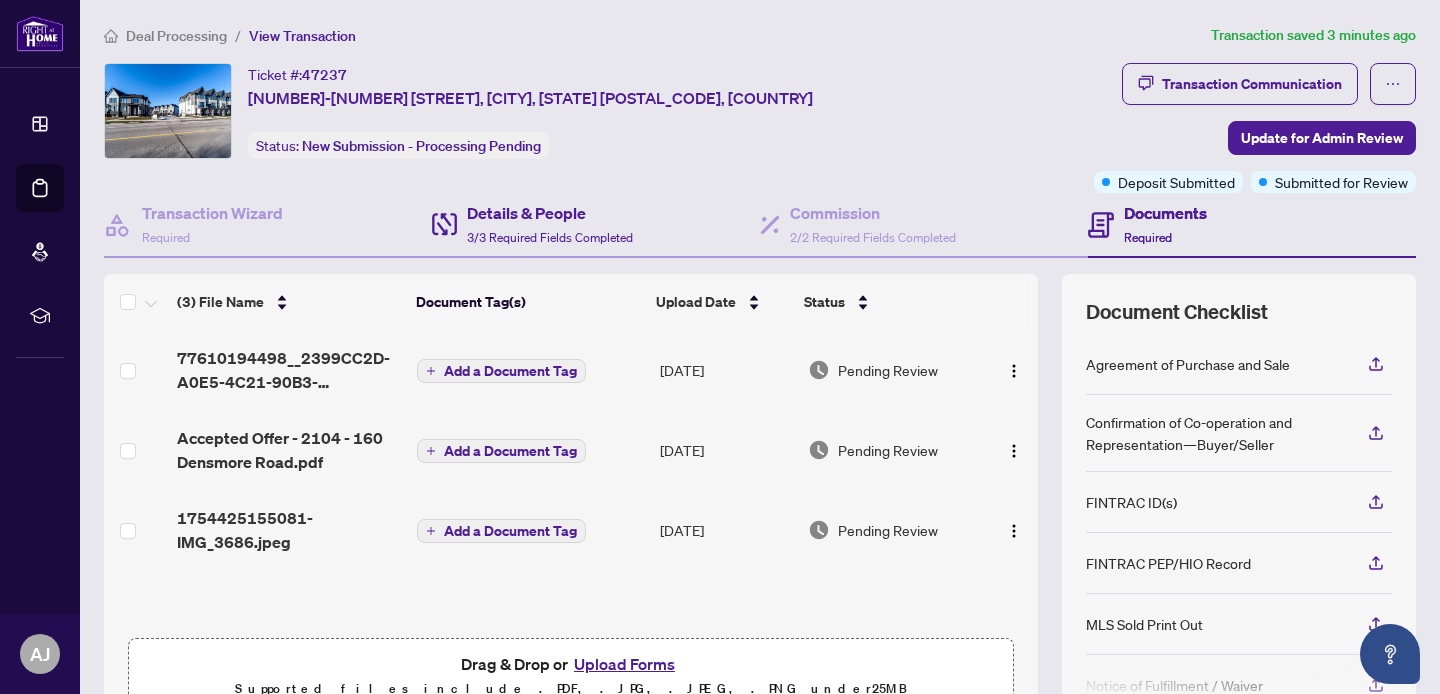 scroll, scrollTop: 0, scrollLeft: 0, axis: both 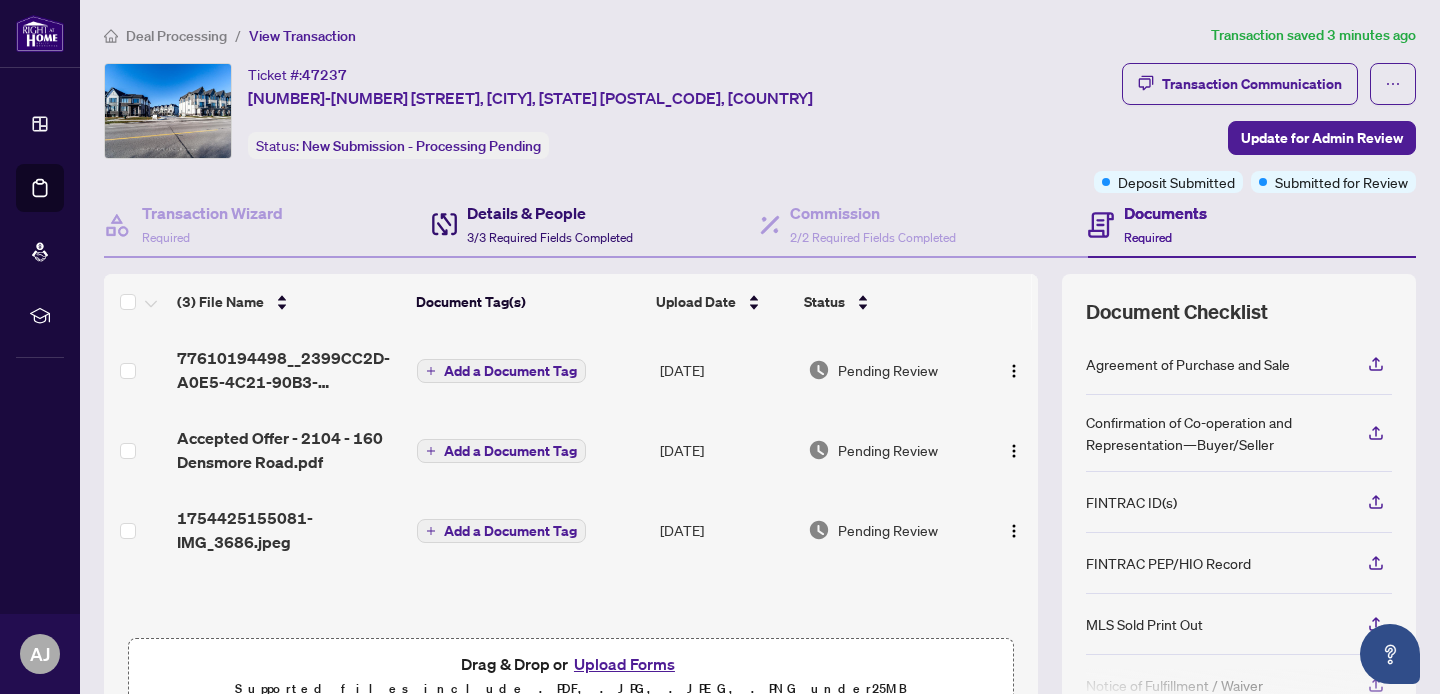 click on "Details & People 3/3 Required Fields Completed" at bounding box center (550, 224) 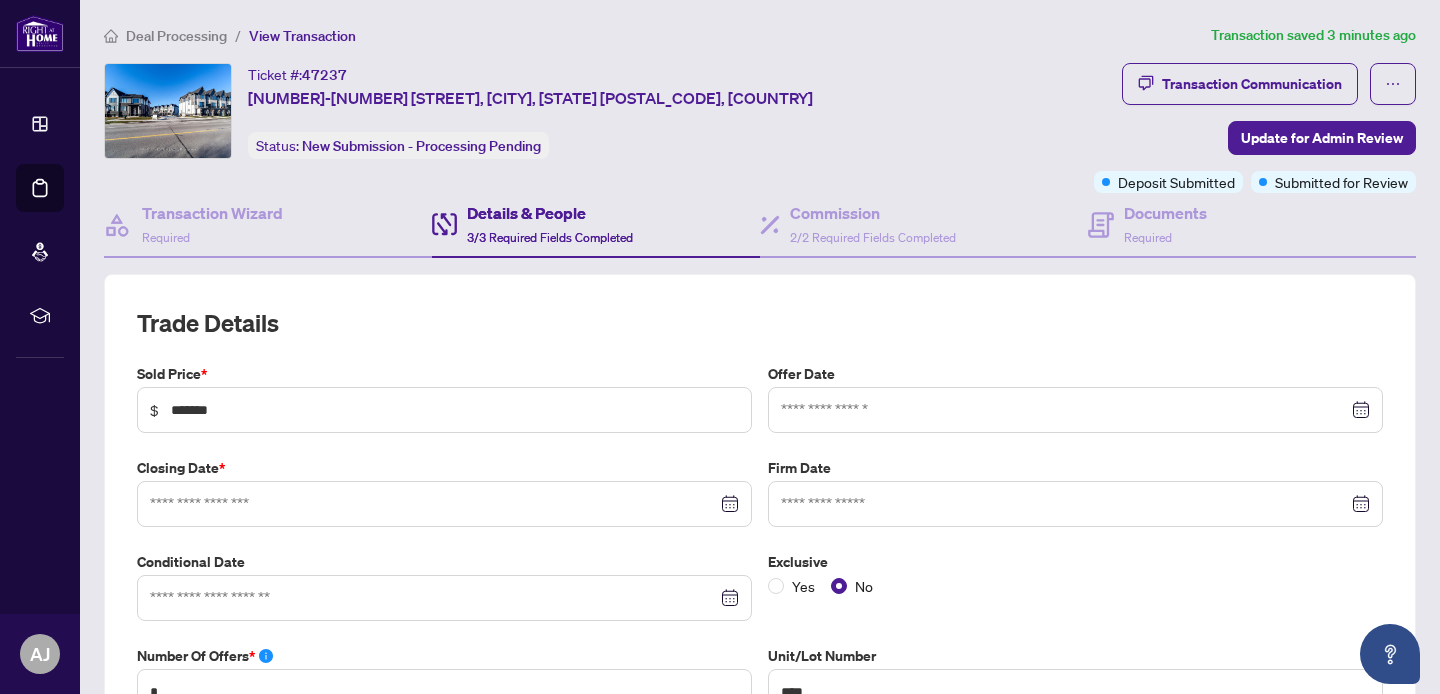 type on "**********" 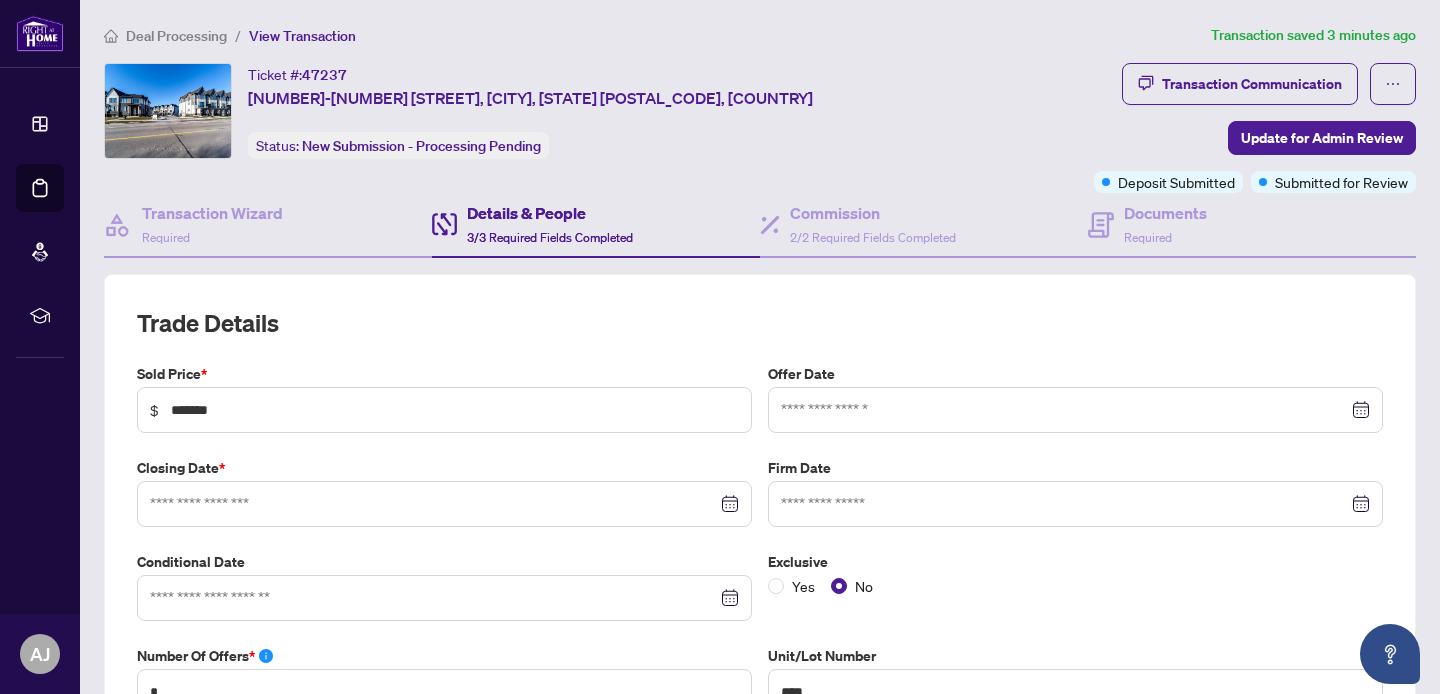 type on "**********" 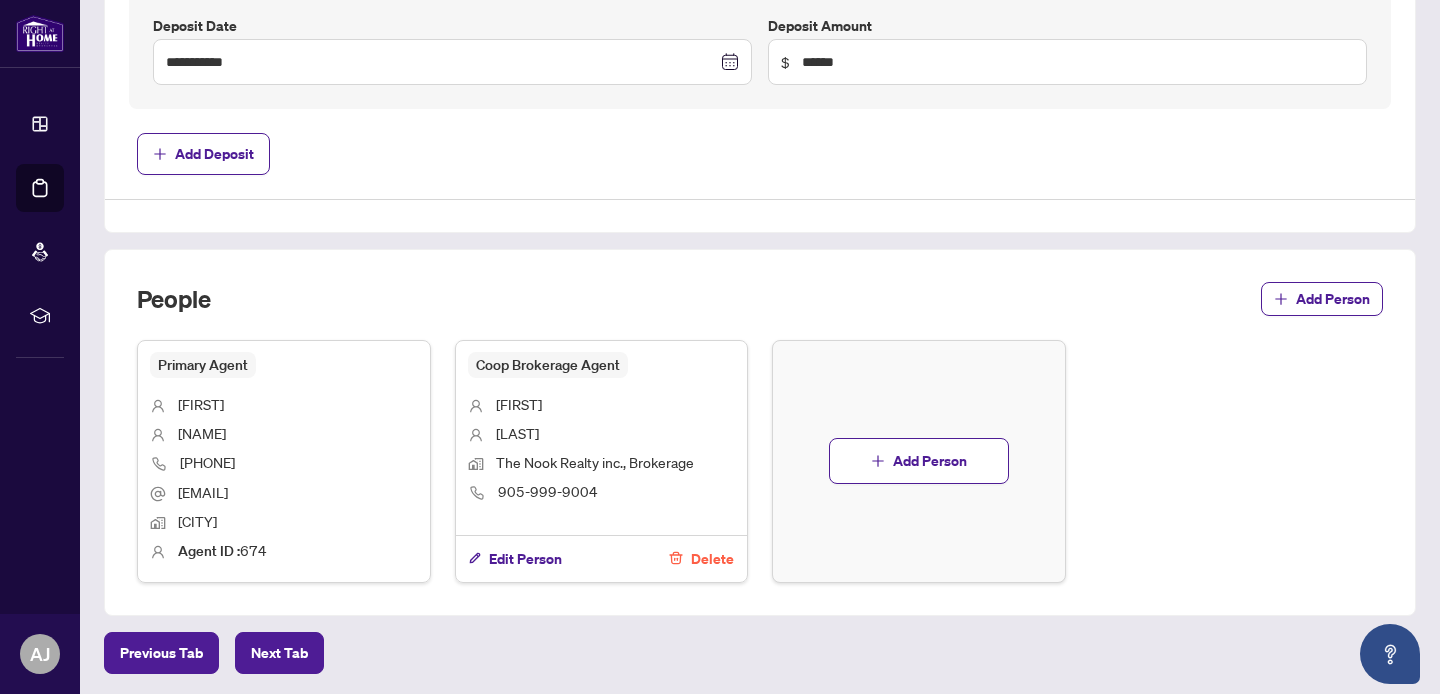 scroll, scrollTop: 1081, scrollLeft: 0, axis: vertical 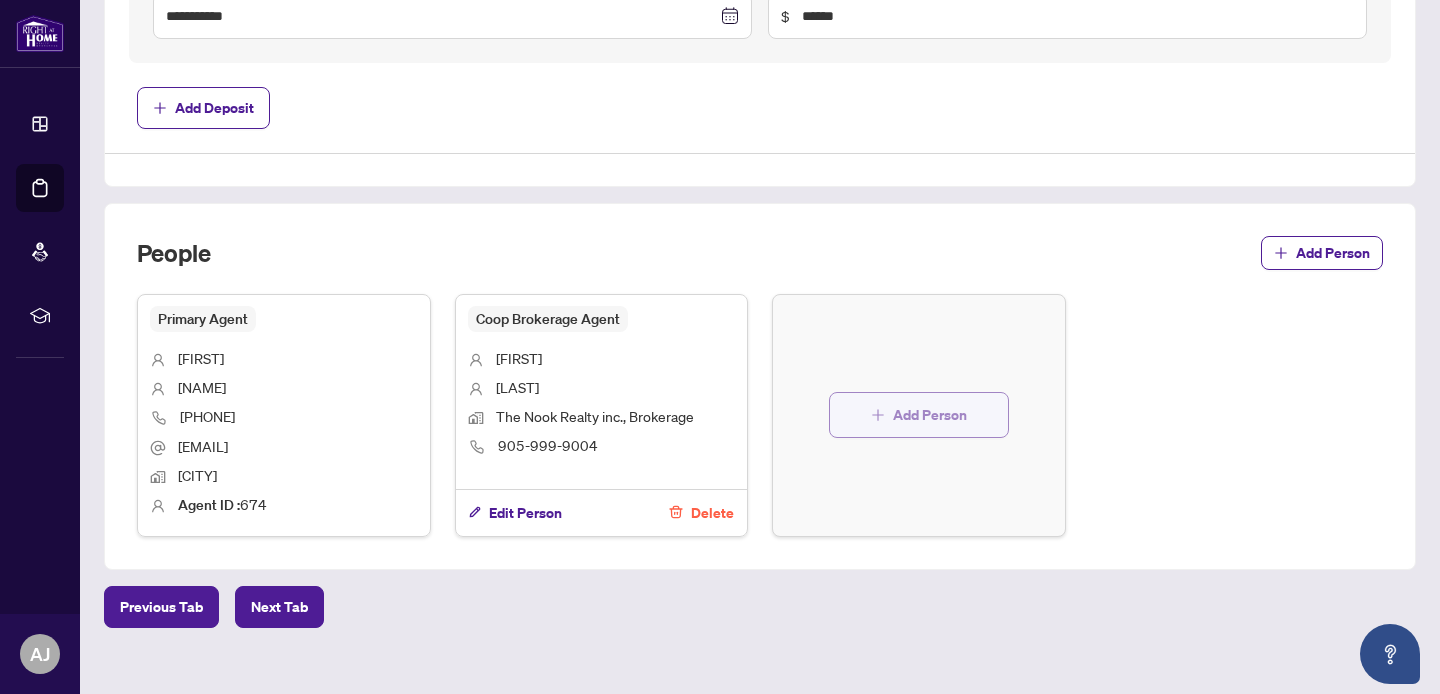click on "Add Person" at bounding box center [930, 415] 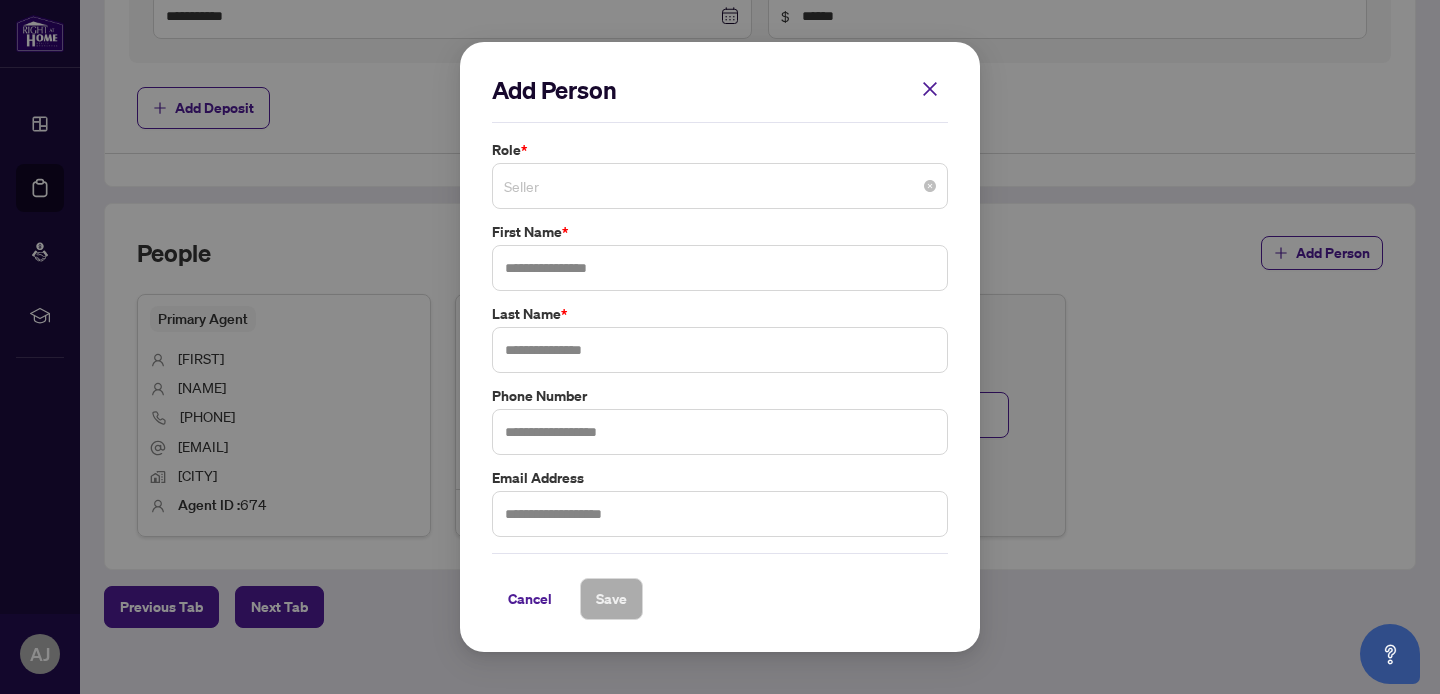 click on "Seller" at bounding box center (720, 186) 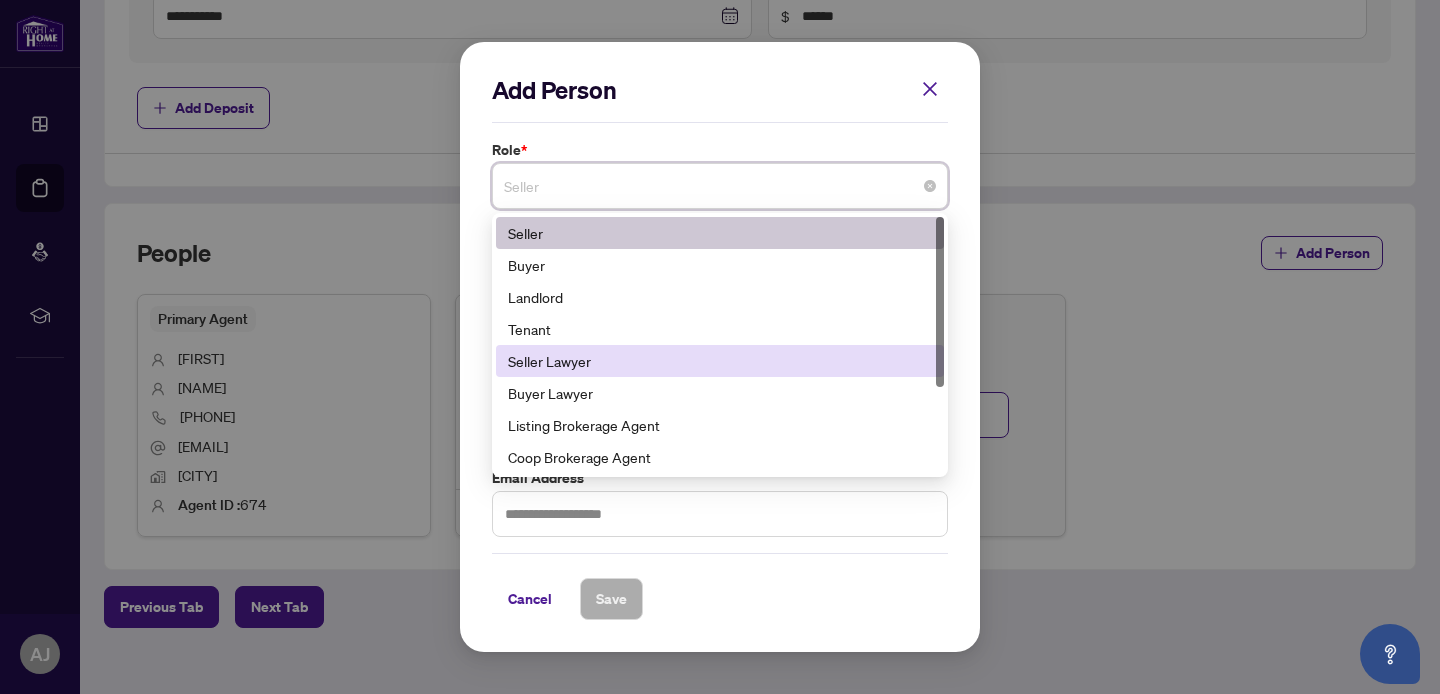 click on "Seller Lawyer" at bounding box center (720, 361) 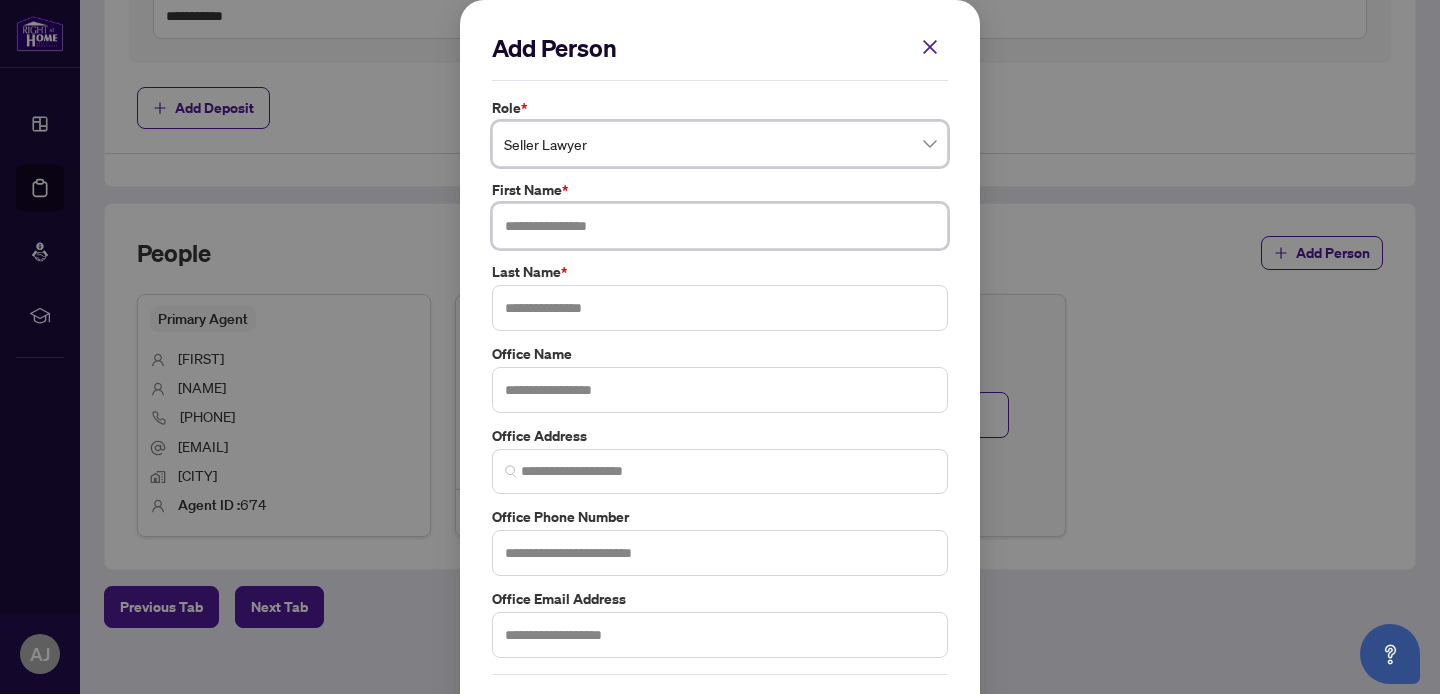 click at bounding box center (720, 226) 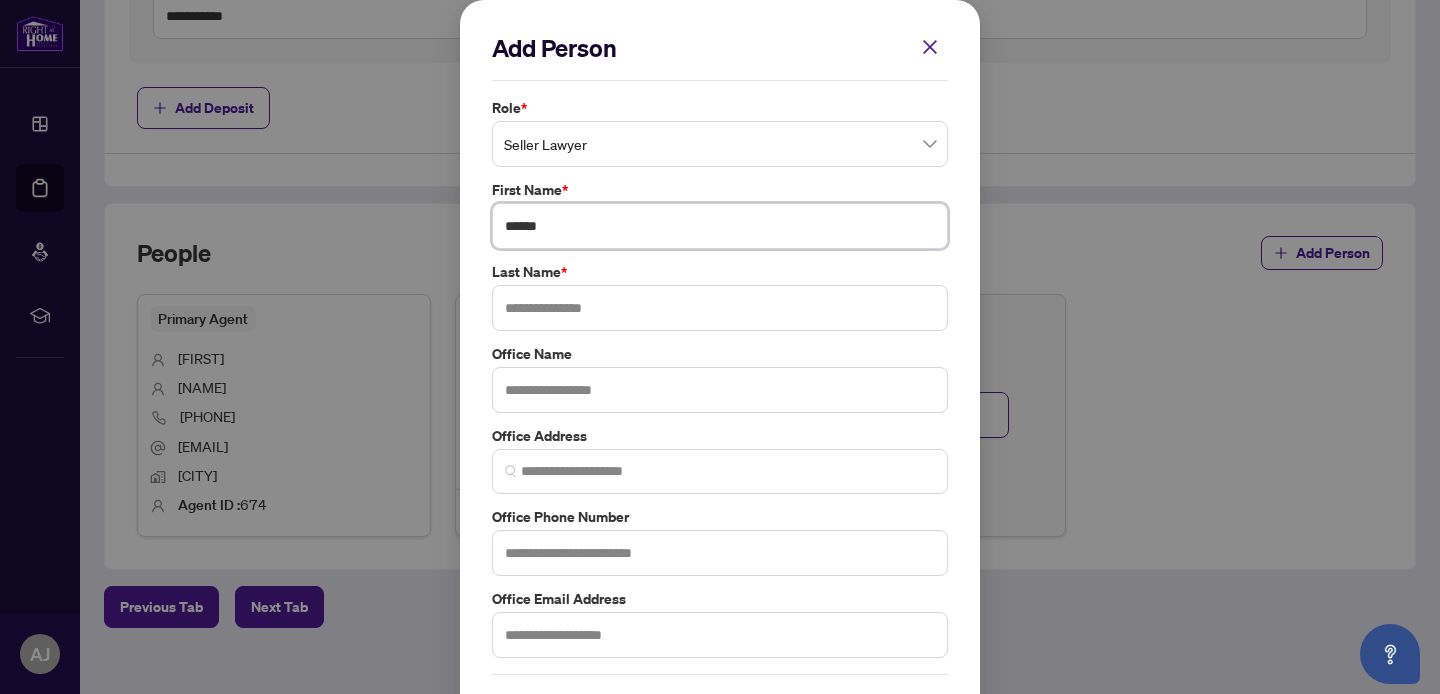 type on "*****" 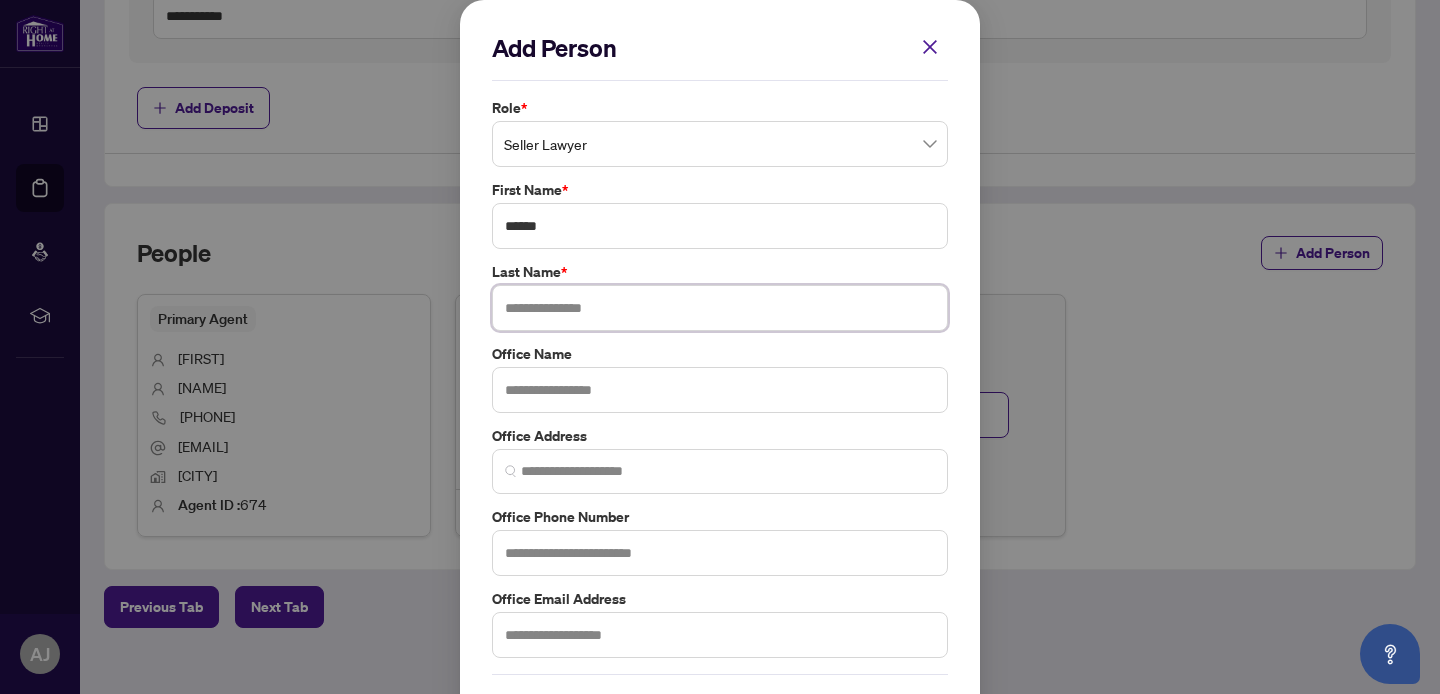 click at bounding box center [720, 308] 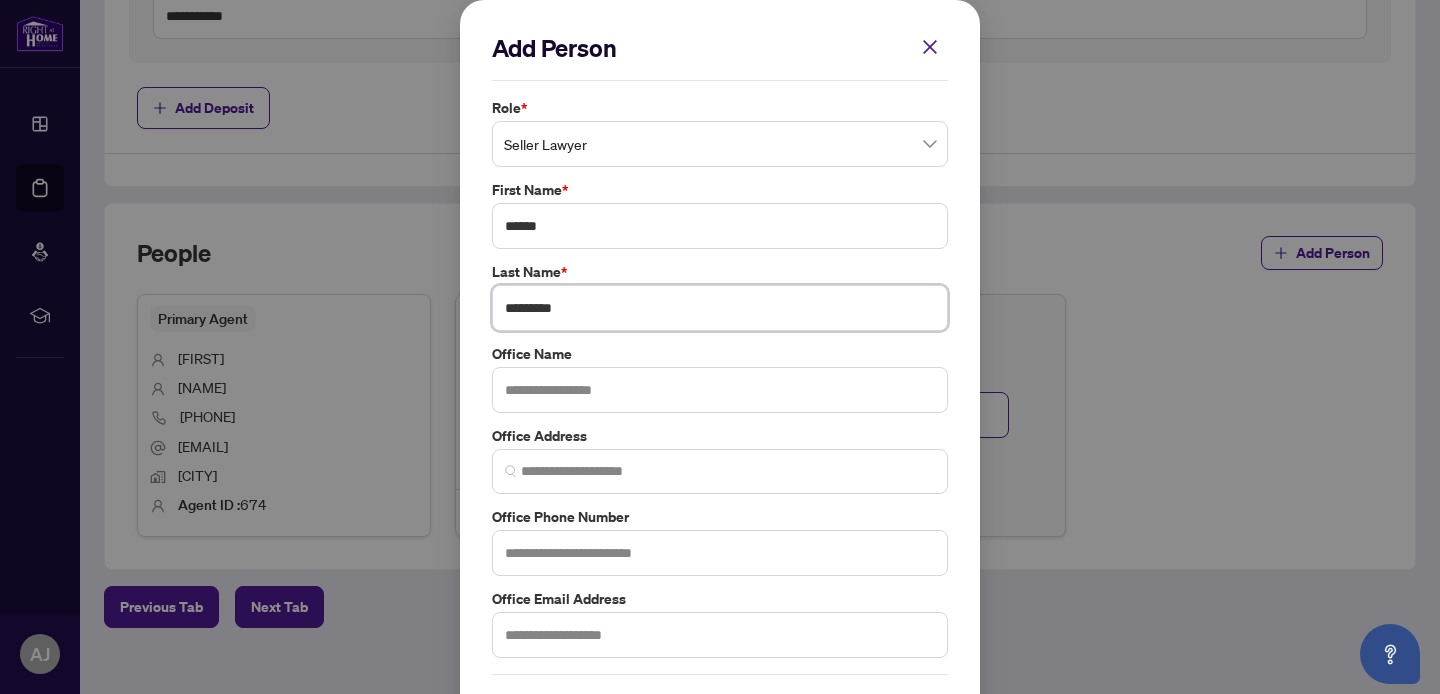type on "*********" 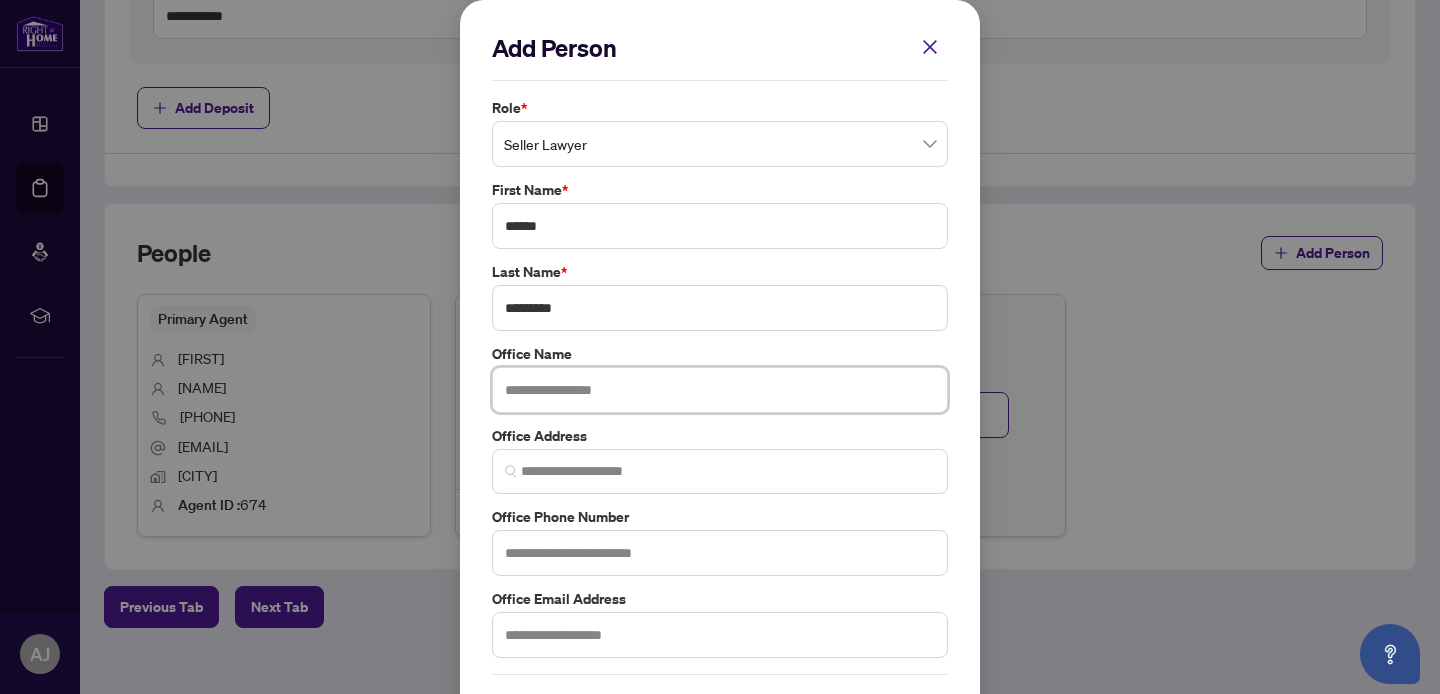 click at bounding box center (720, 390) 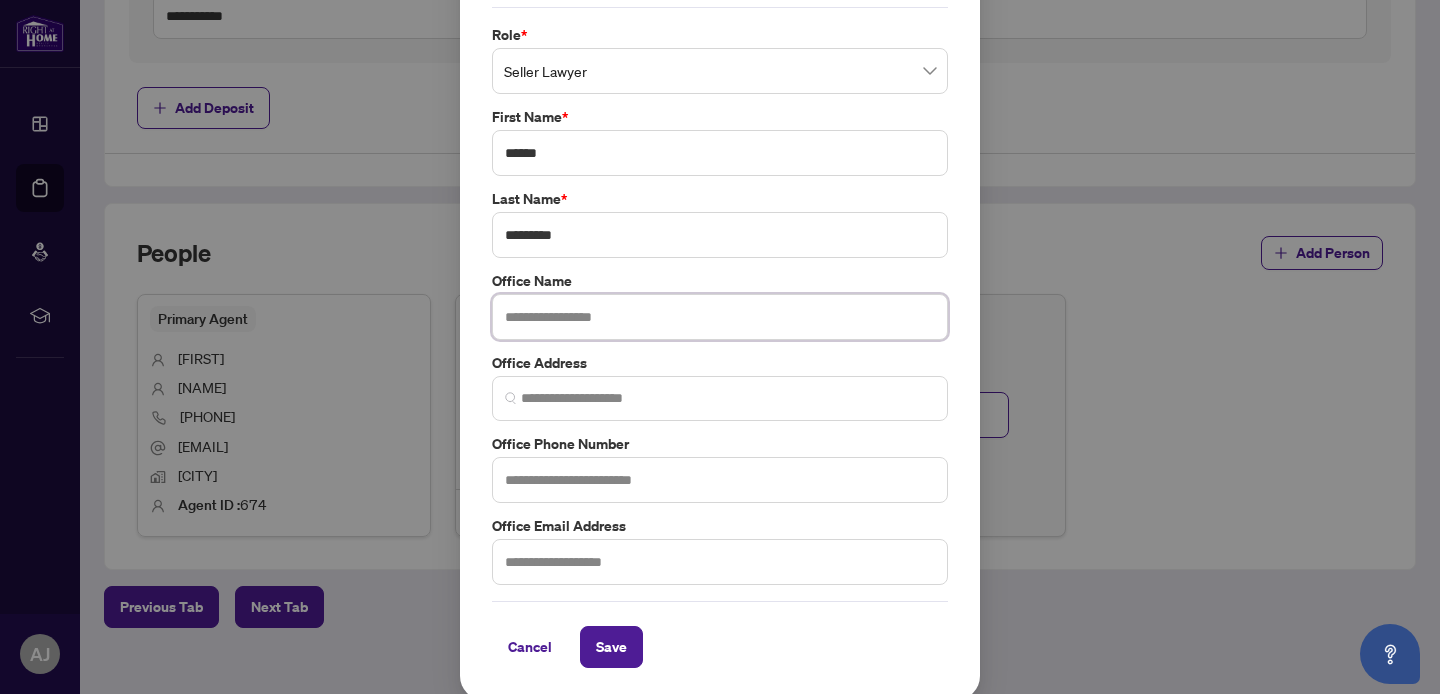 scroll, scrollTop: 72, scrollLeft: 0, axis: vertical 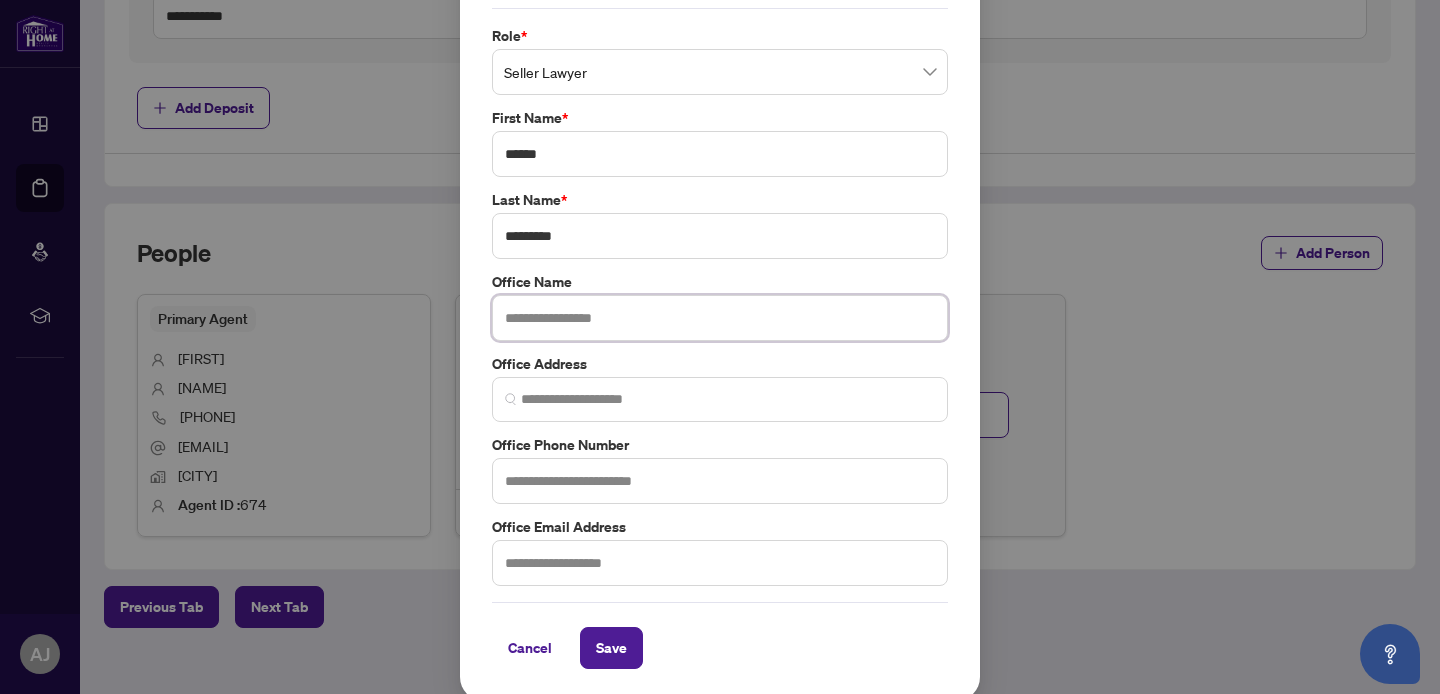 paste on "**********" 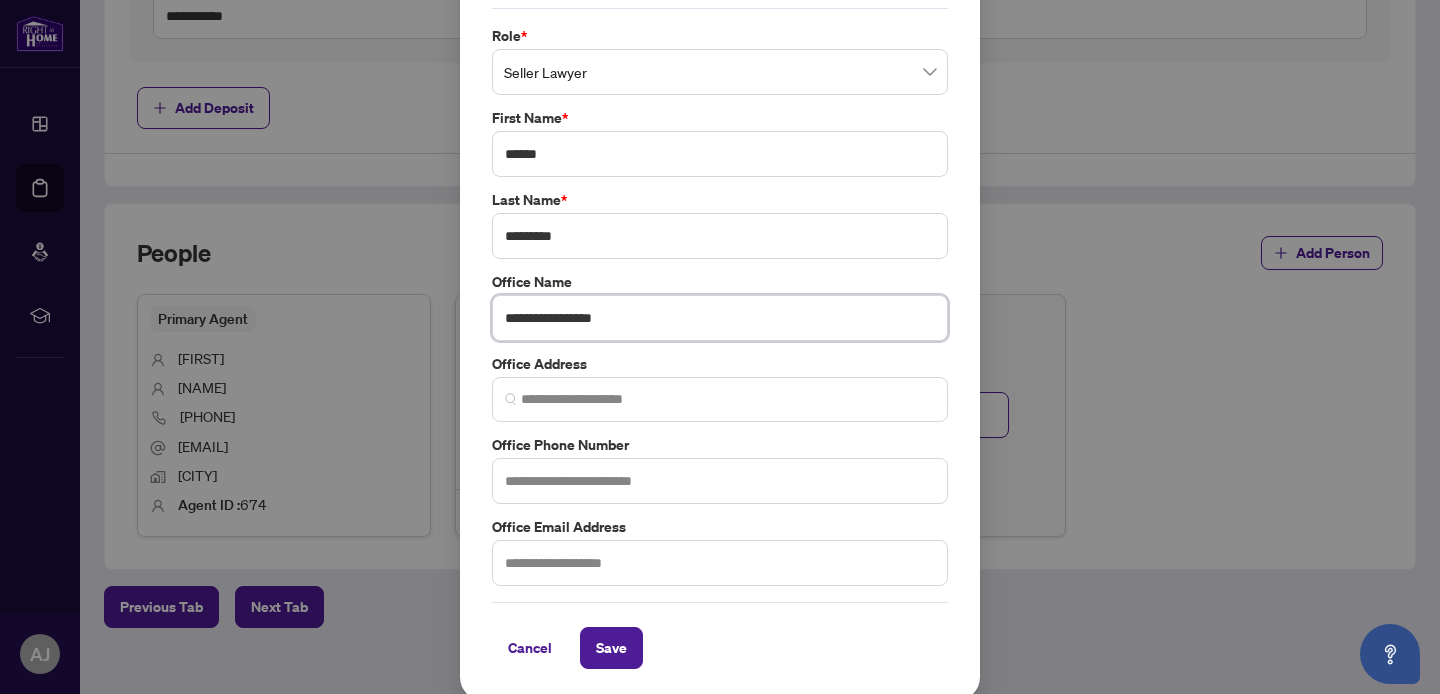 click at bounding box center (720, 399) 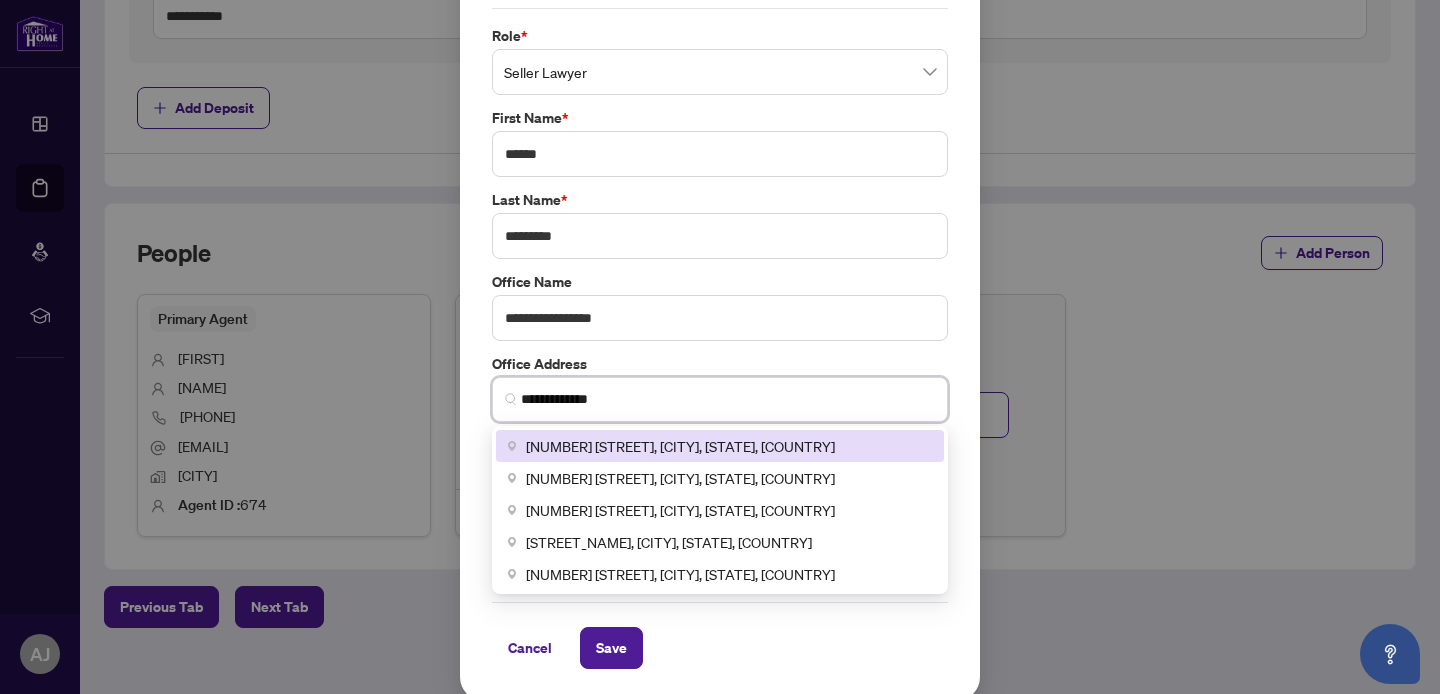 click on "[NUMBER] [STREET], [CITY], [STATE], [COUNTRY]" at bounding box center [680, 446] 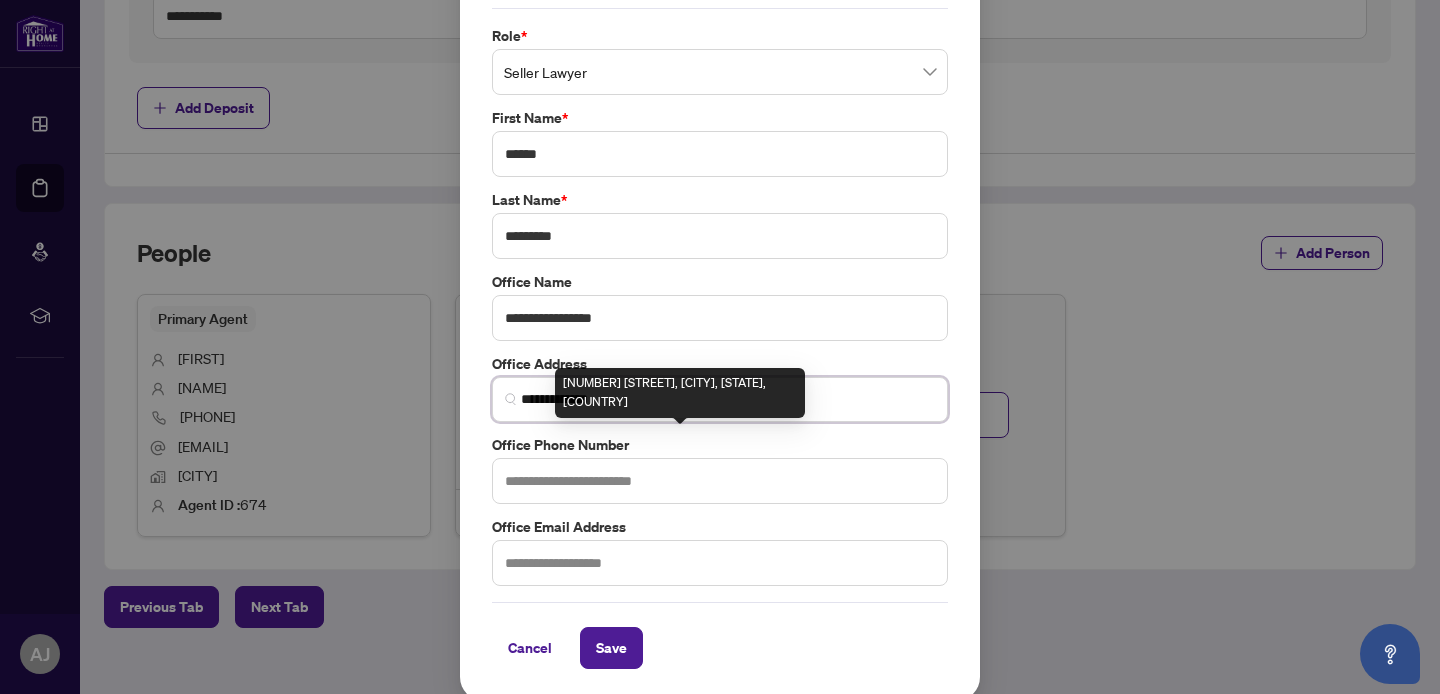 type on "**********" 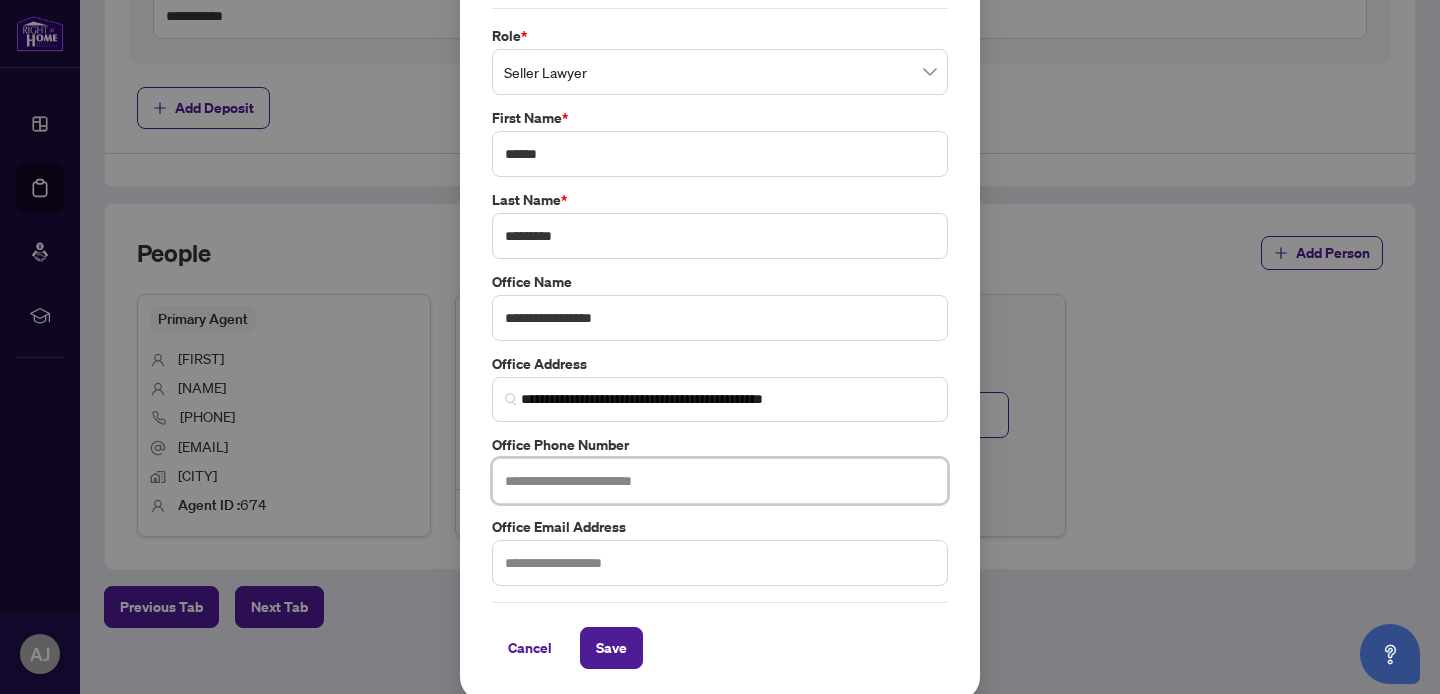 click at bounding box center (720, 481) 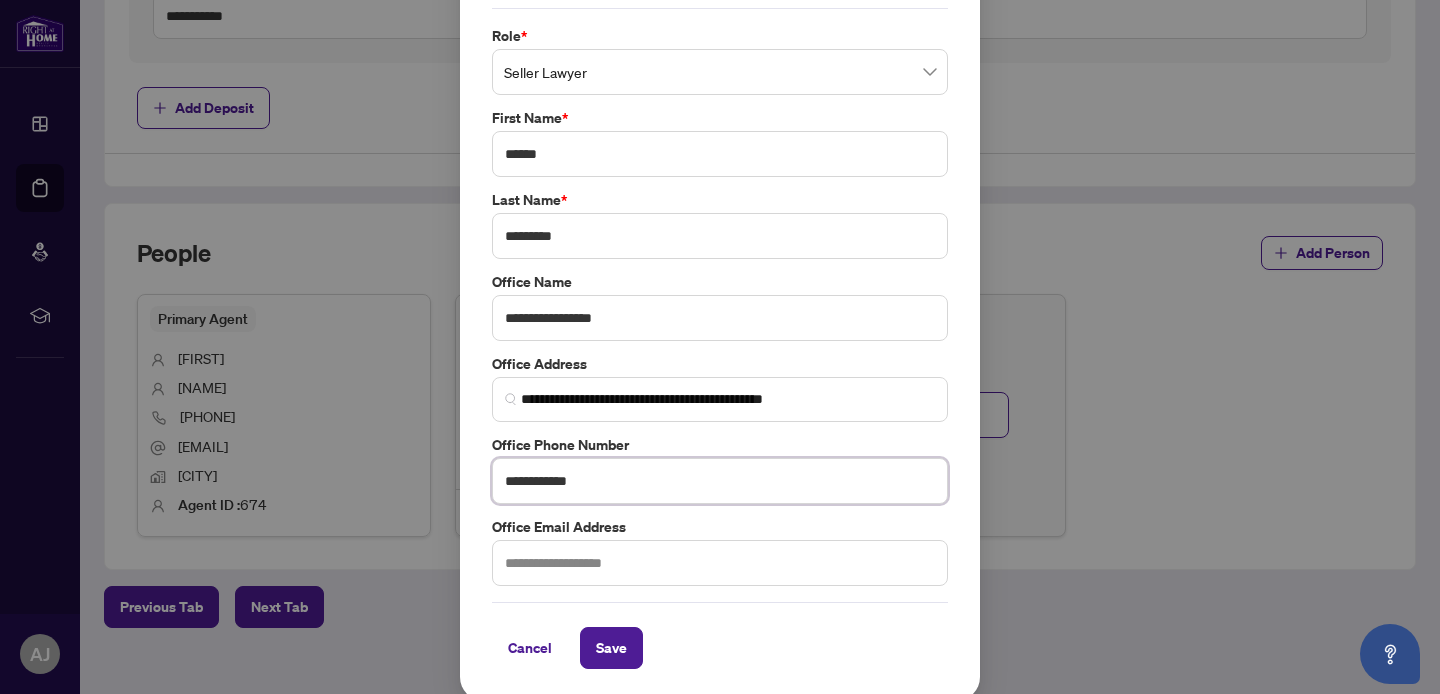 type on "**********" 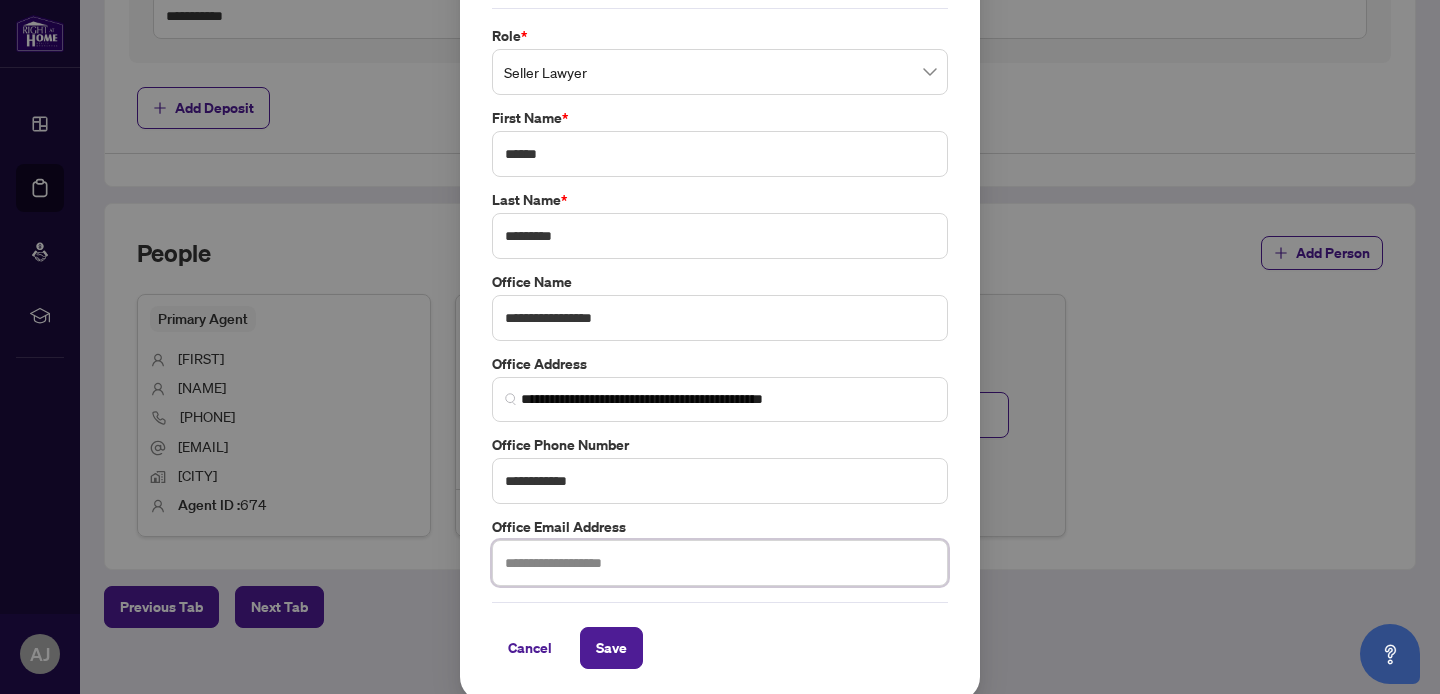 click at bounding box center (720, 563) 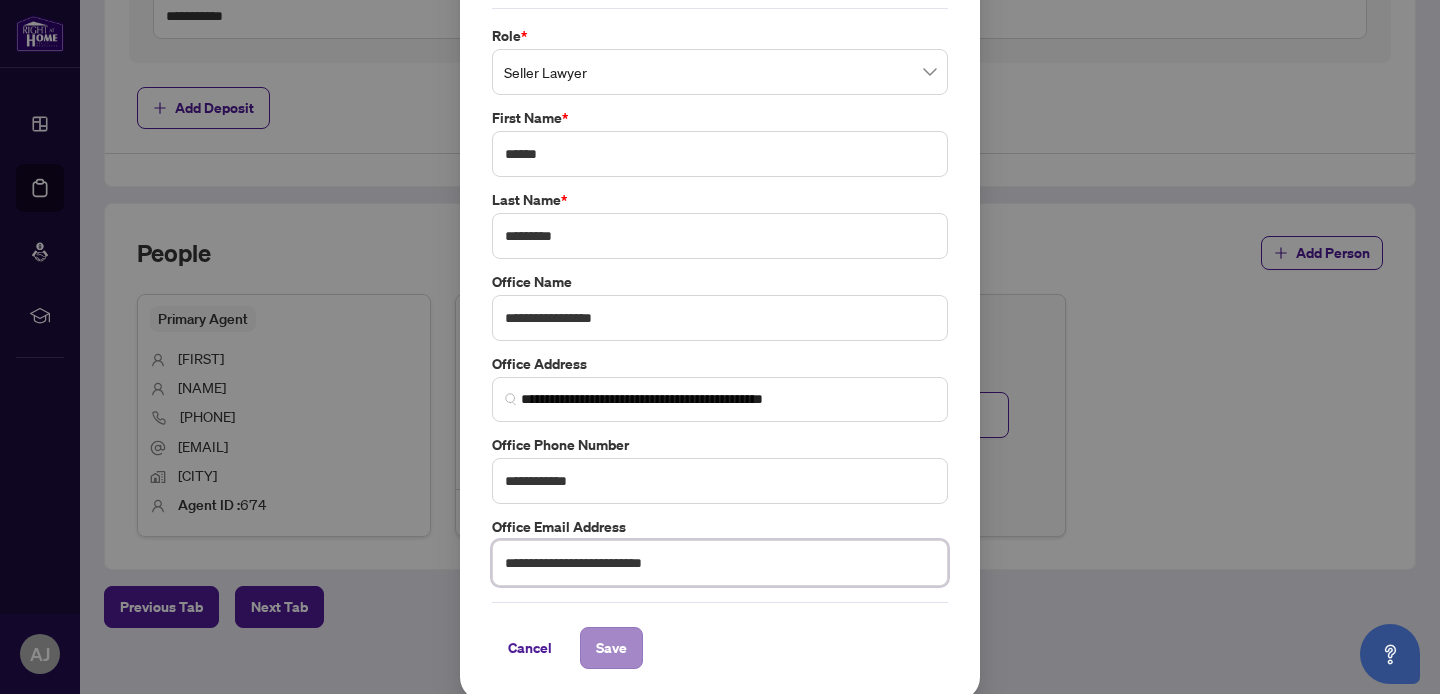 type on "**********" 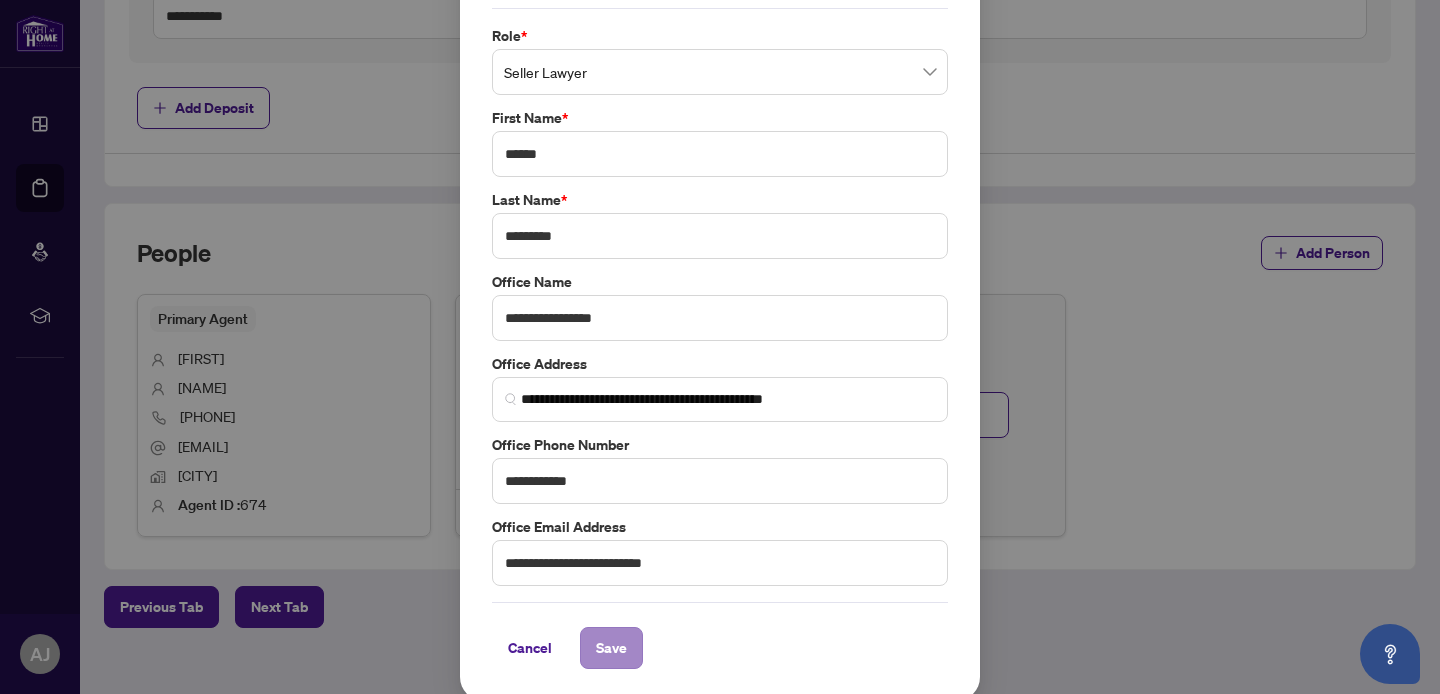 click on "Save" at bounding box center (611, 648) 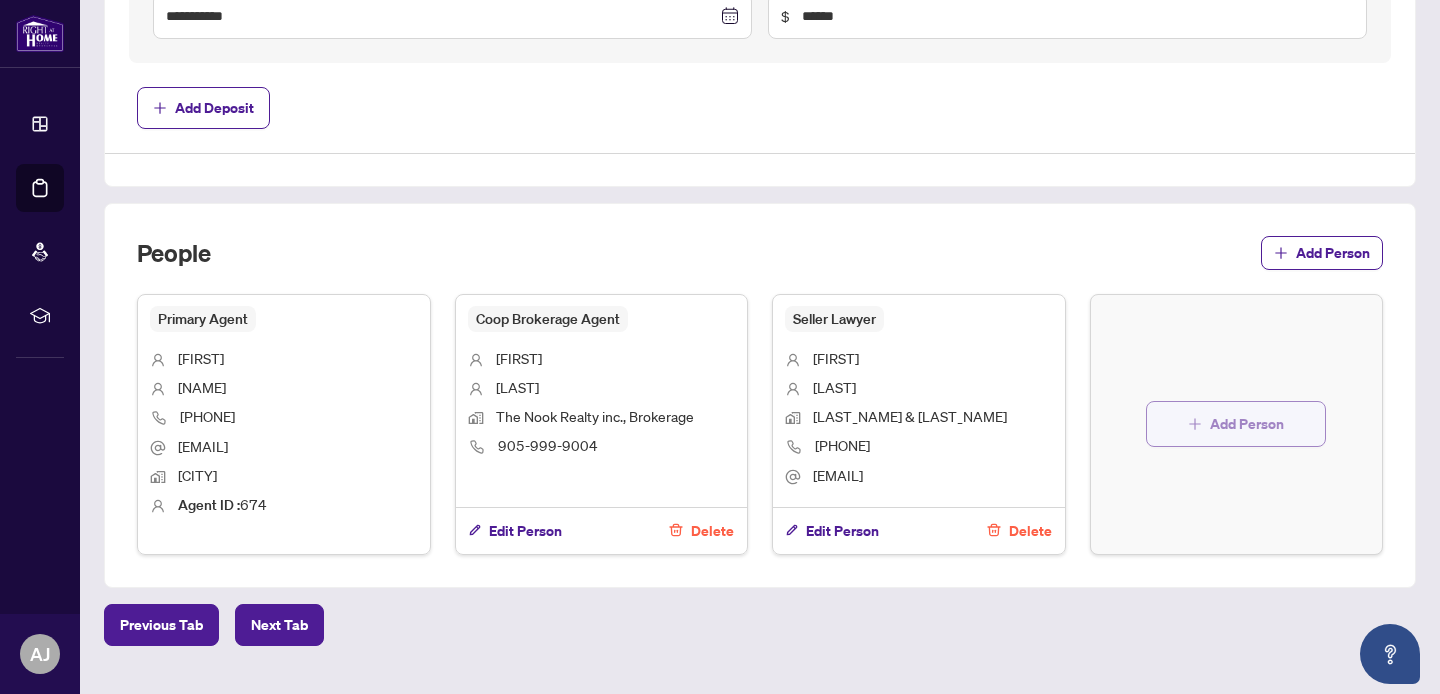 click on "Add Person" at bounding box center (1236, 424) 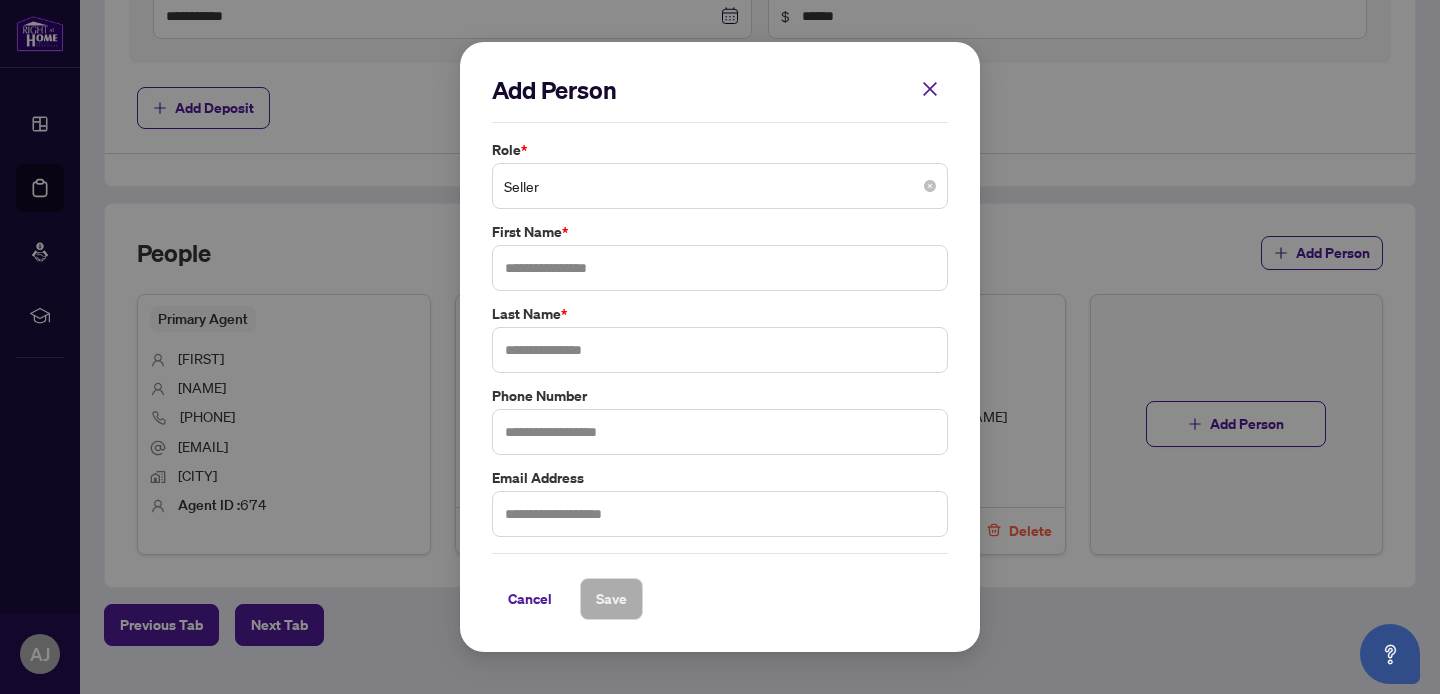 click on "Seller" at bounding box center [720, 186] 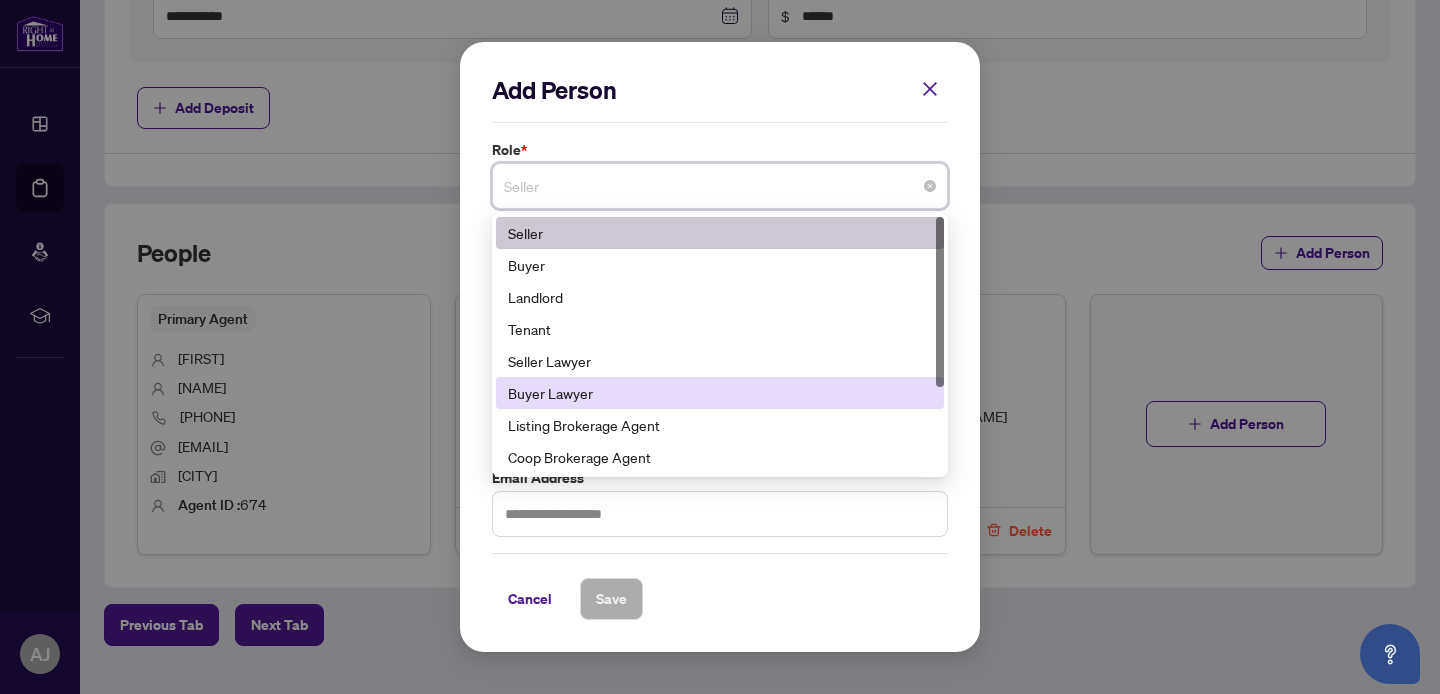 click on "Buyer Lawyer" at bounding box center [720, 393] 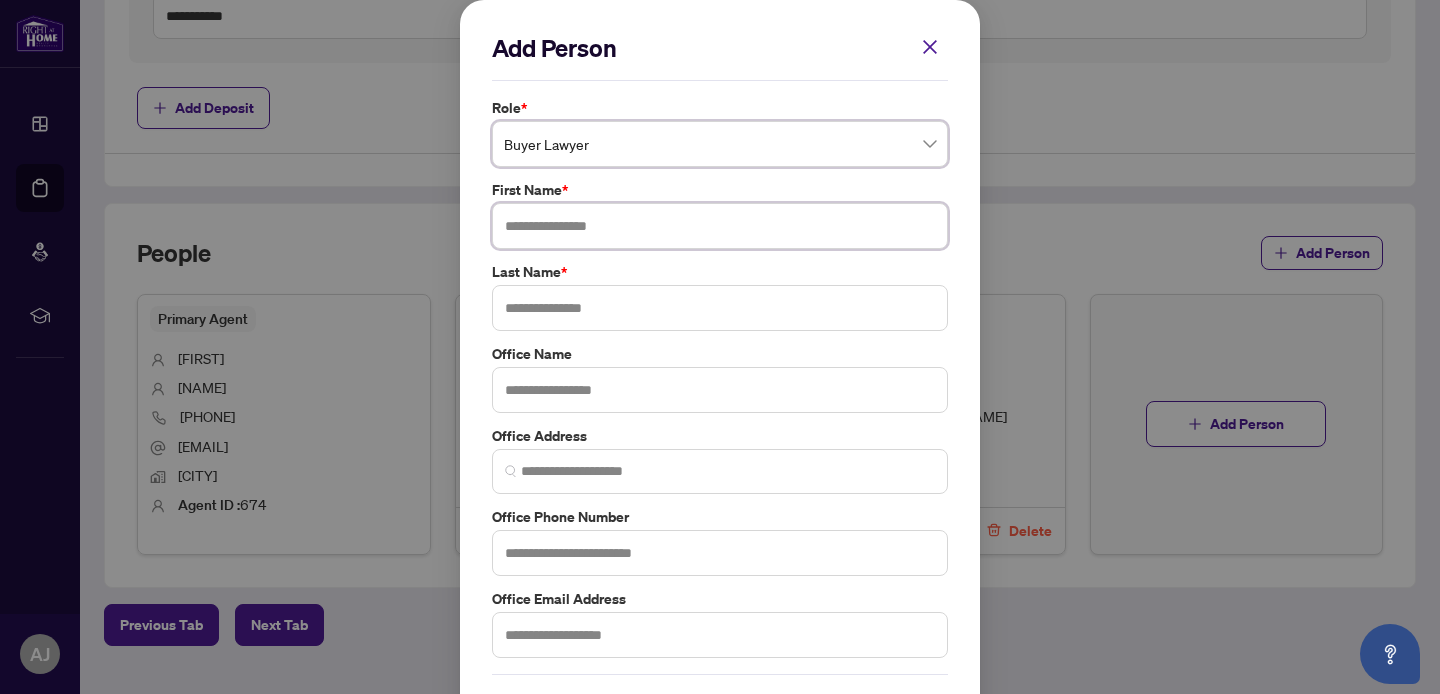 click at bounding box center (720, 226) 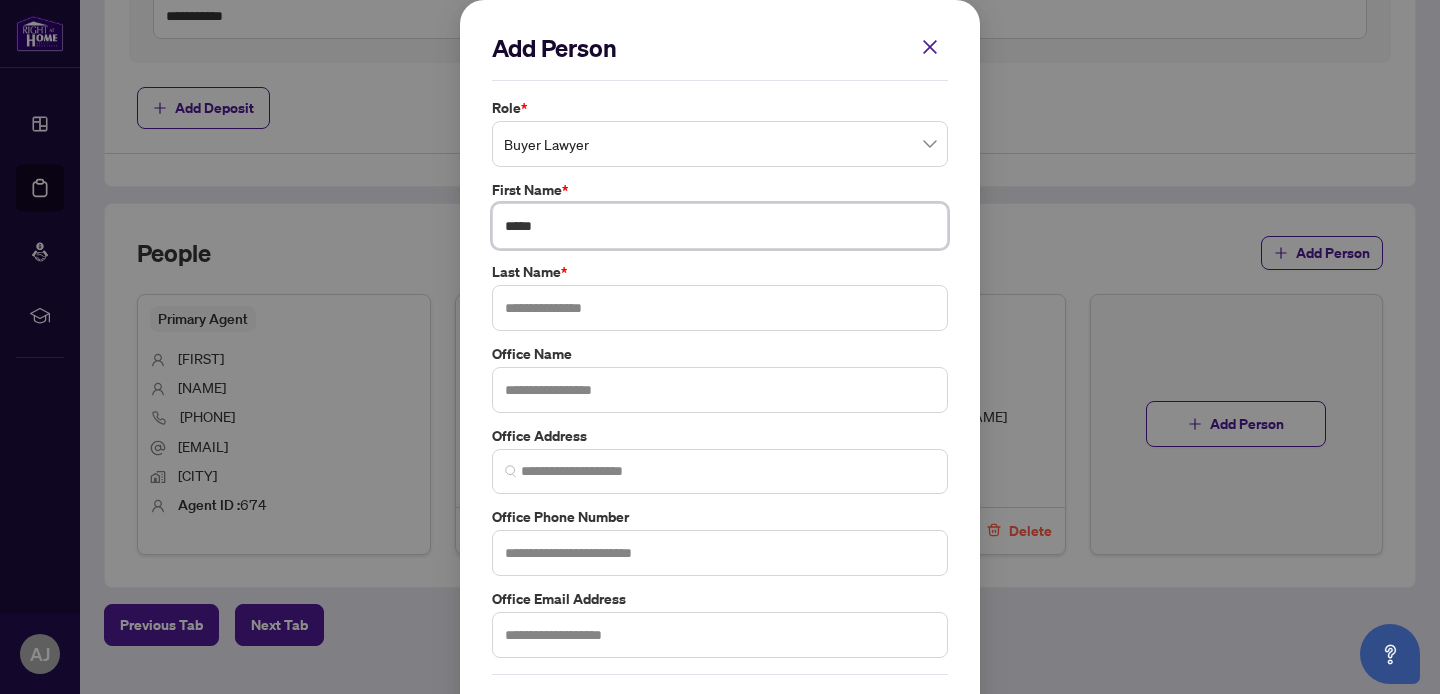 type on "*****" 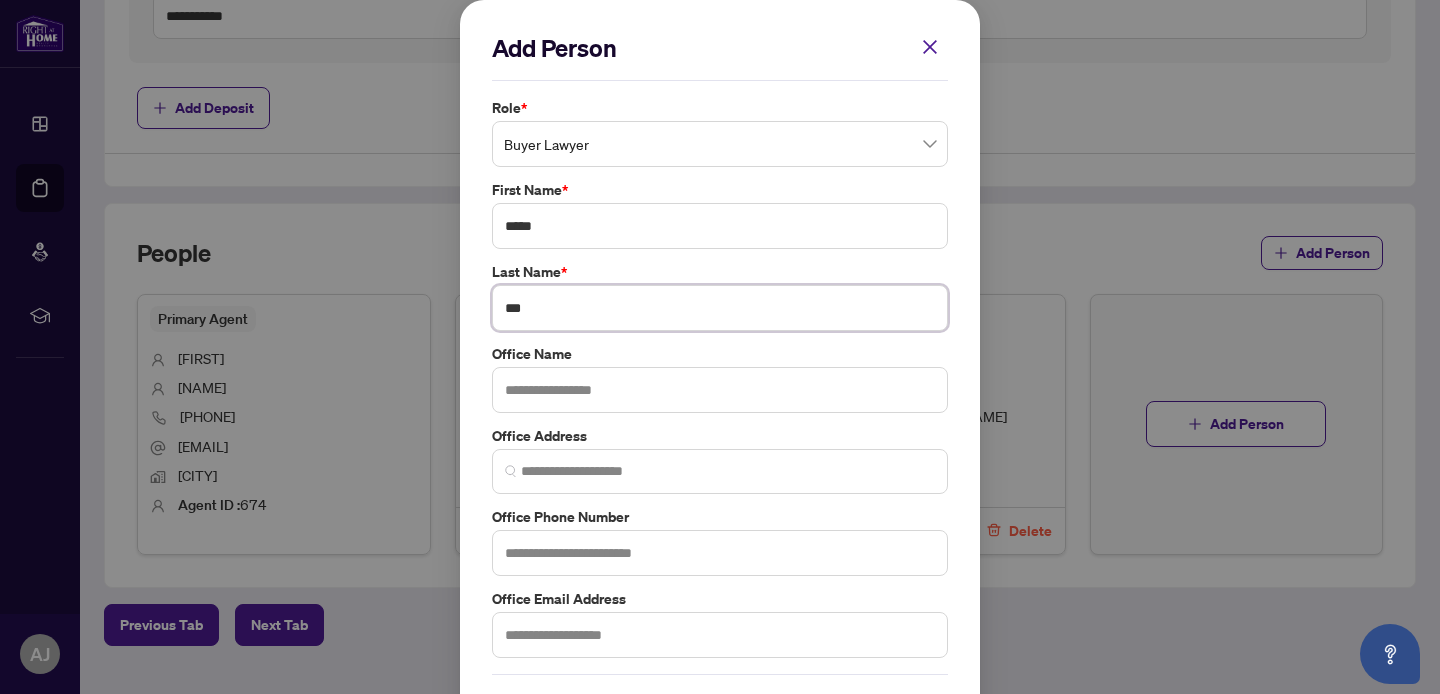 type on "***" 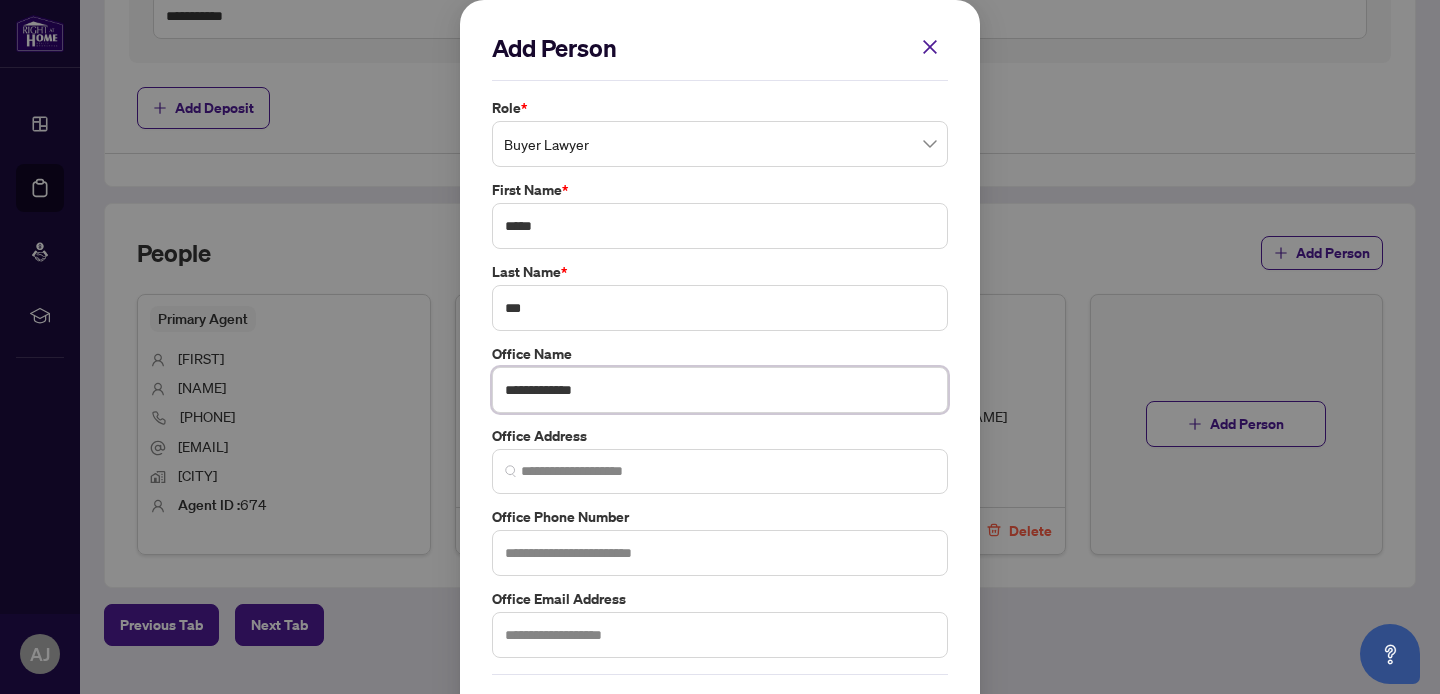 drag, startPoint x: 613, startPoint y: 386, endPoint x: 443, endPoint y: 386, distance: 170 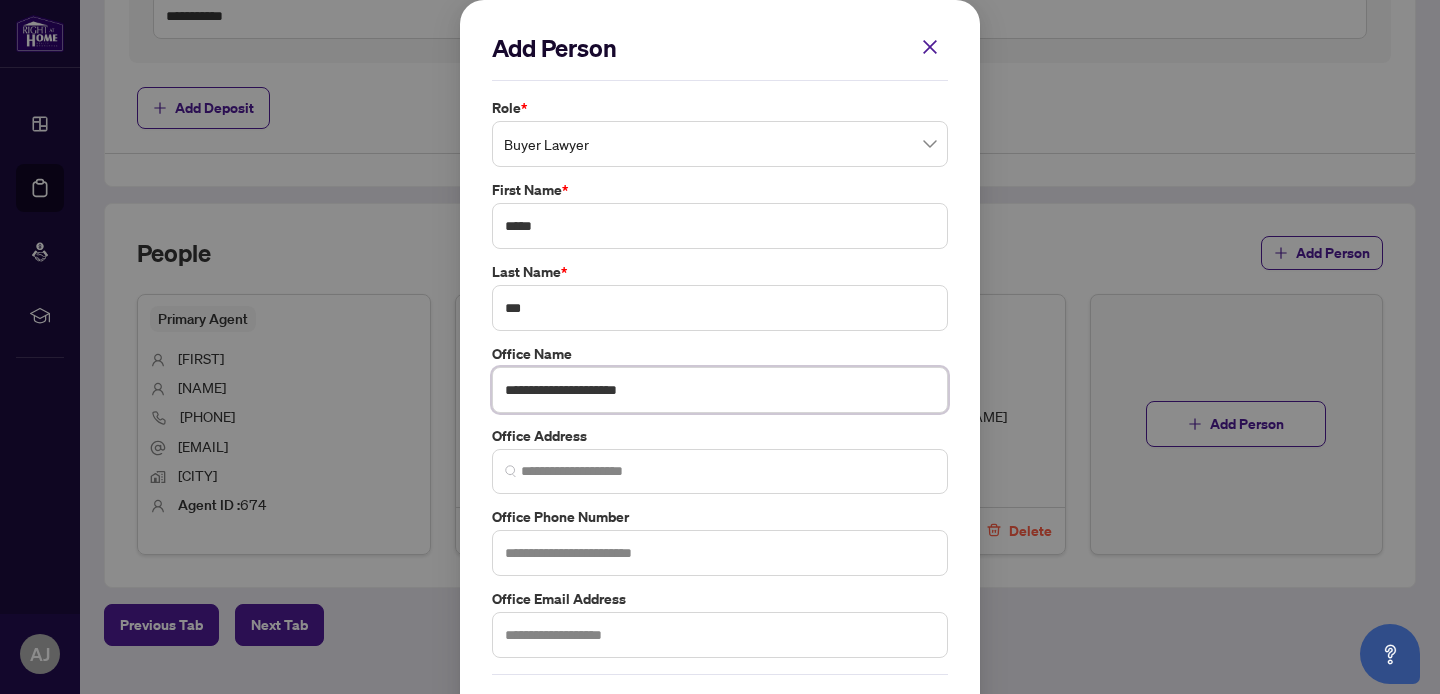 type on "**********" 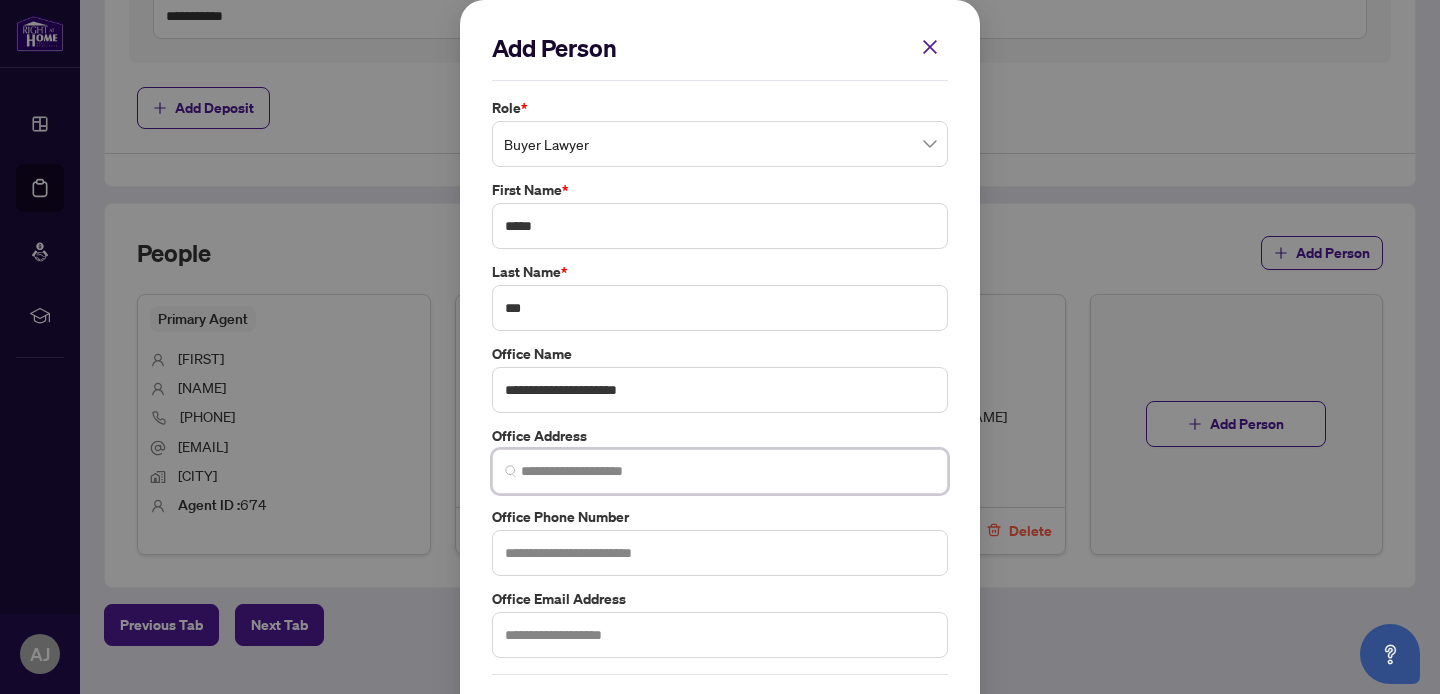 click at bounding box center [728, 471] 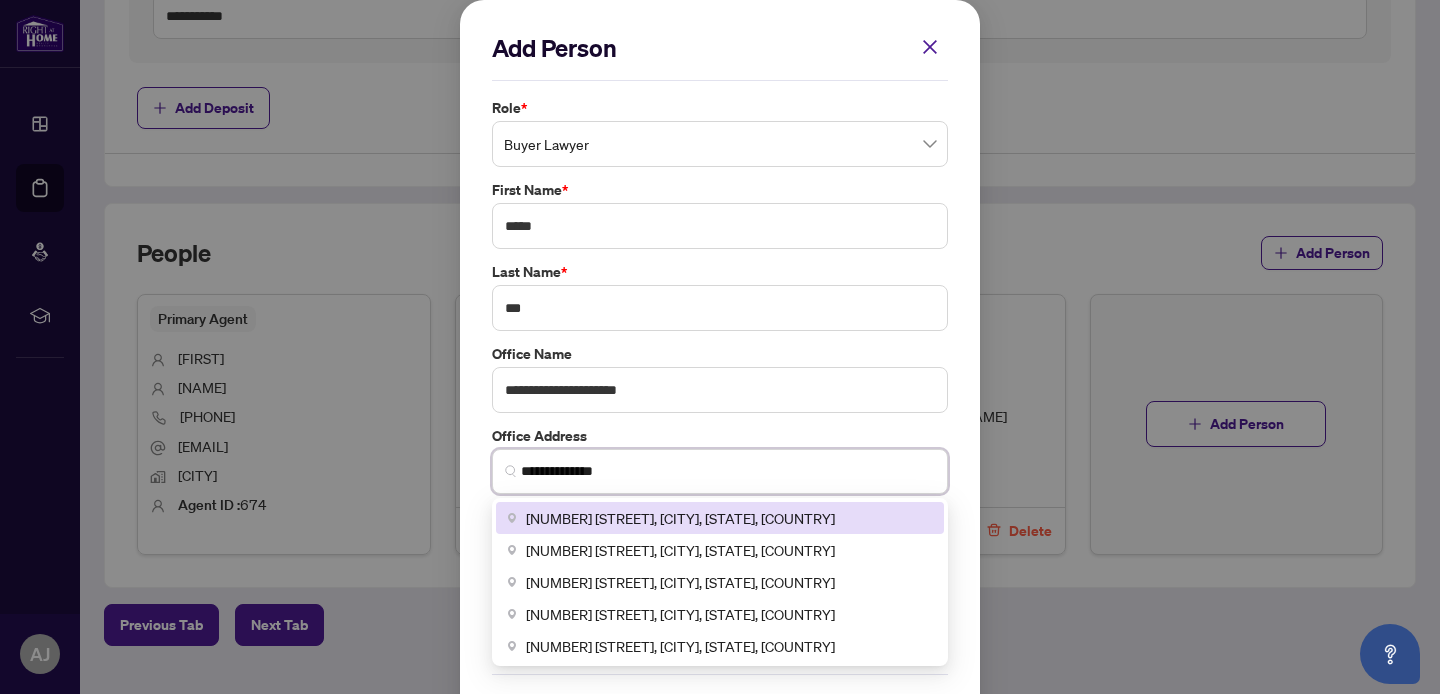click on "[NUMBER] [STREET], [CITY], [STATE], [COUNTRY]" at bounding box center [680, 518] 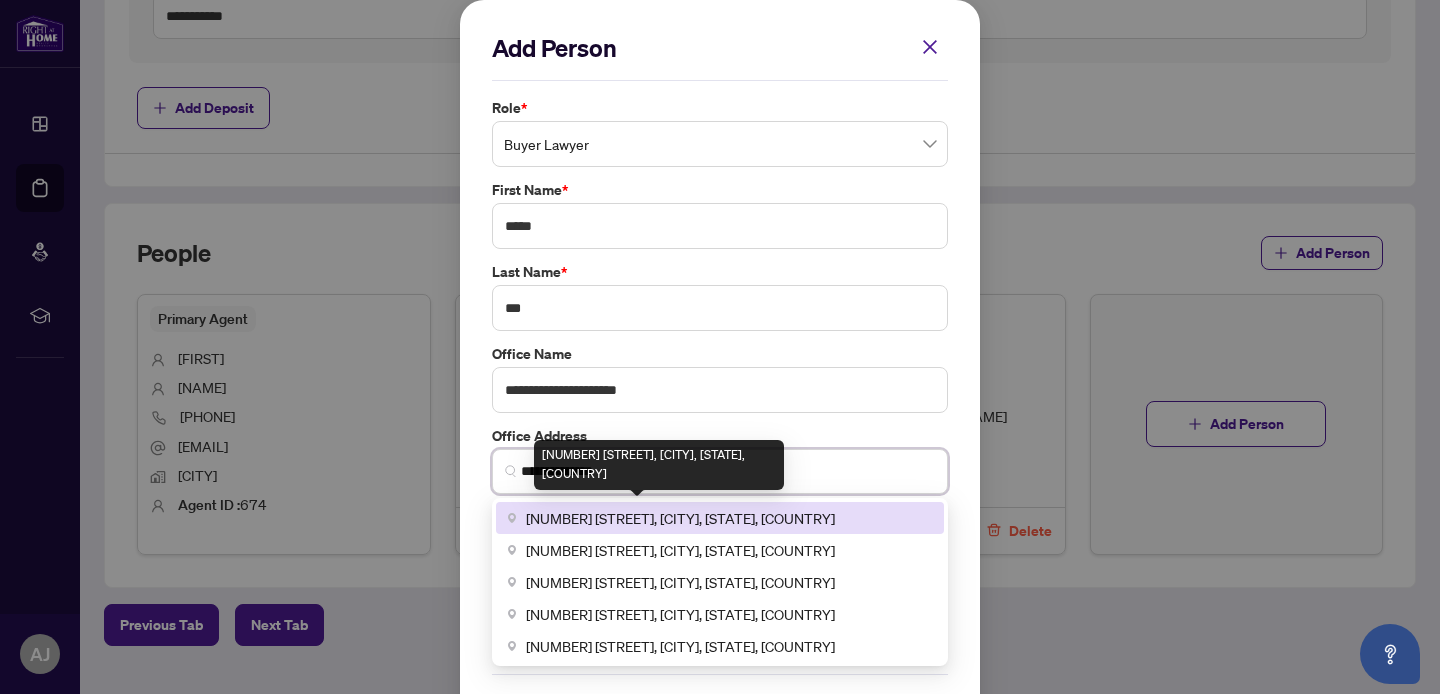 type on "**********" 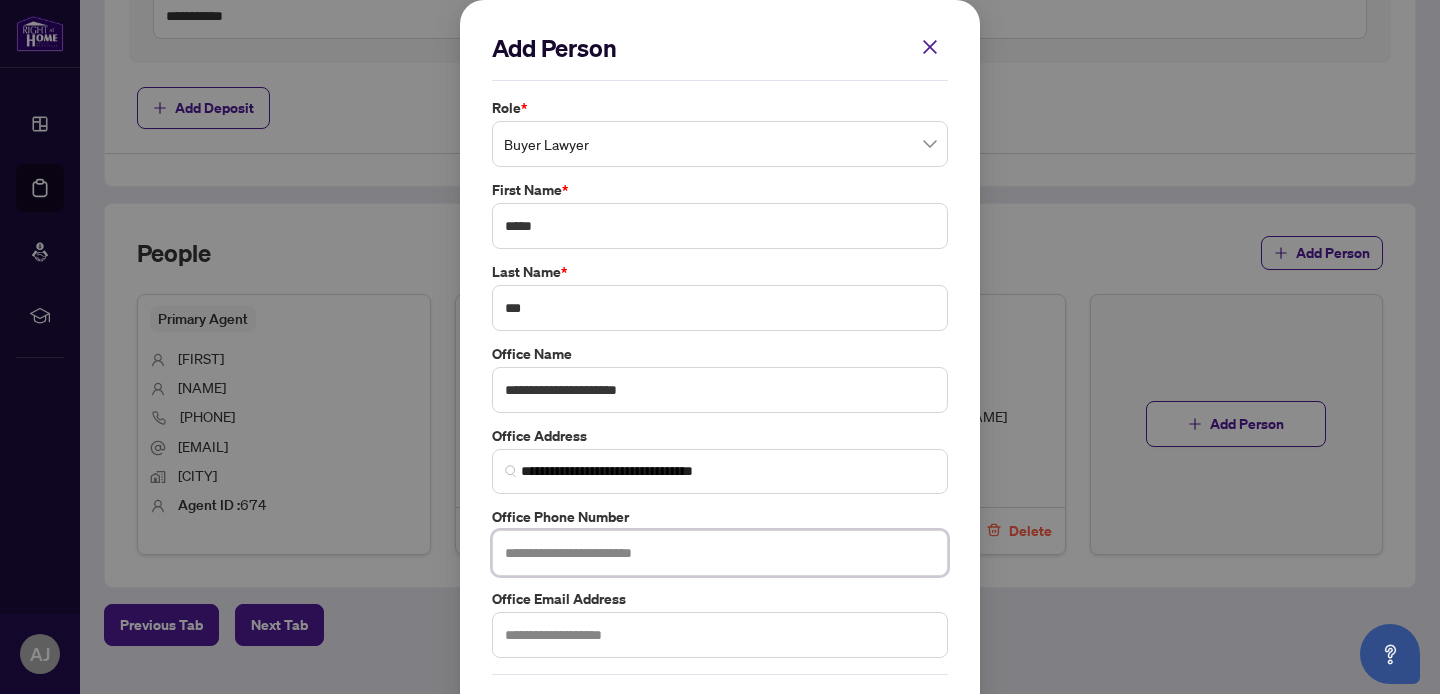 click at bounding box center [720, 553] 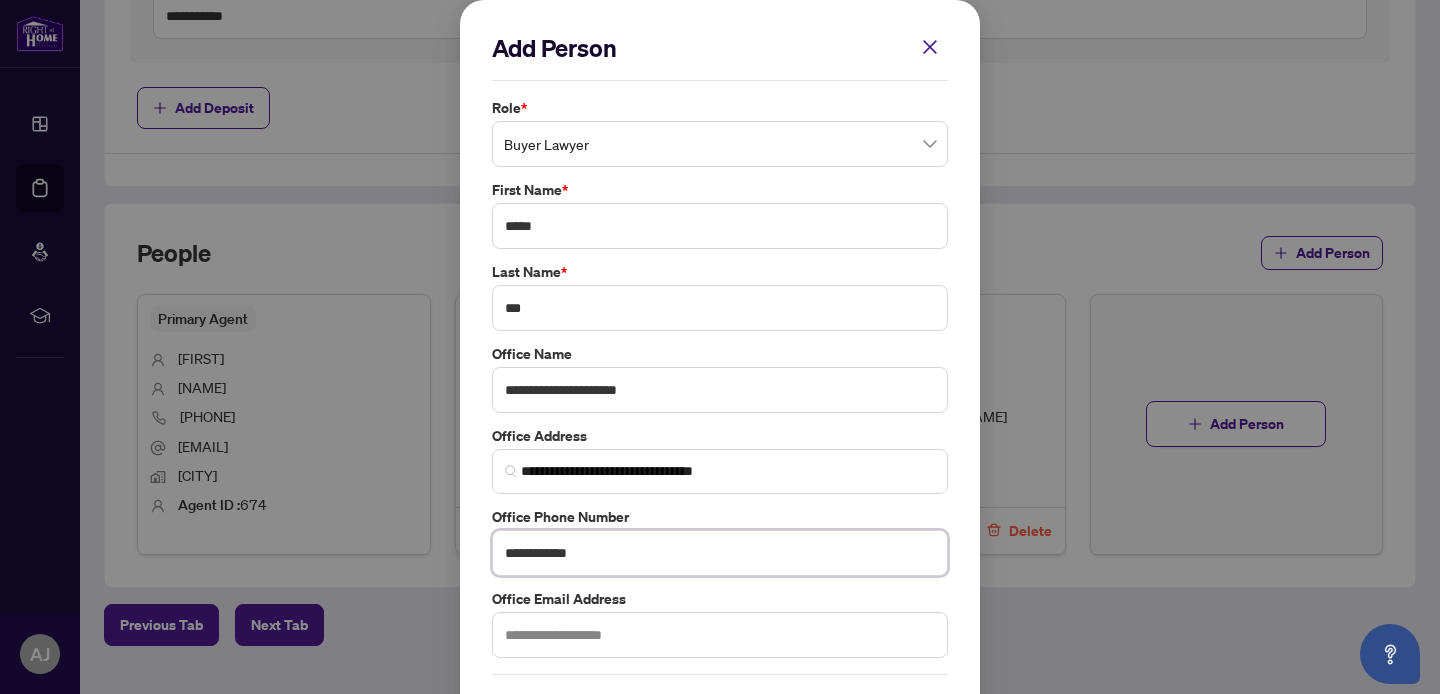 type on "**********" 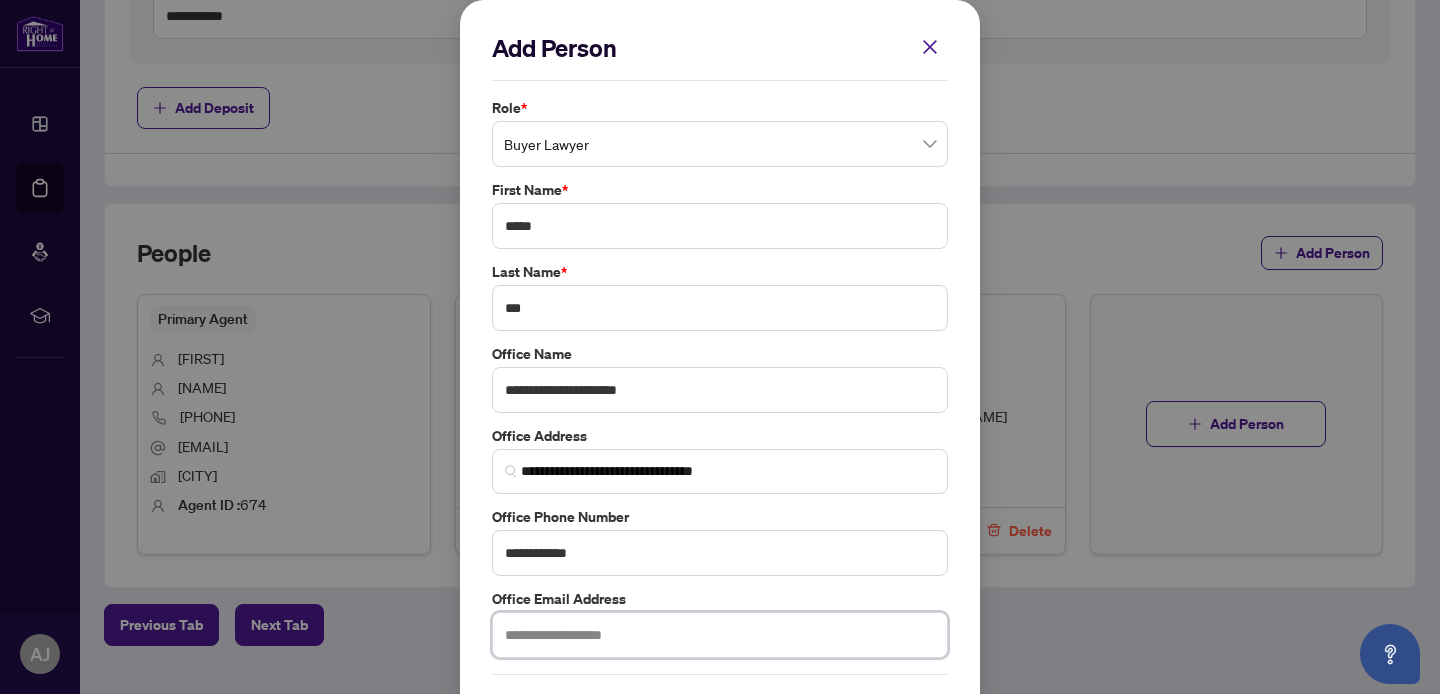 click at bounding box center (720, 635) 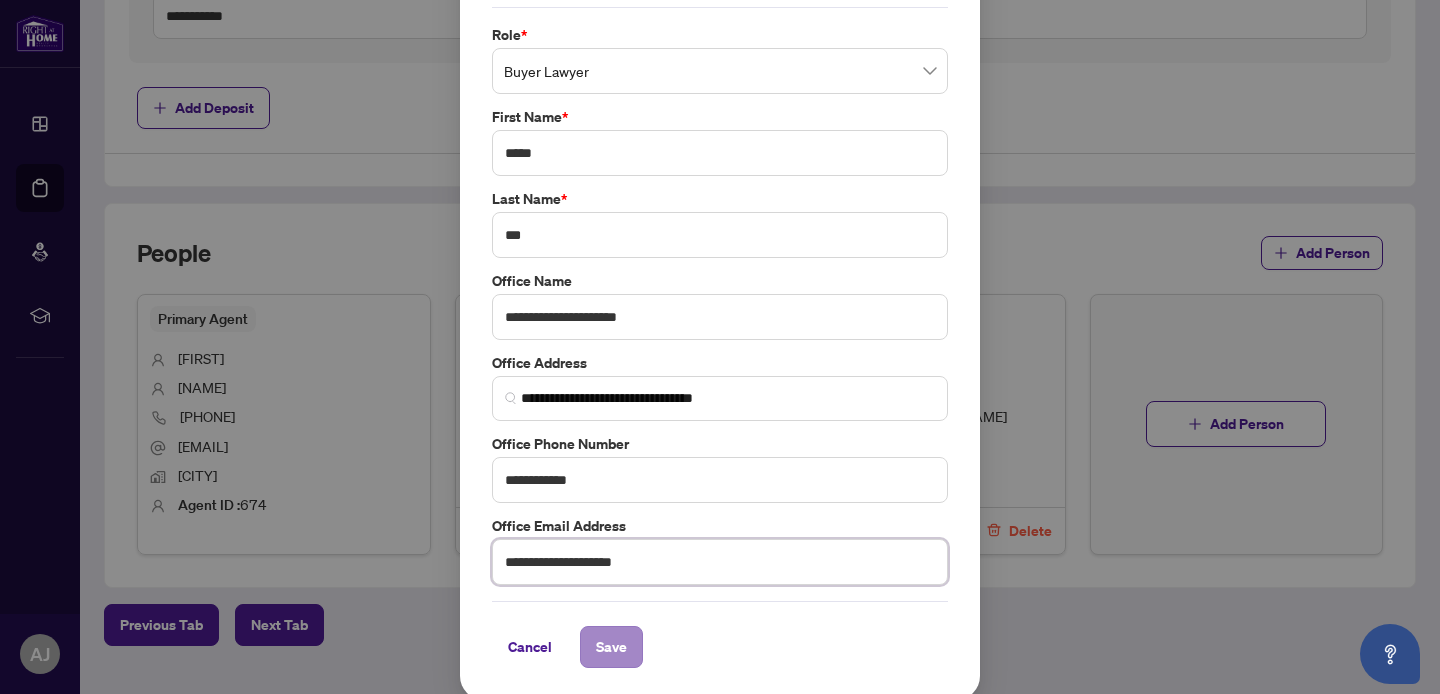 scroll, scrollTop: 72, scrollLeft: 0, axis: vertical 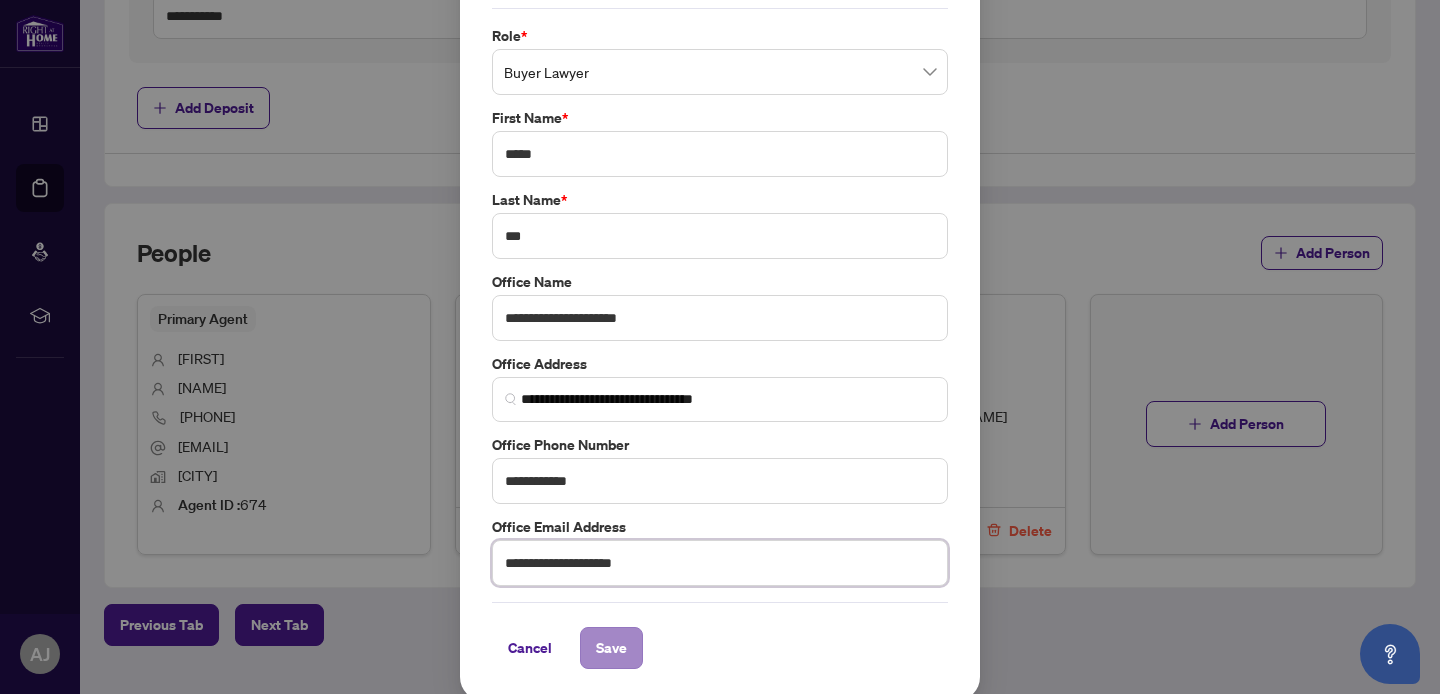 type on "**********" 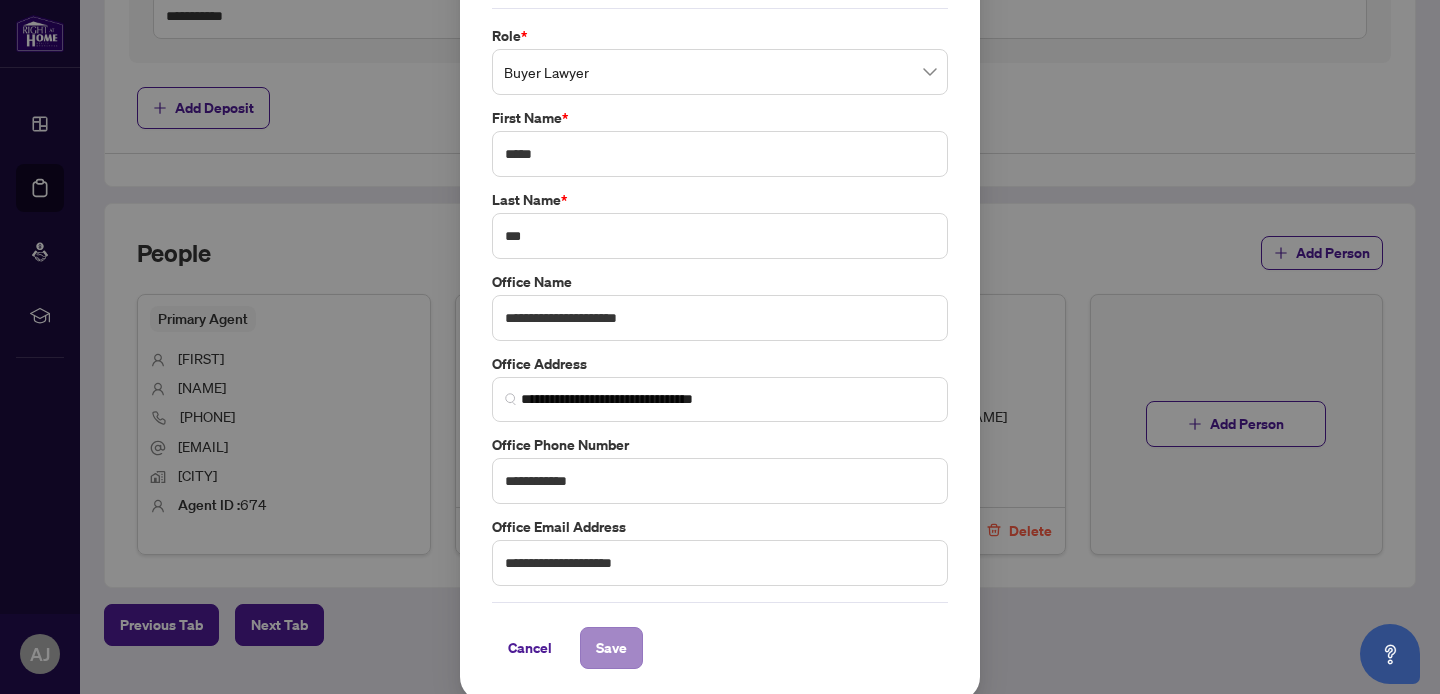 click on "Save" at bounding box center [611, 648] 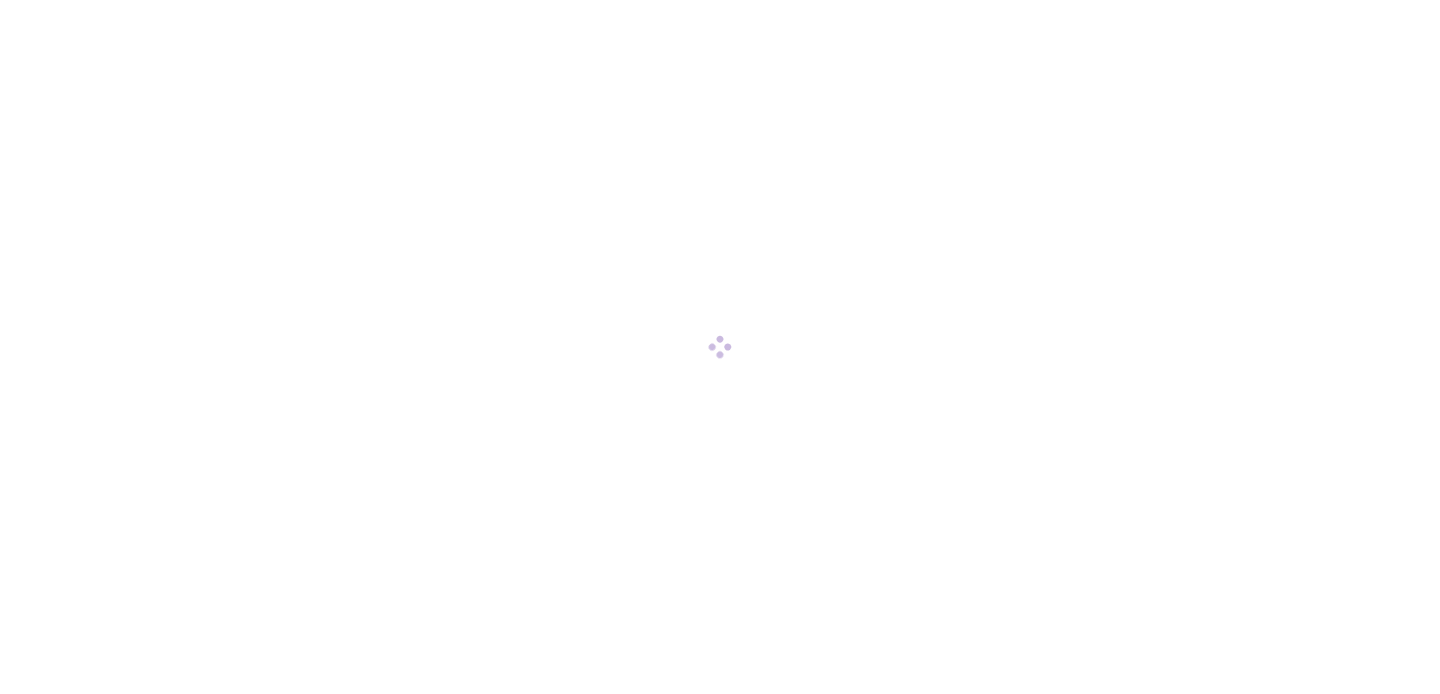 scroll, scrollTop: 0, scrollLeft: 0, axis: both 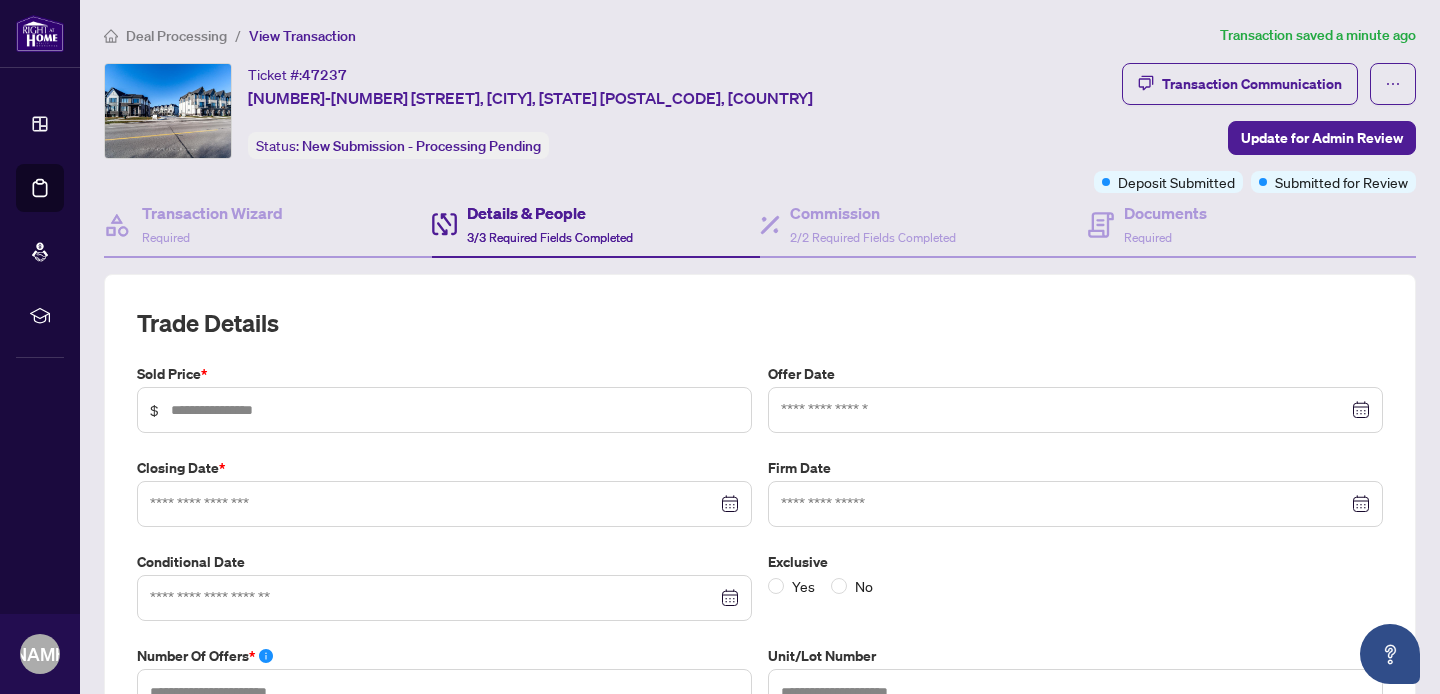 type on "*******" 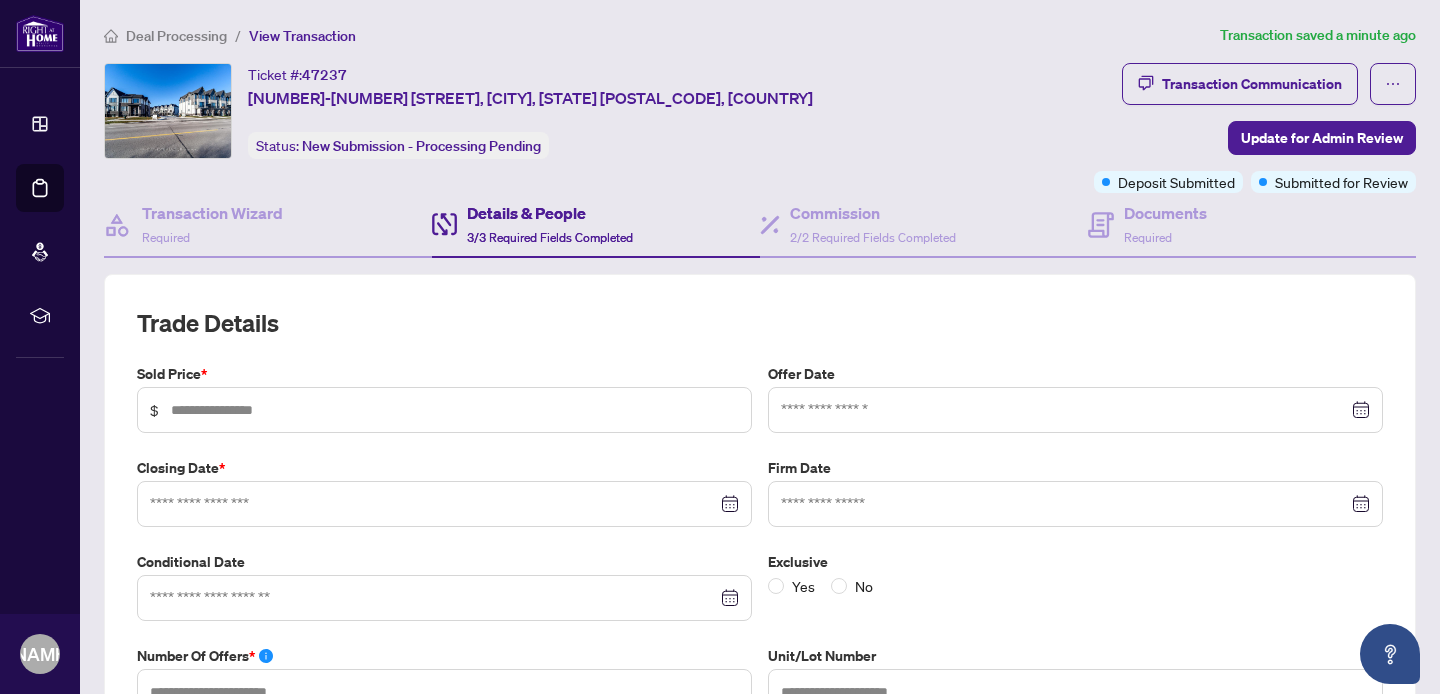 type on "*" 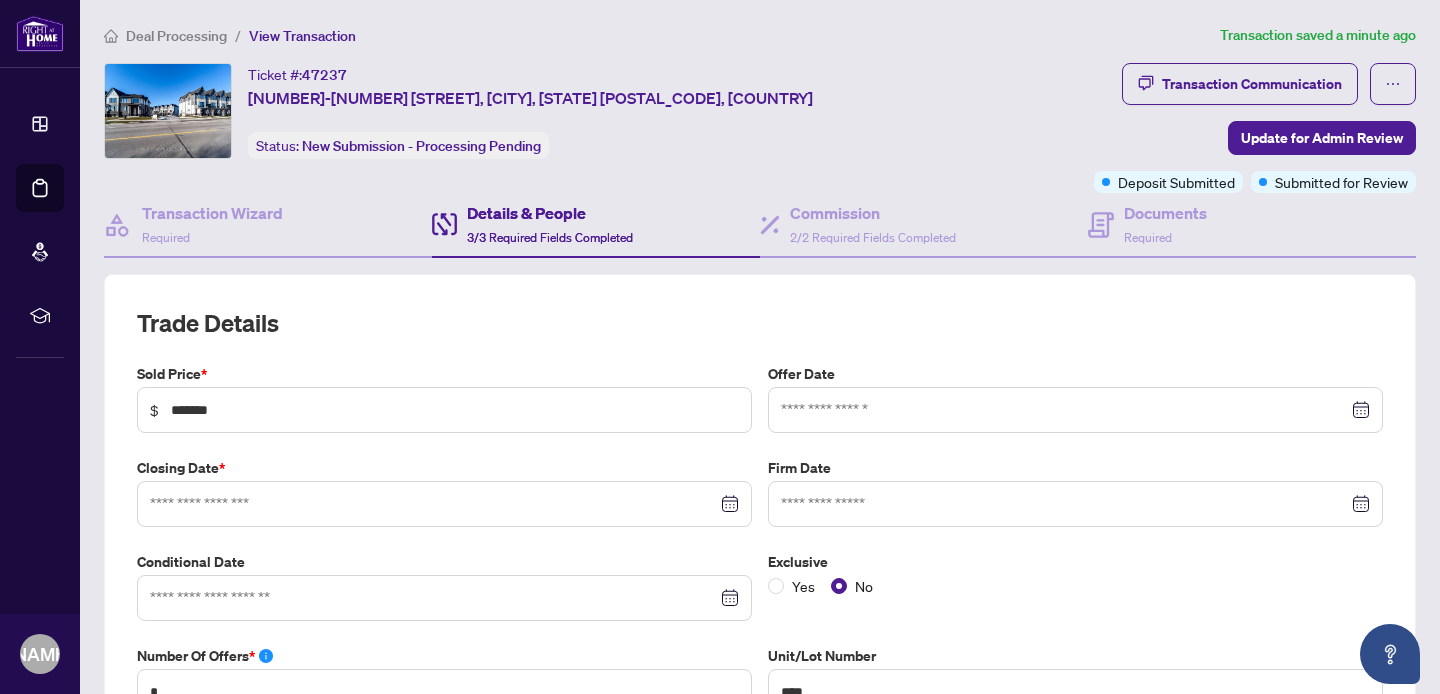 type on "**********" 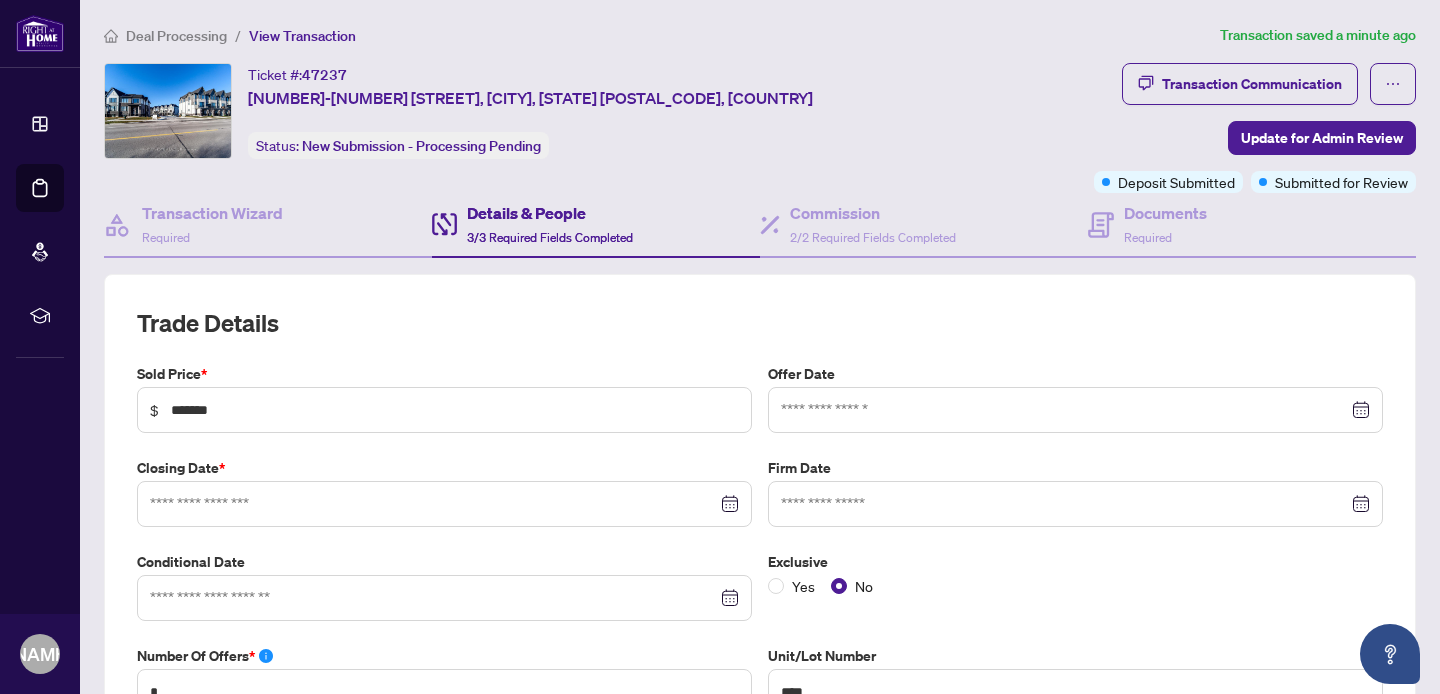 type on "**********" 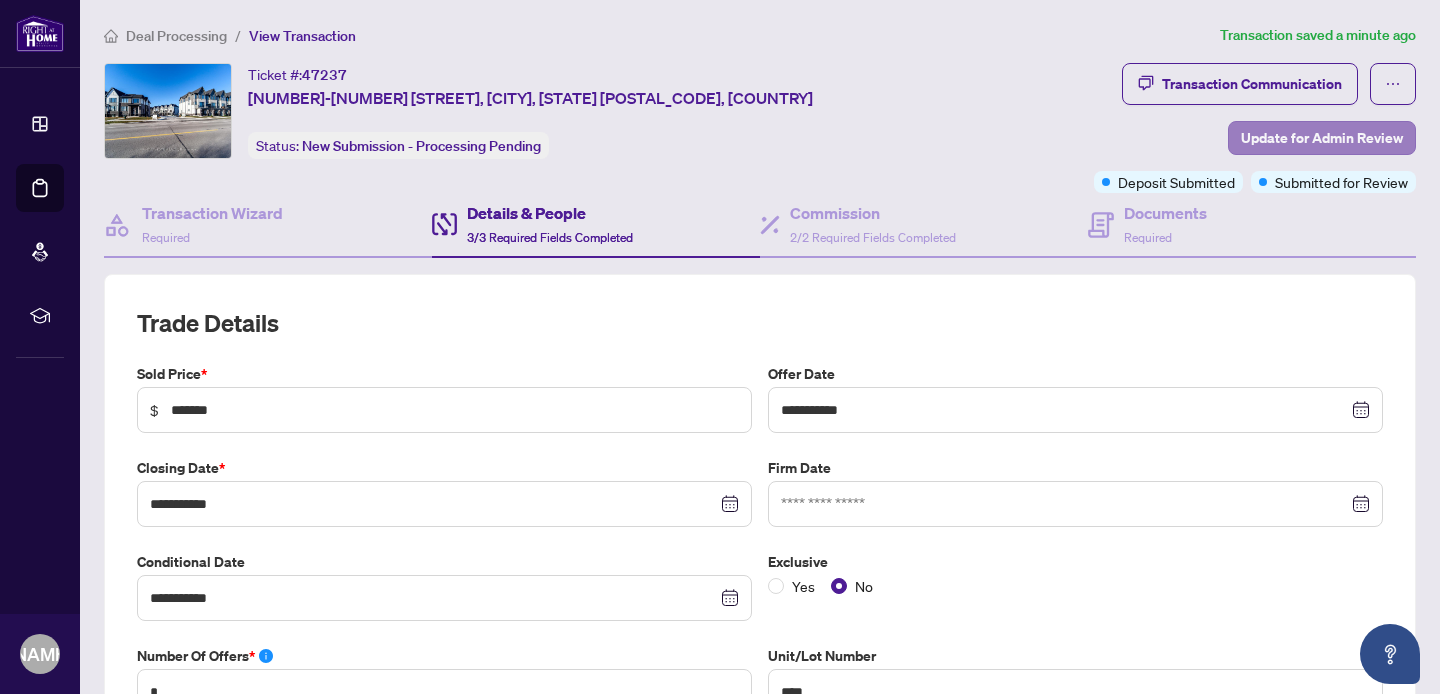 scroll, scrollTop: 0, scrollLeft: 0, axis: both 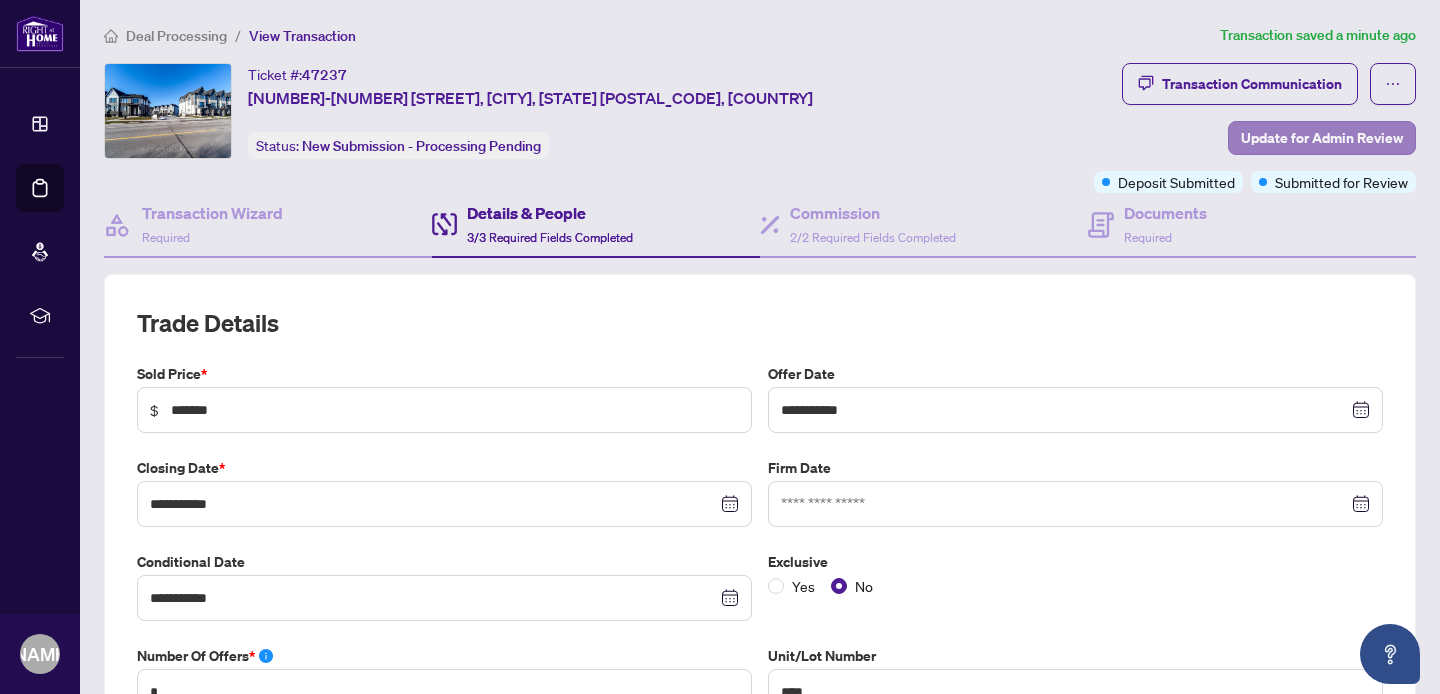 click on "Update for Admin Review" at bounding box center [1322, 138] 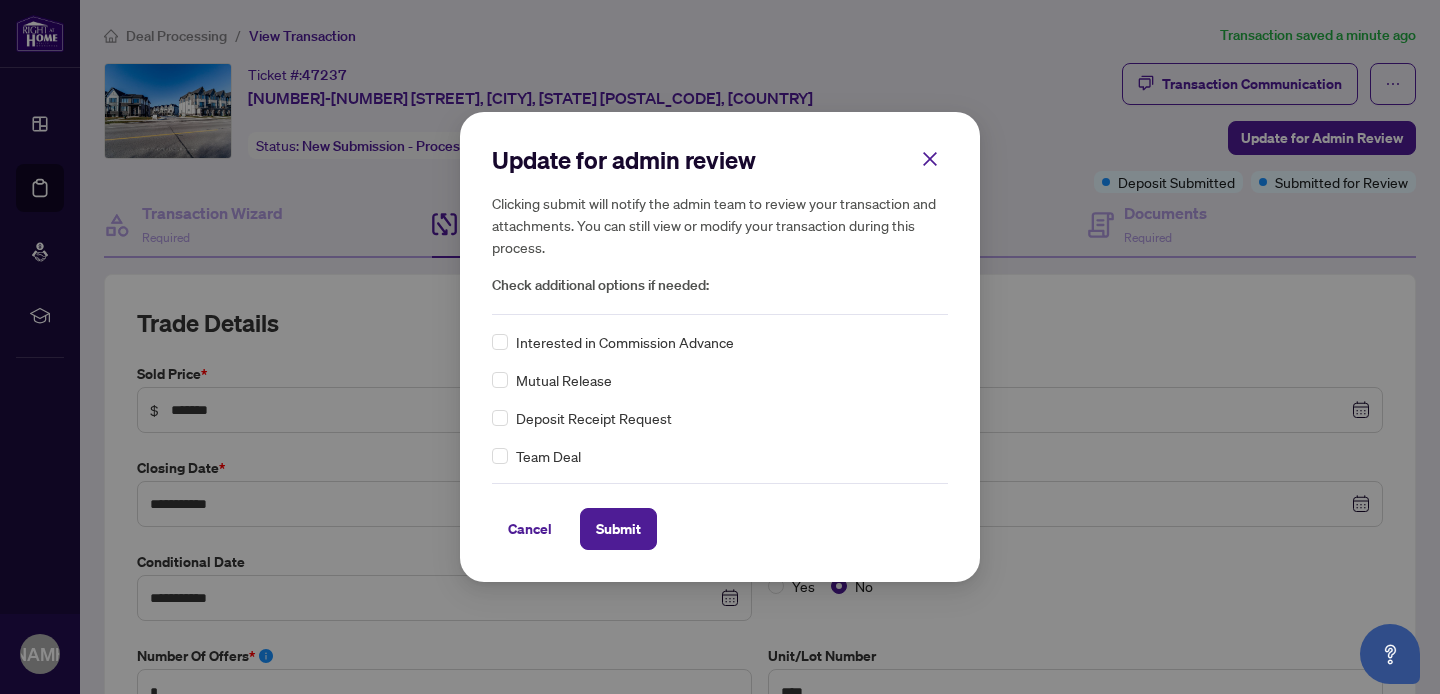 click on "Deposit Receipt Request" at bounding box center (720, 418) 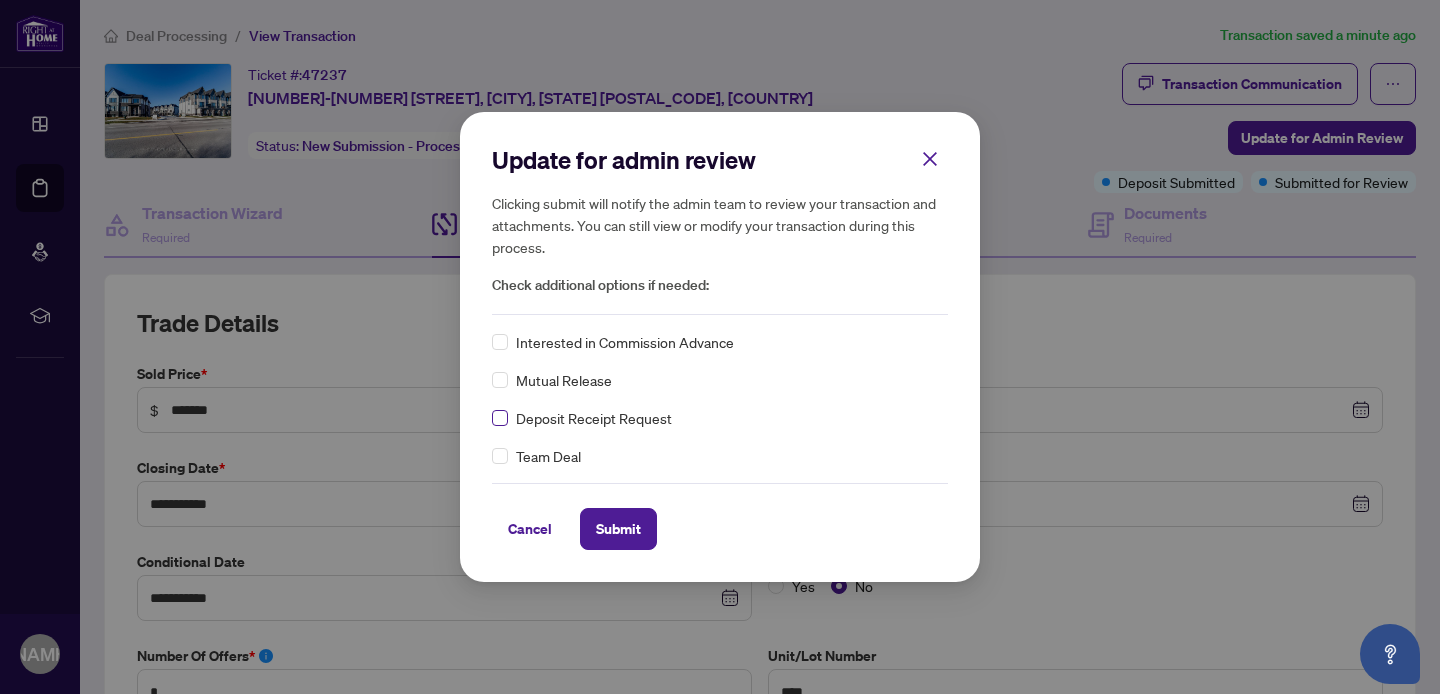click at bounding box center [500, 418] 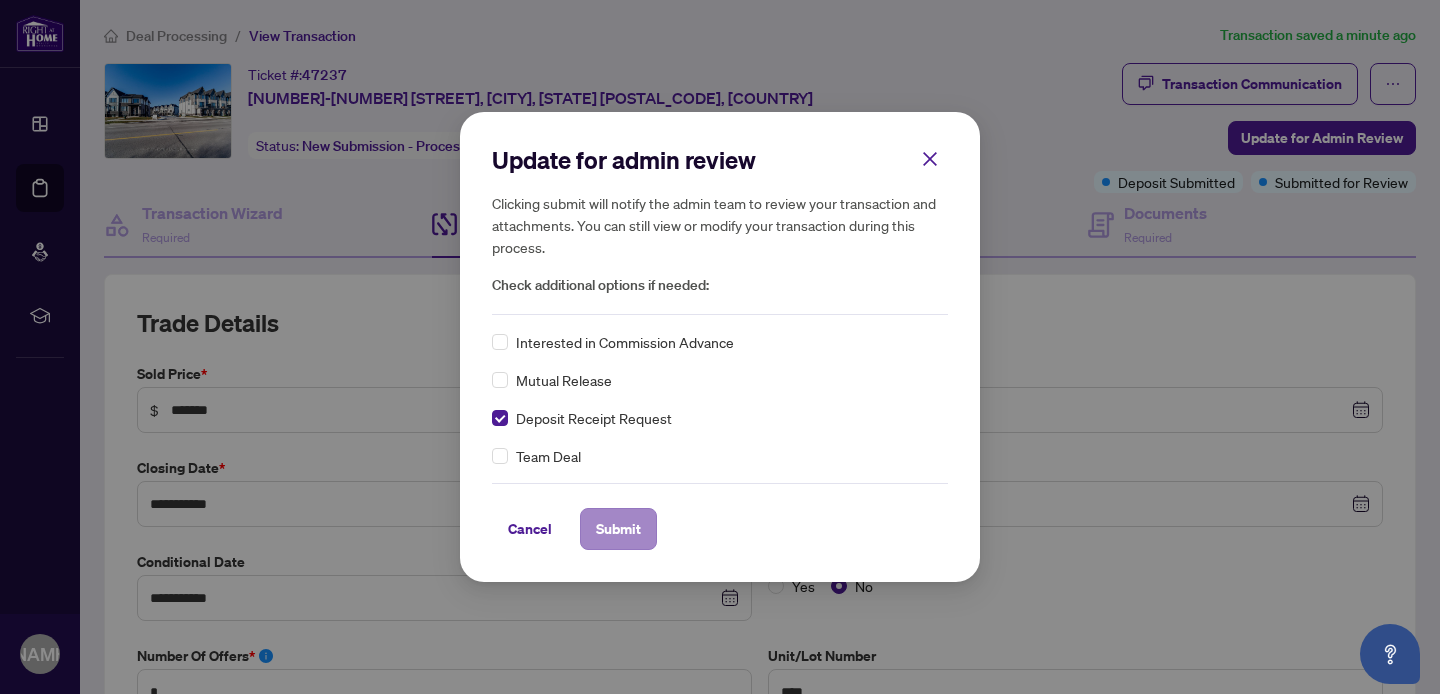 click on "Submit" at bounding box center (618, 529) 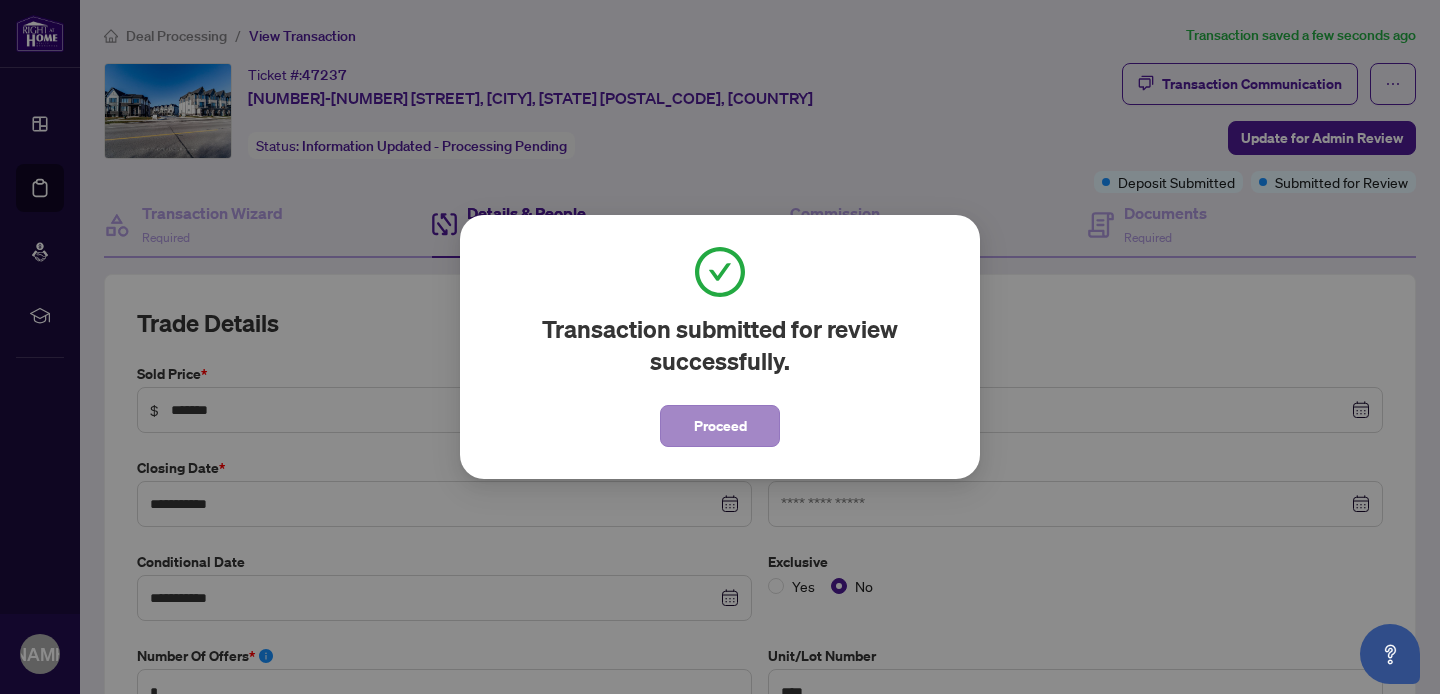 click on "Proceed" at bounding box center [720, 426] 